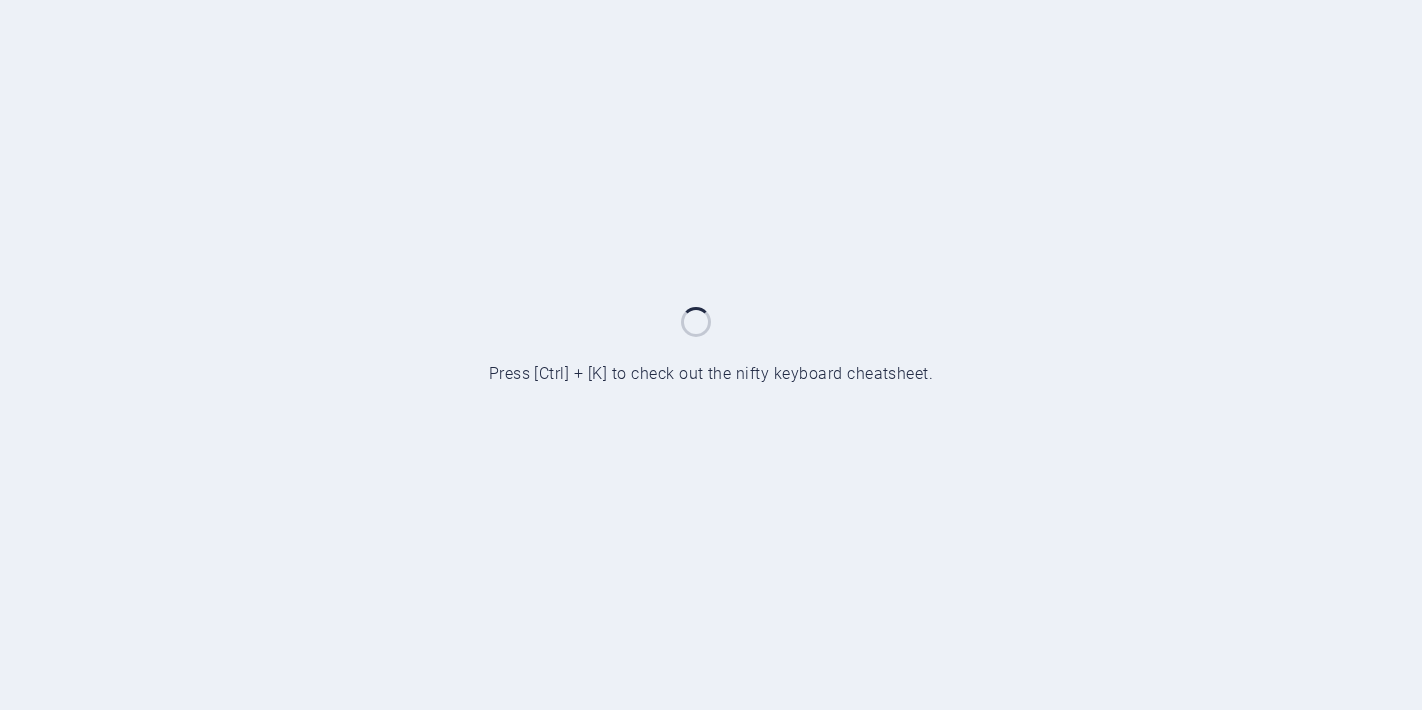 scroll, scrollTop: 0, scrollLeft: 0, axis: both 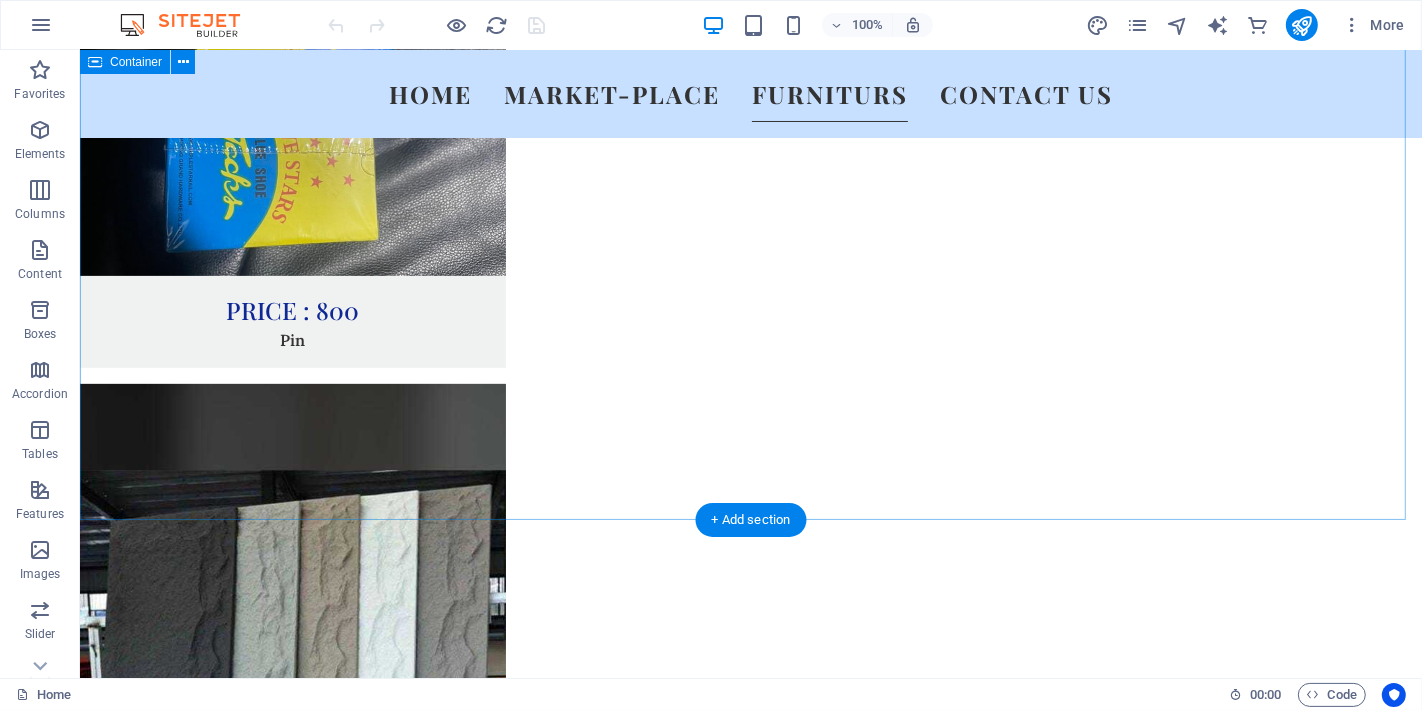 drag, startPoint x: 207, startPoint y: 468, endPoint x: 192, endPoint y: 471, distance: 15.297058 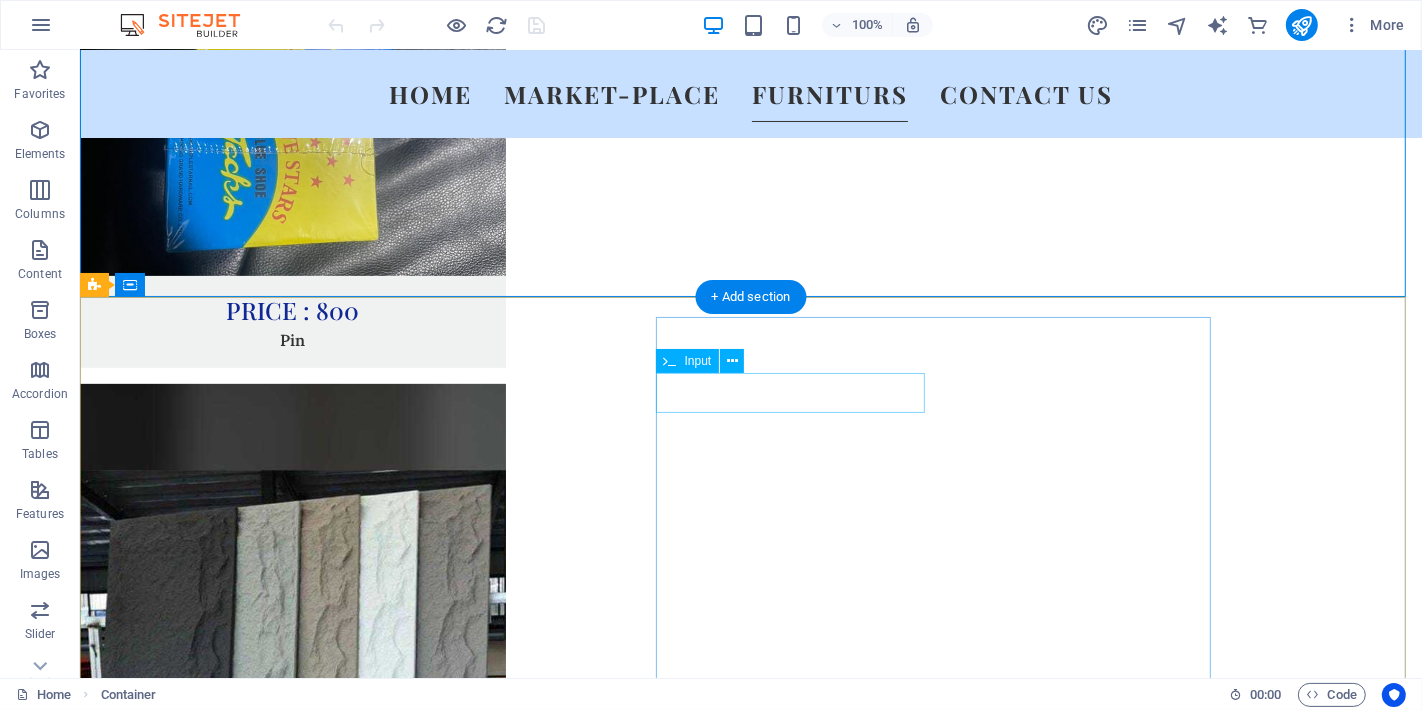 scroll, scrollTop: 7222, scrollLeft: 0, axis: vertical 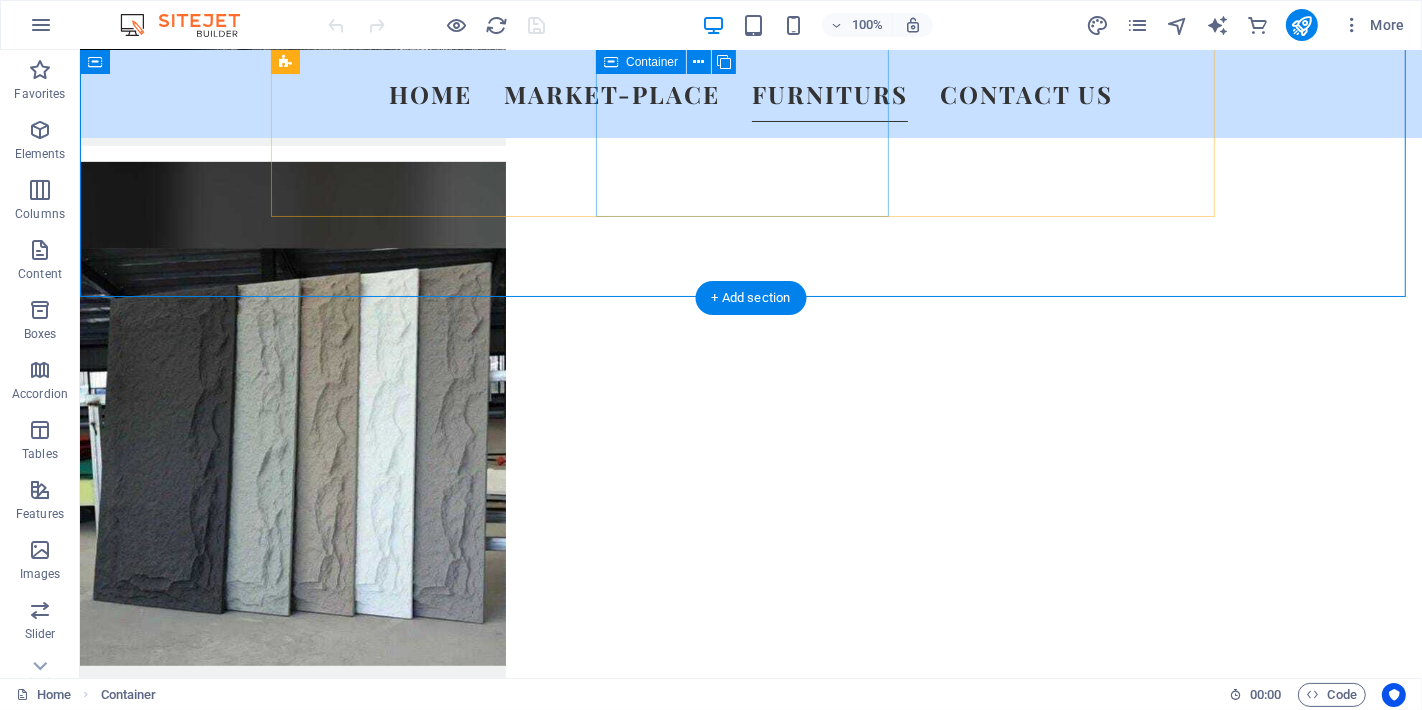 click on "Screw Machine Price : 120, 000 Tap here to cHAT us ON watsapp" at bounding box center [424, 12414] 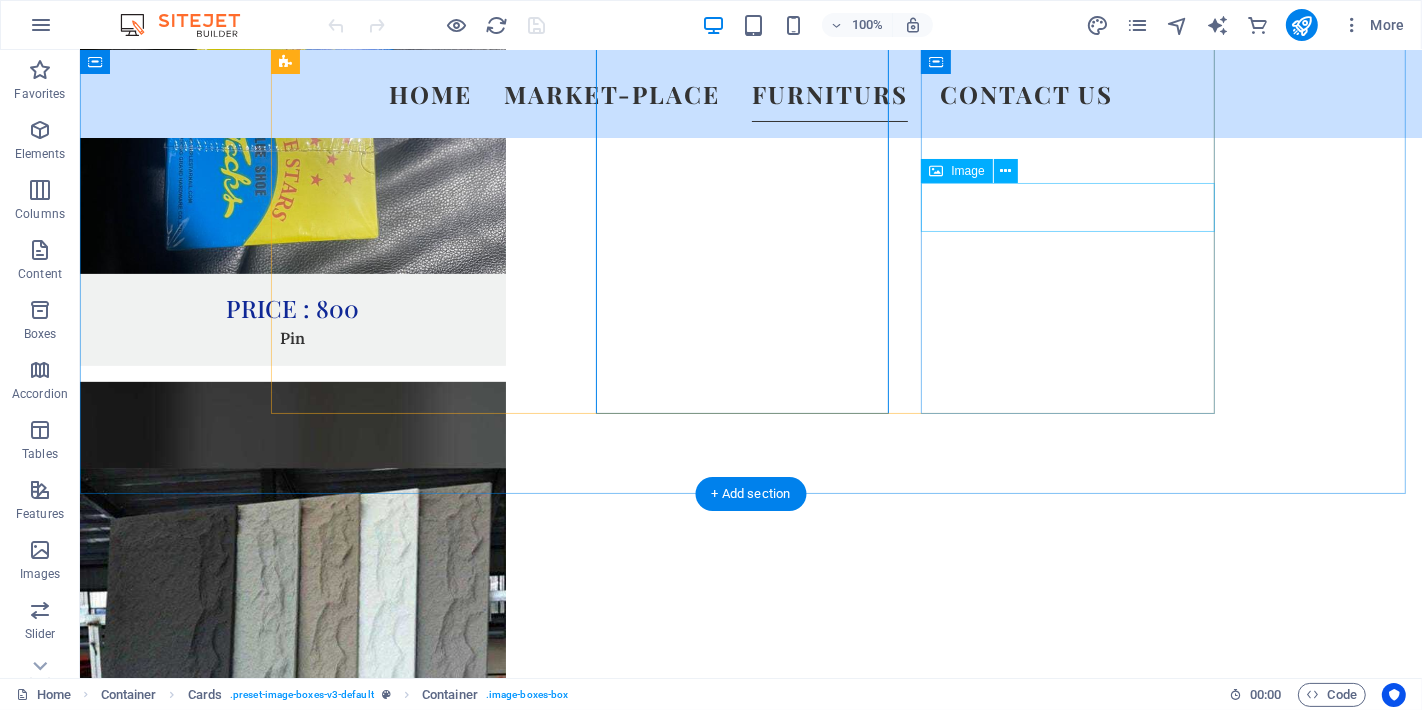 scroll, scrollTop: 7000, scrollLeft: 0, axis: vertical 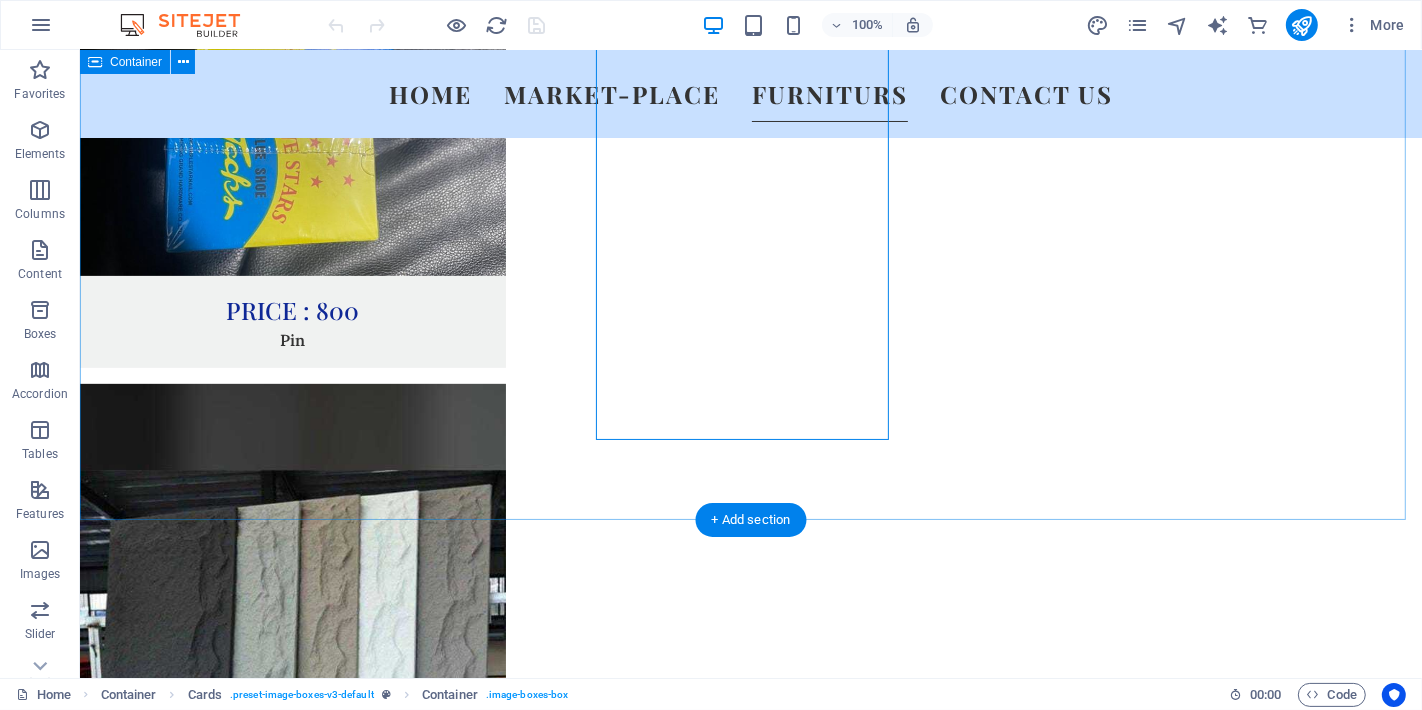 click on "Screw Machine Price : 63, 000 Tap here to cHAT us ON watsapp Screw Machine Price : 120, 000 Tap here to cHAT us ON watsapp Screw Machine Price : 74, 000 Tap here to cHAT us ON watsapp" at bounding box center [750, 12590] 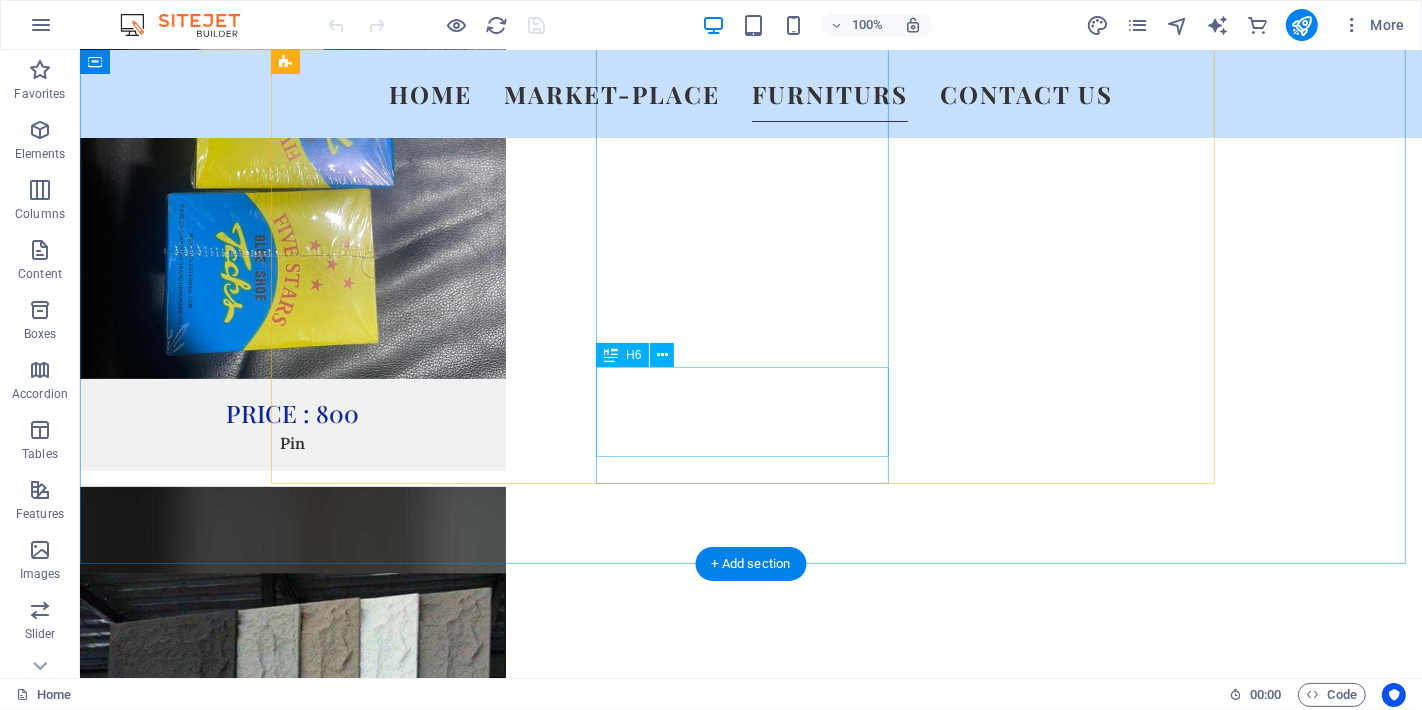 scroll, scrollTop: 6955, scrollLeft: 0, axis: vertical 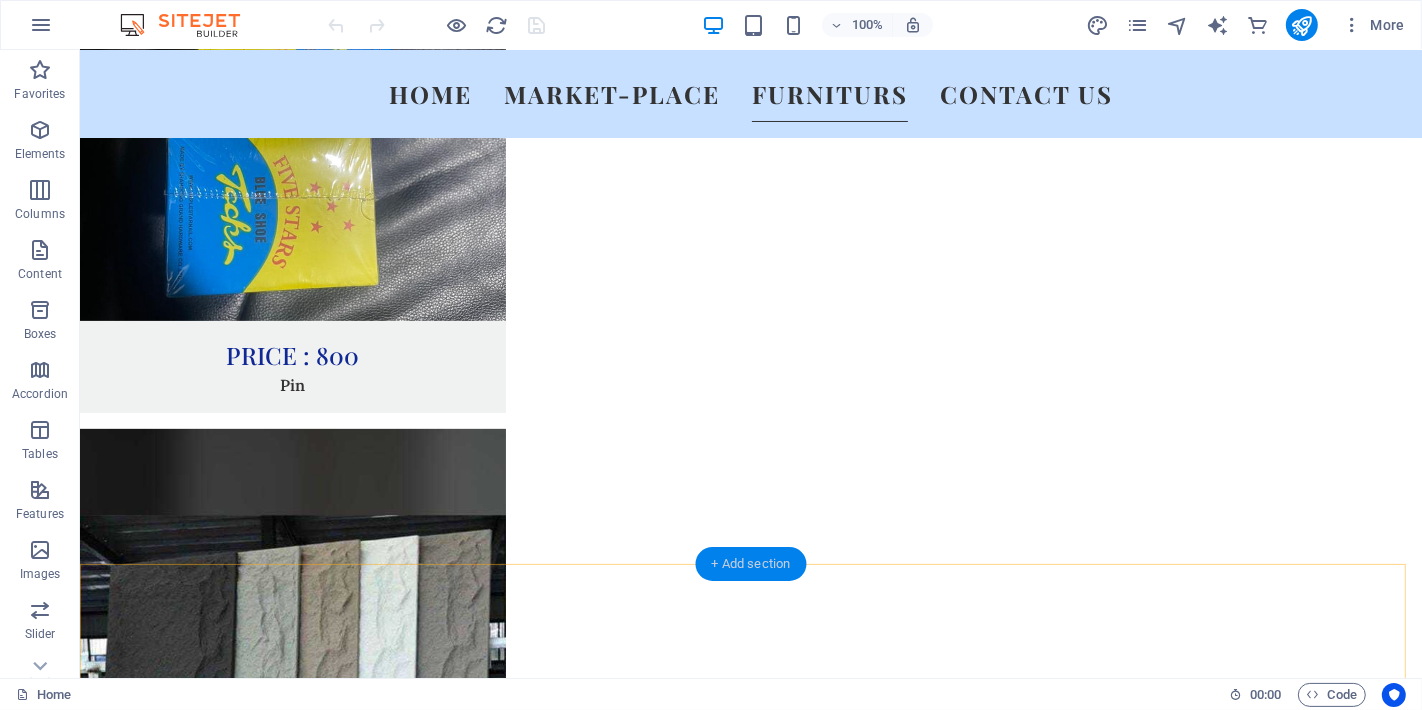 drag, startPoint x: 763, startPoint y: 566, endPoint x: 338, endPoint y: 516, distance: 427.93106 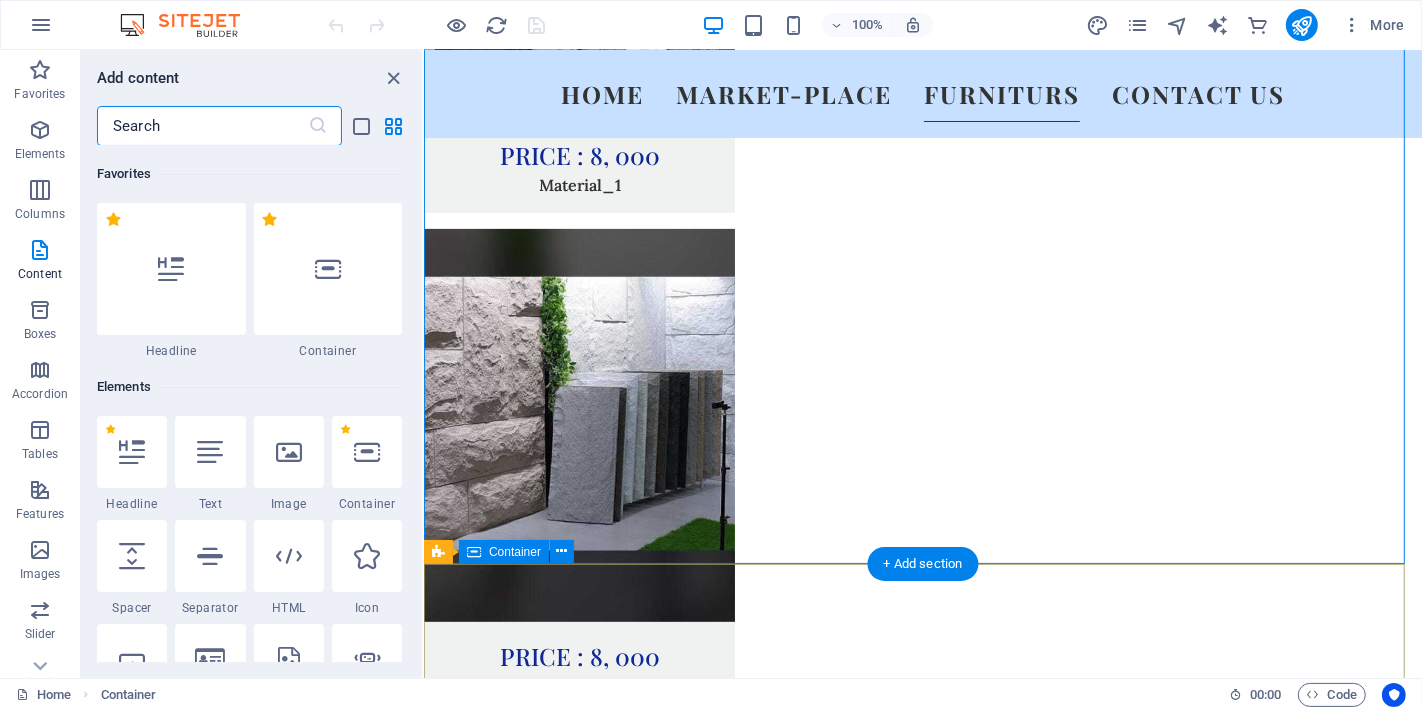 scroll, scrollTop: 5820, scrollLeft: 0, axis: vertical 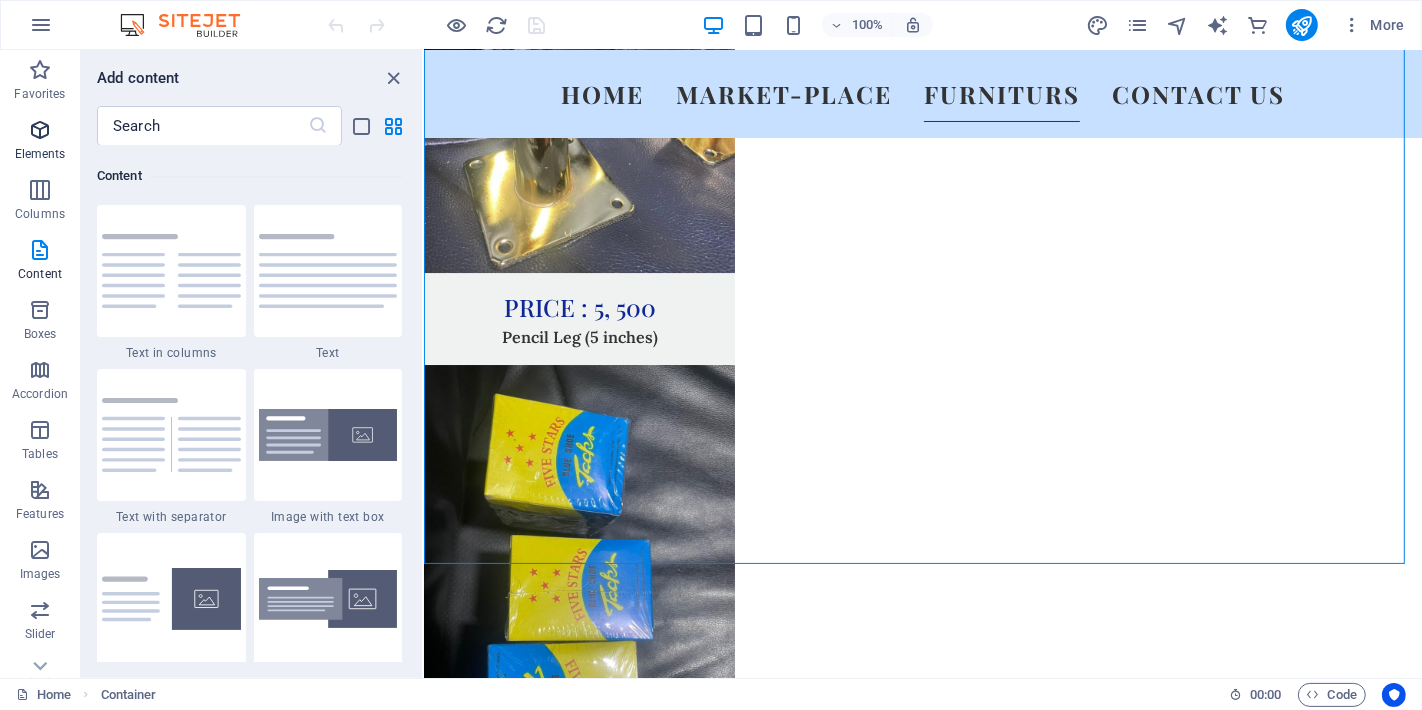 click at bounding box center [40, 130] 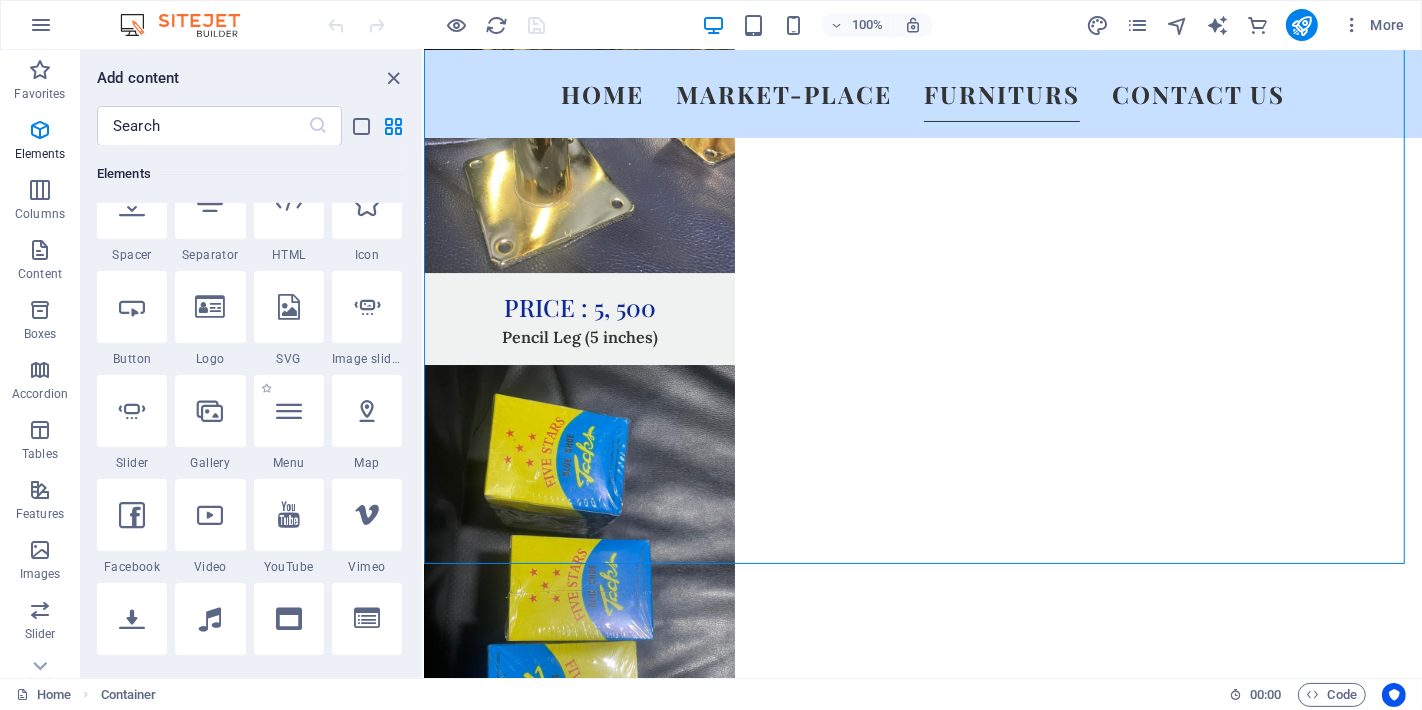scroll, scrollTop: 435, scrollLeft: 0, axis: vertical 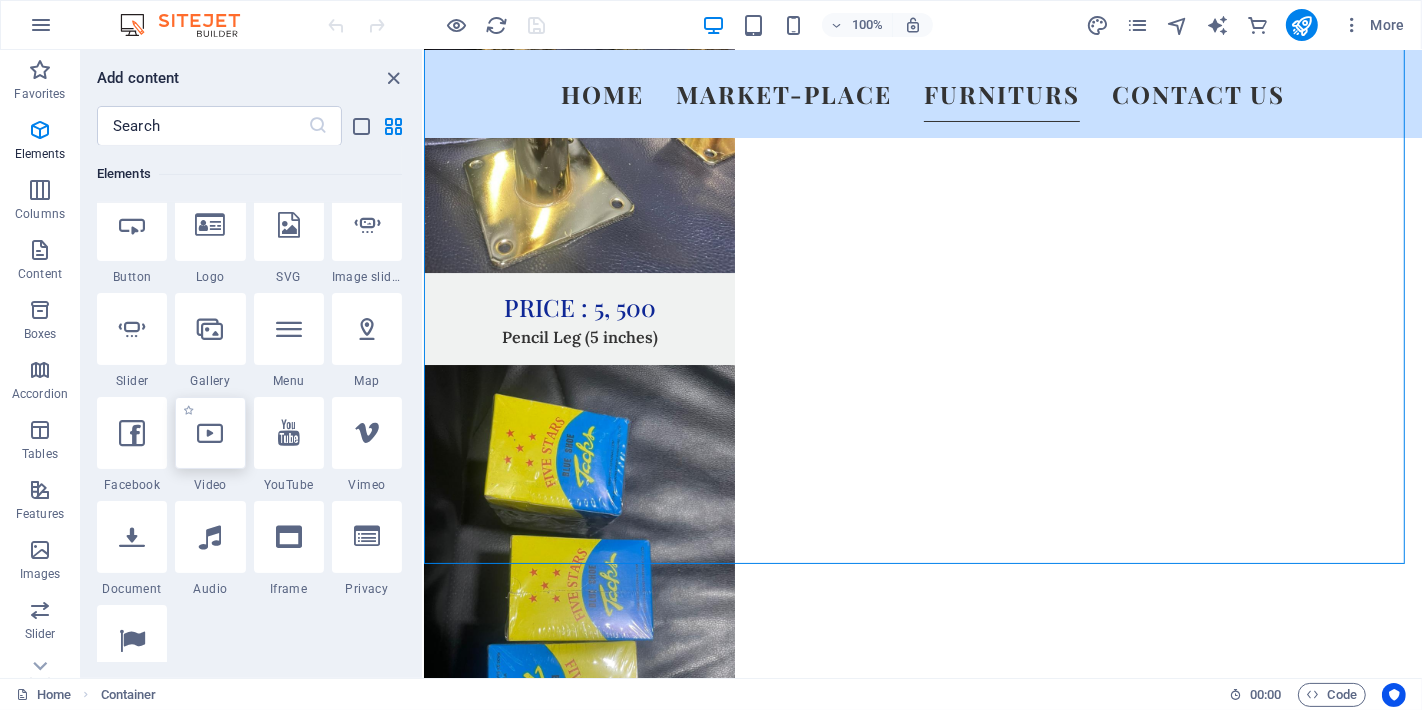 click at bounding box center (210, 433) 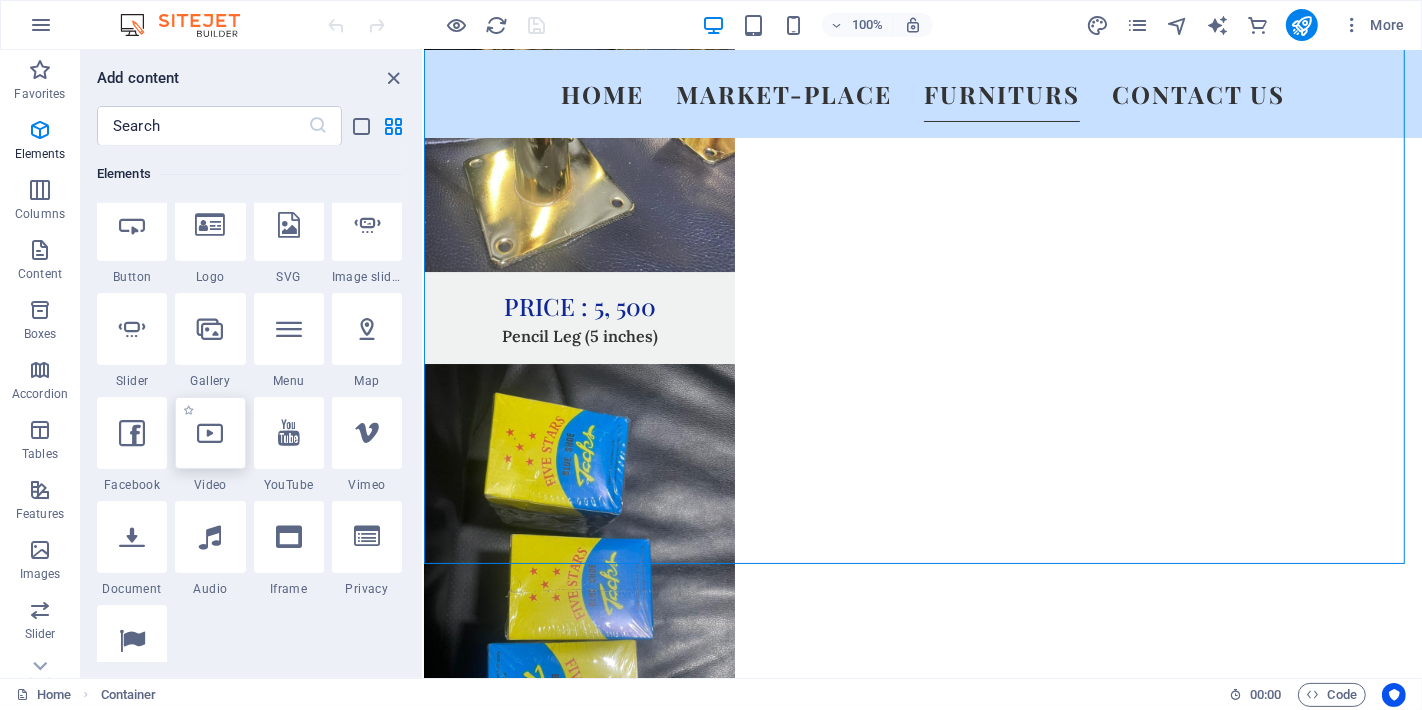 select on "%" 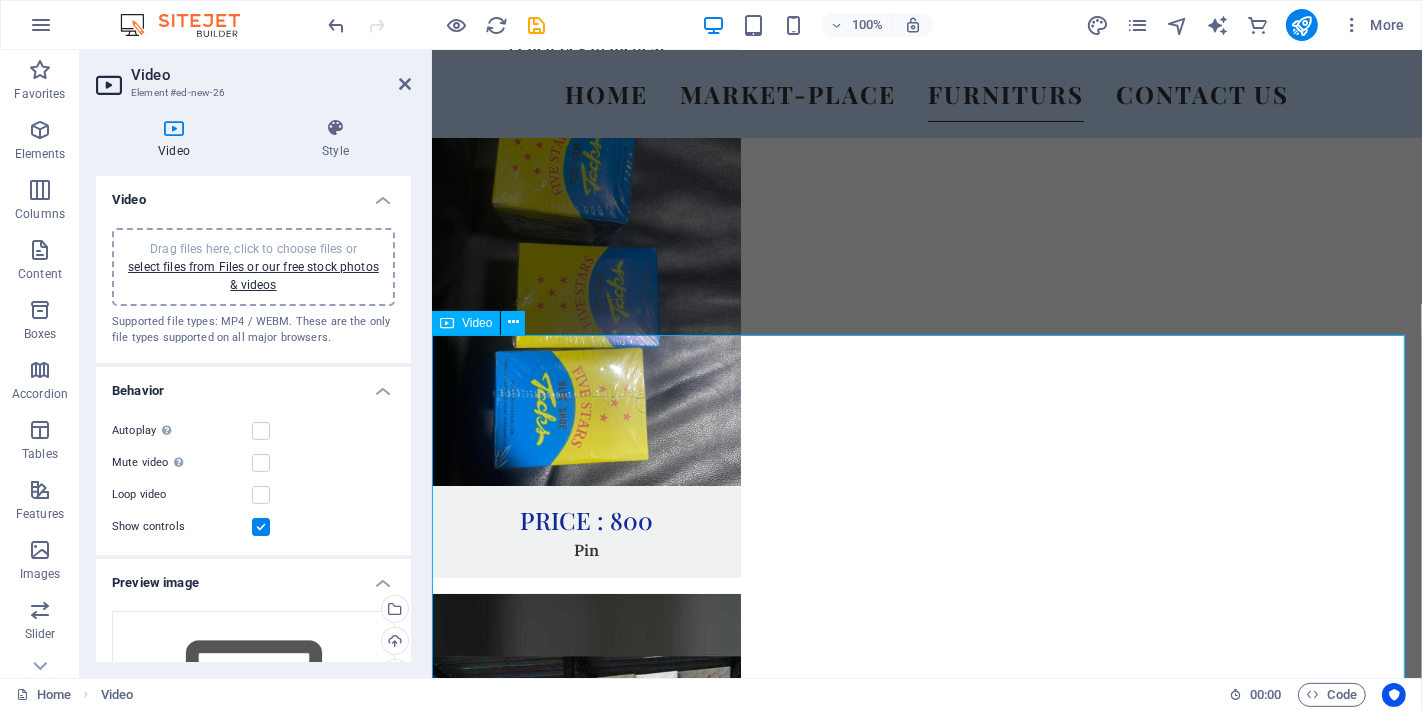 scroll, scrollTop: 6124, scrollLeft: 0, axis: vertical 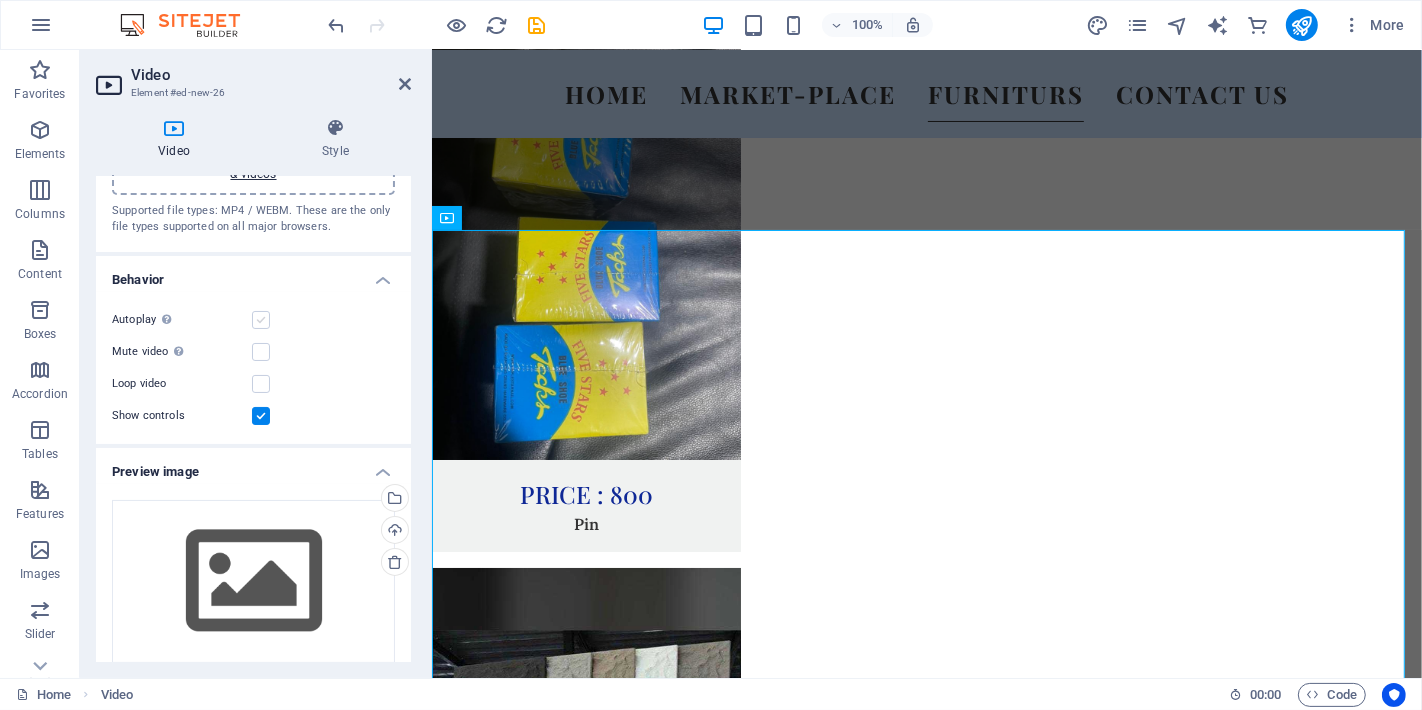 click at bounding box center [261, 320] 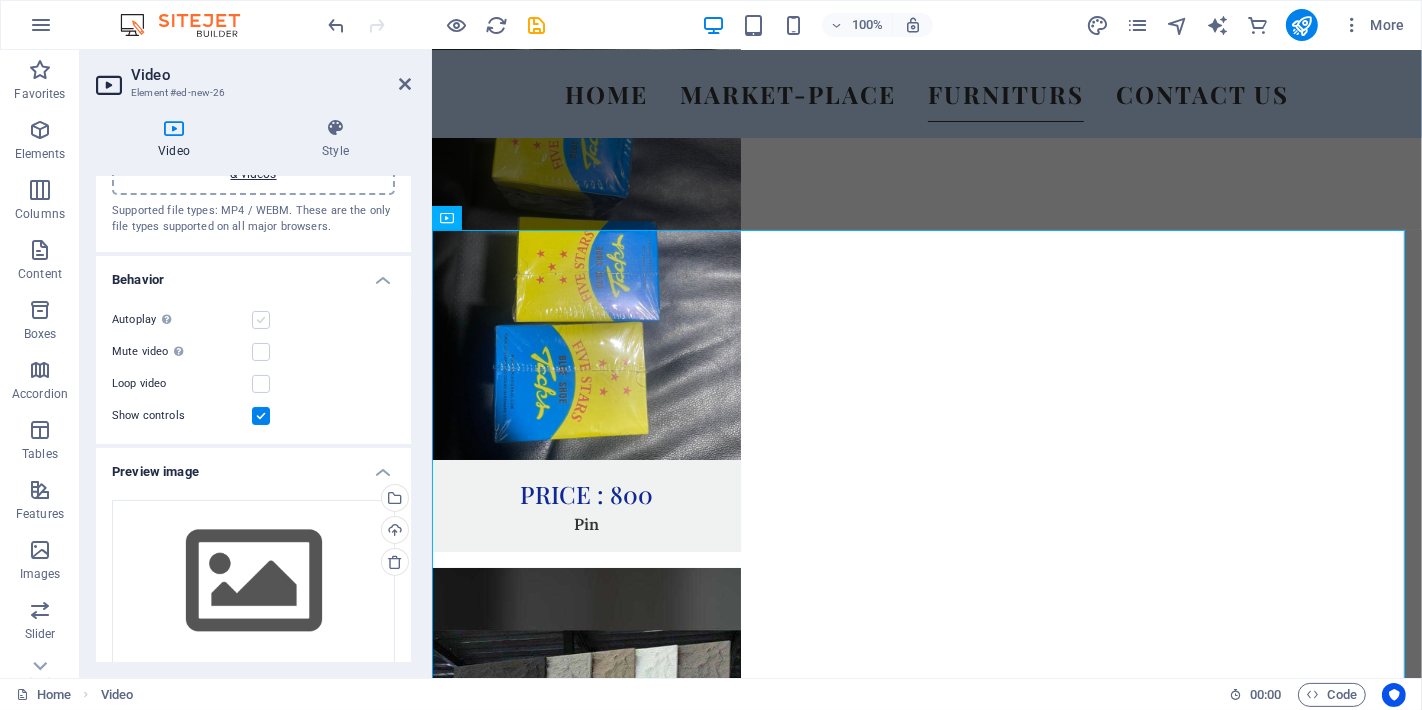 click at bounding box center (261, 320) 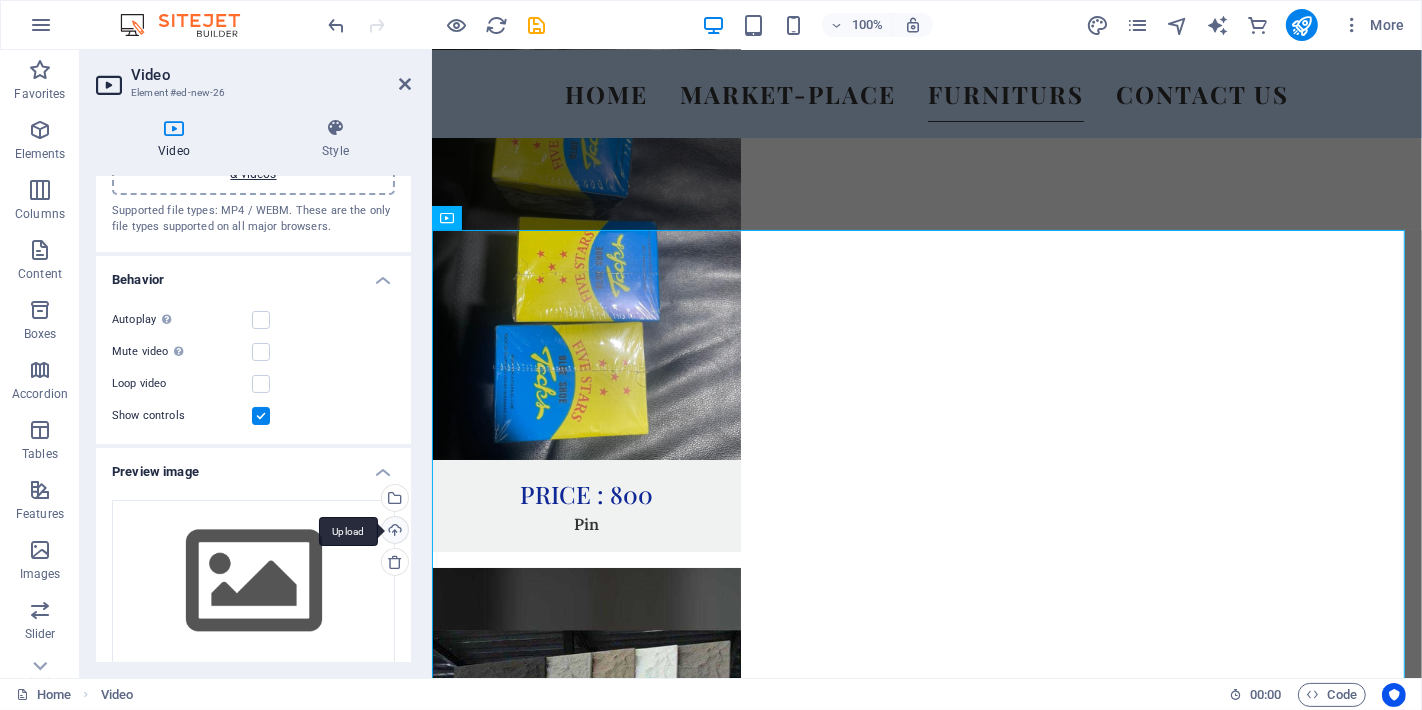 click on "Upload" at bounding box center (393, 532) 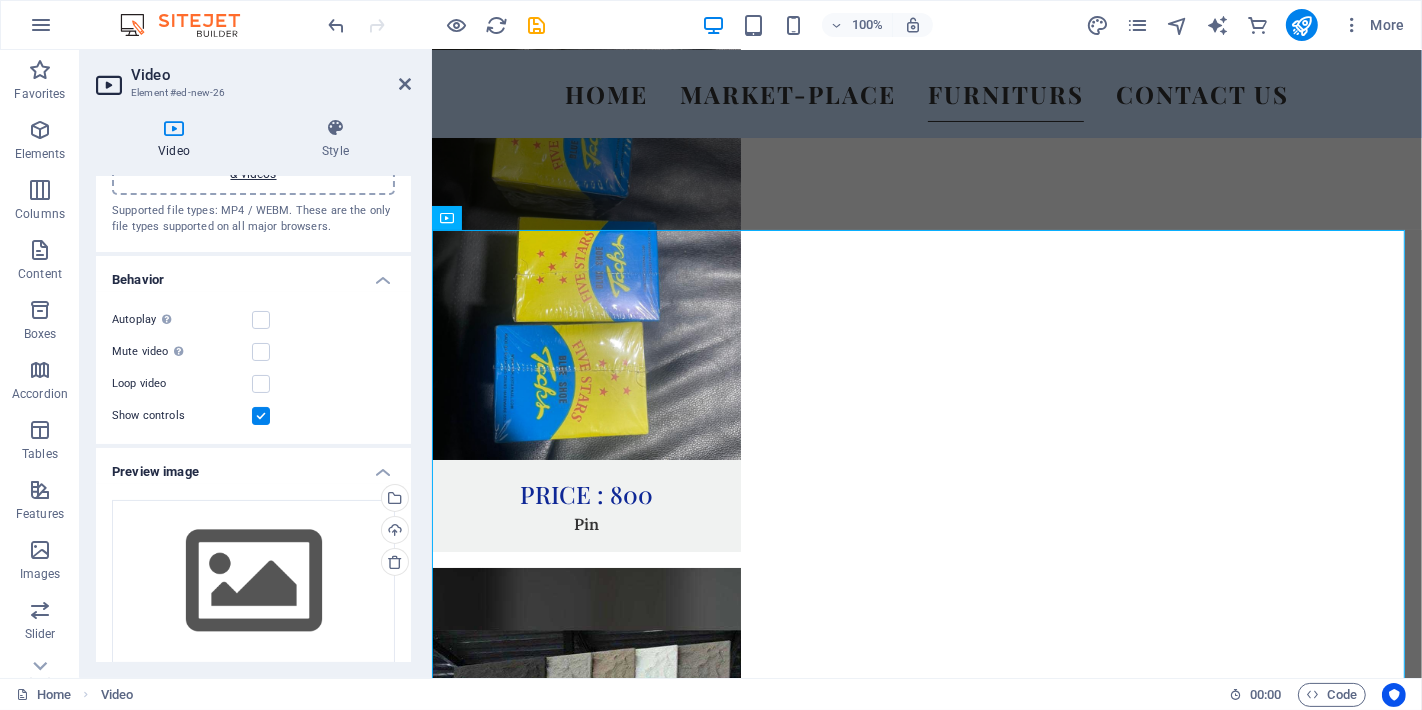 click at bounding box center [174, 128] 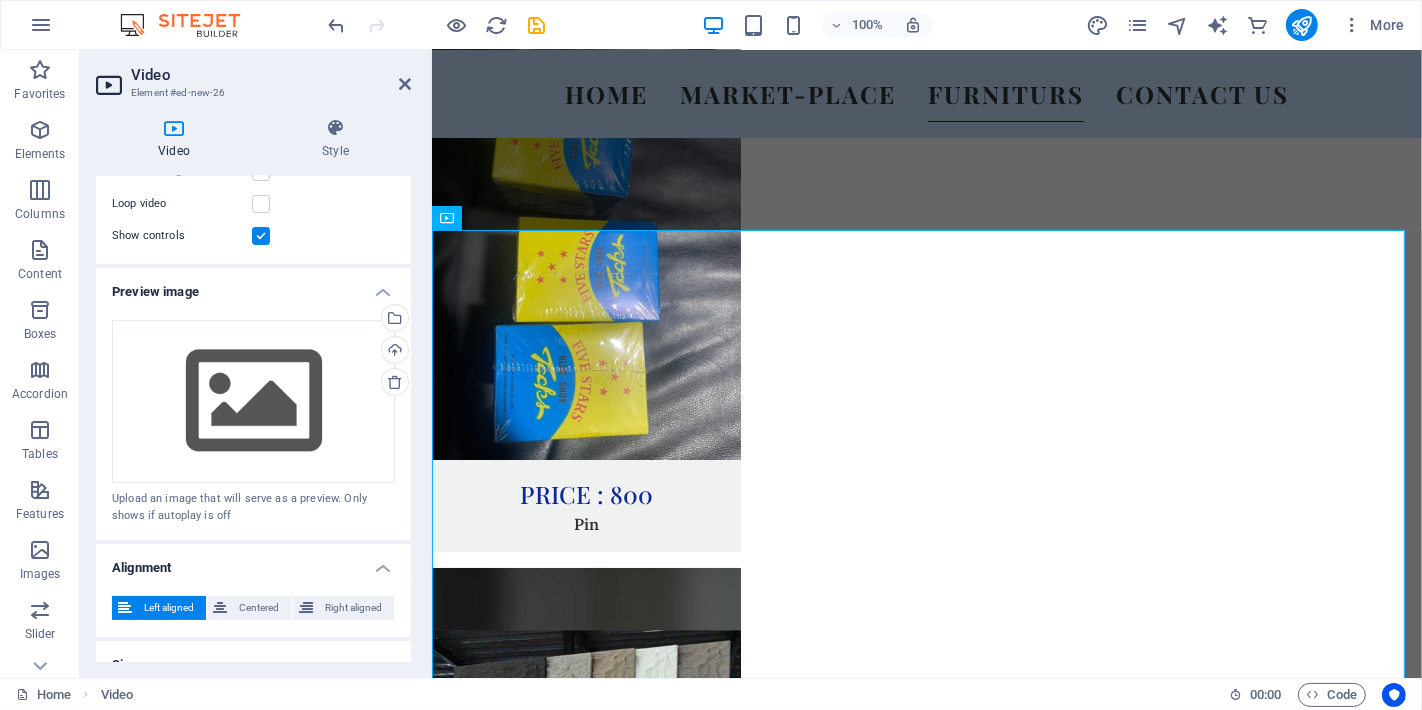 scroll, scrollTop: 446, scrollLeft: 0, axis: vertical 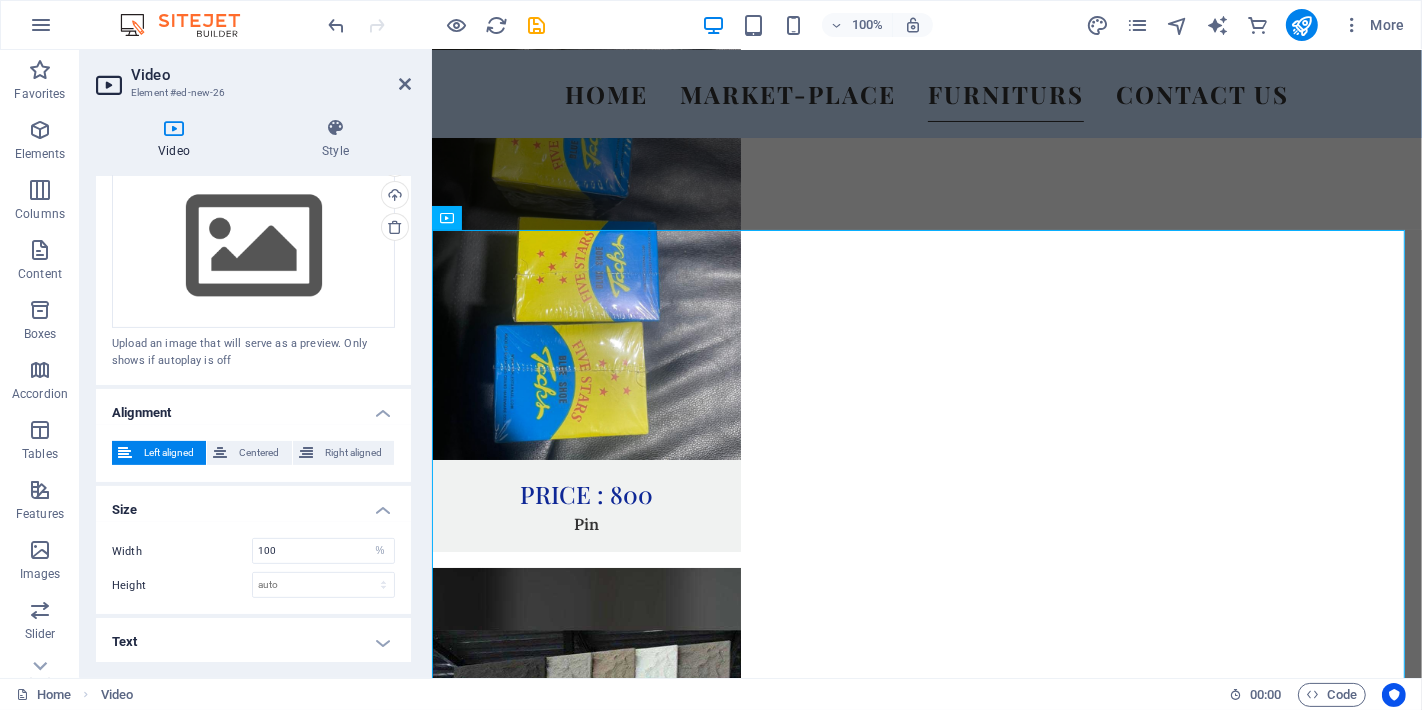click on "Video" at bounding box center [178, 139] 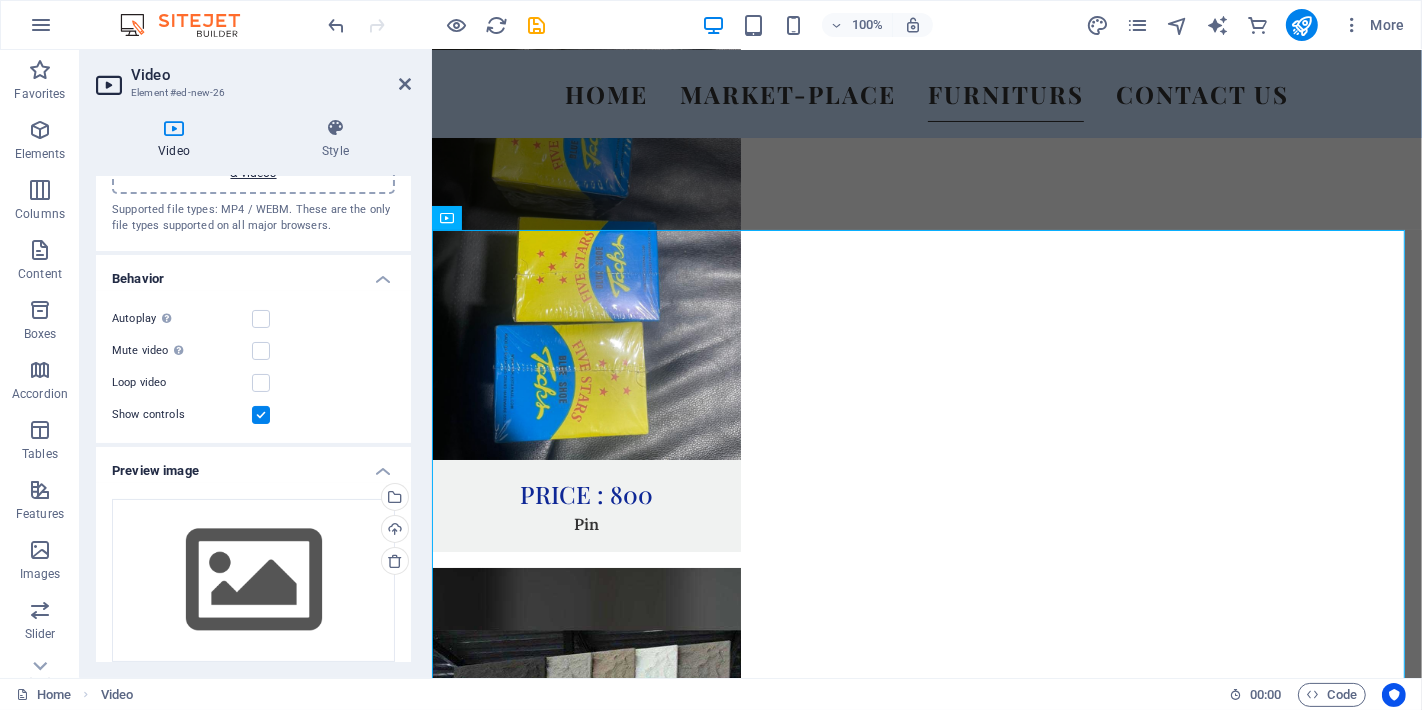 scroll, scrollTop: 0, scrollLeft: 0, axis: both 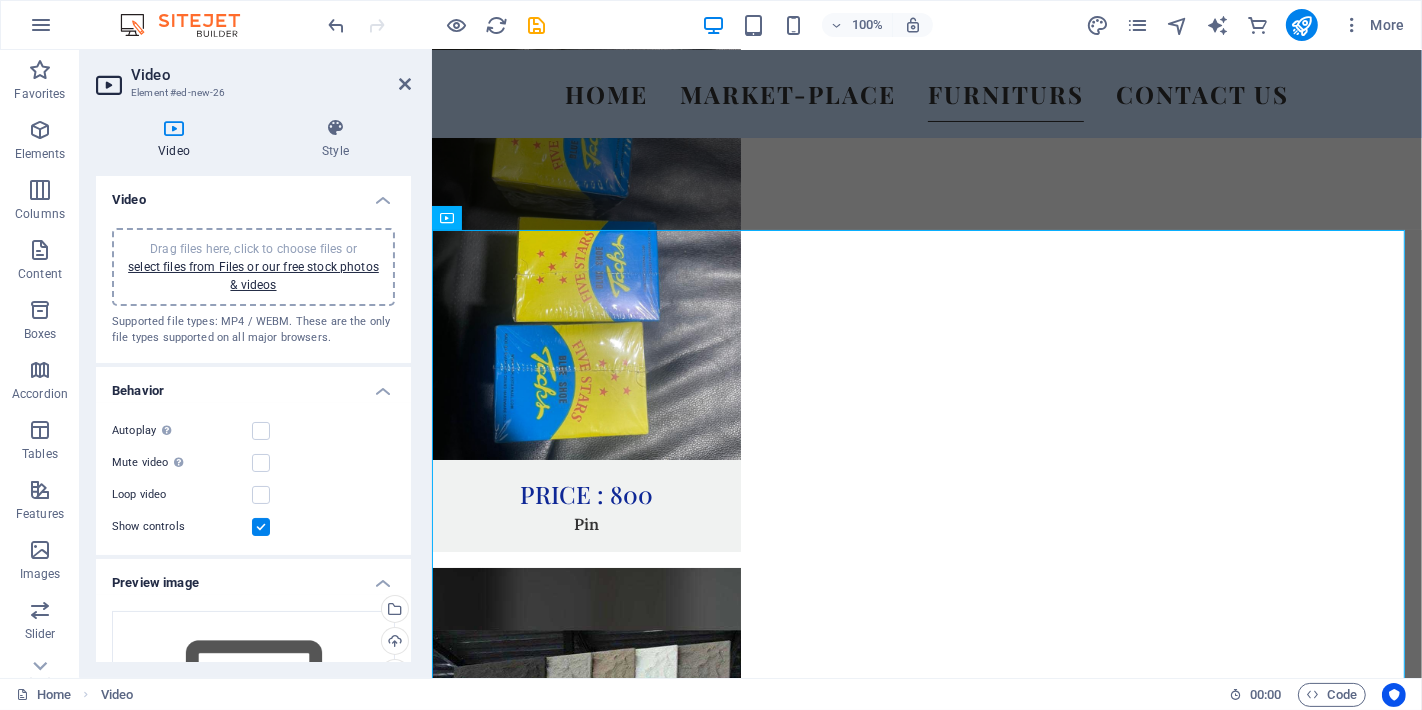 click on "Video" at bounding box center (271, 75) 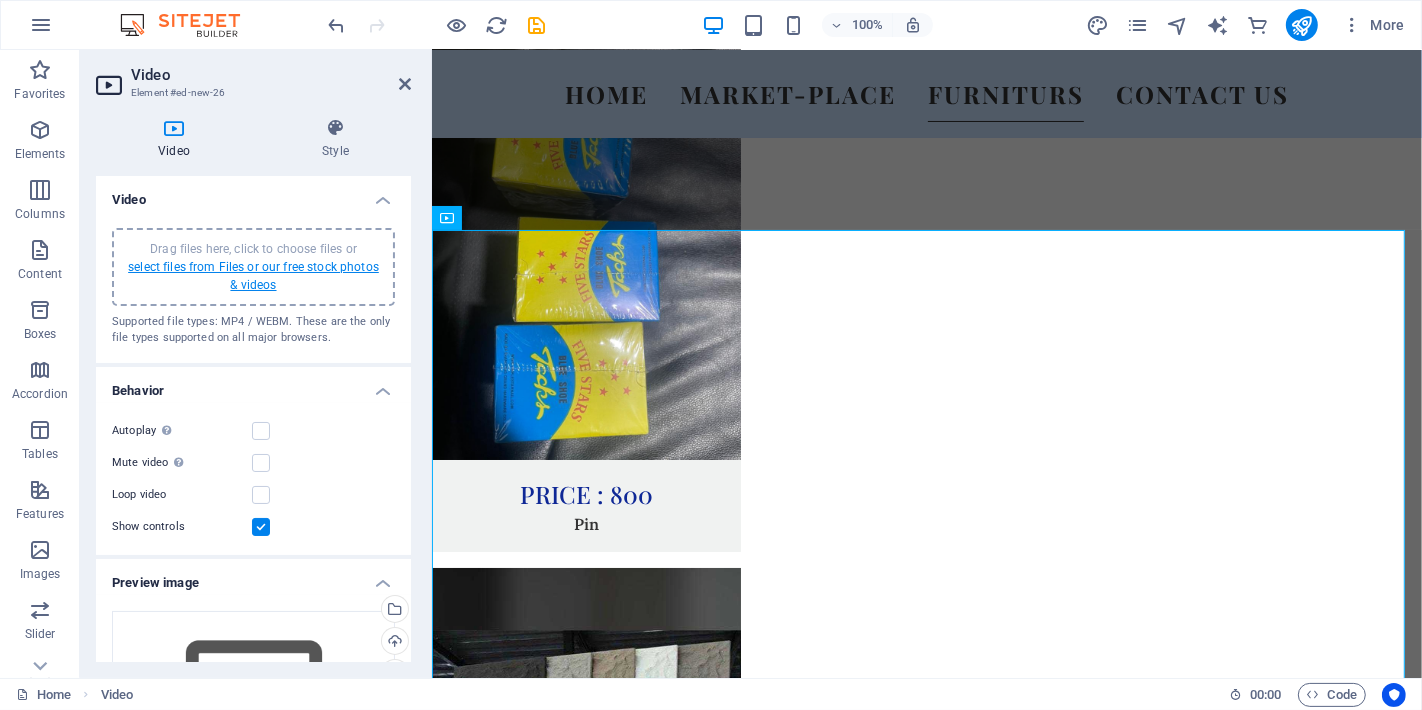 click on "select files from Files or our free stock photos & videos" at bounding box center [253, 276] 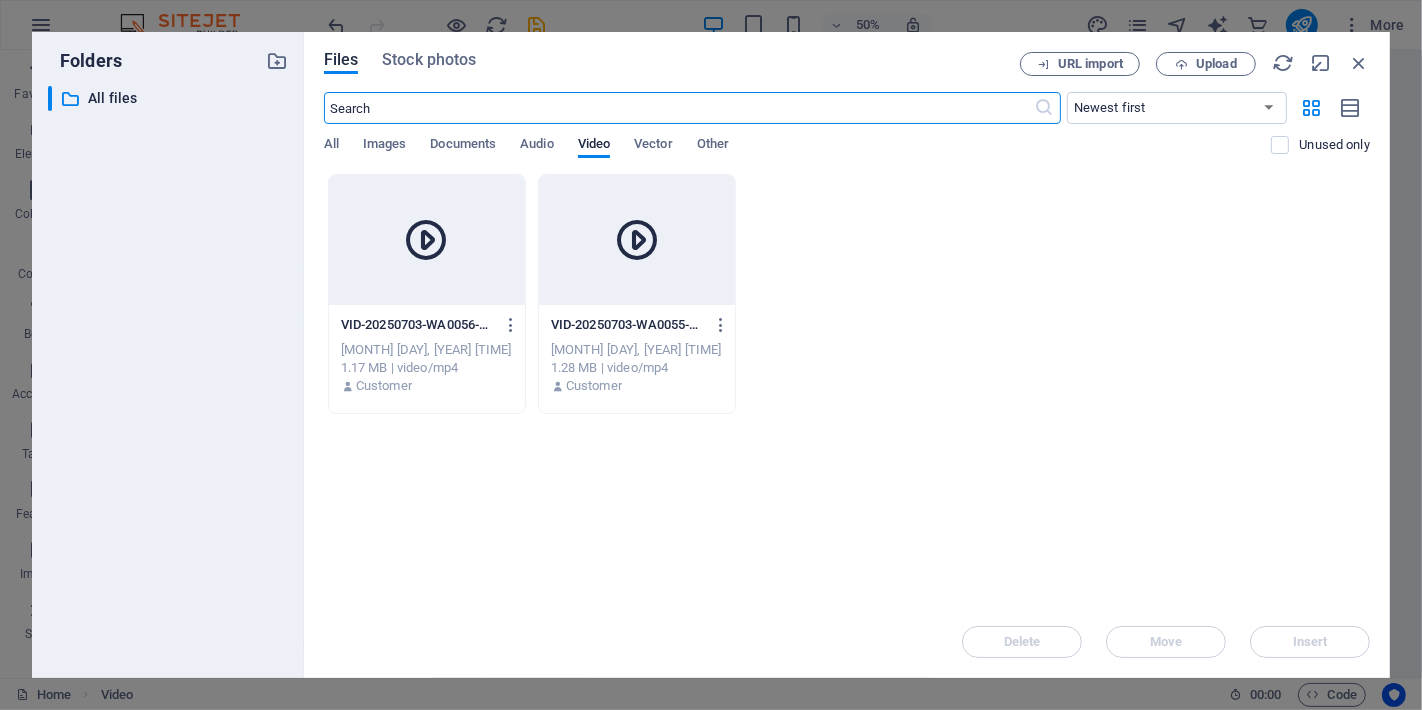 scroll, scrollTop: 6161, scrollLeft: 0, axis: vertical 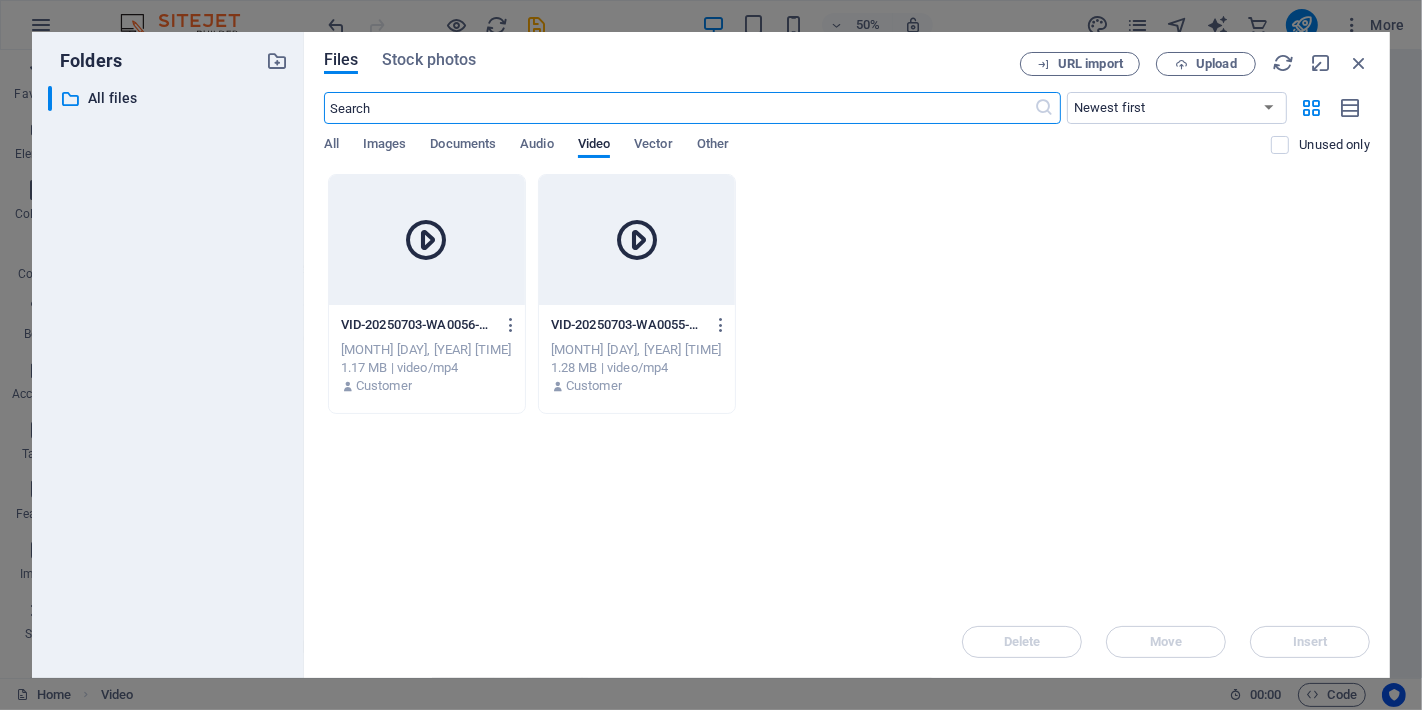click at bounding box center [427, 240] 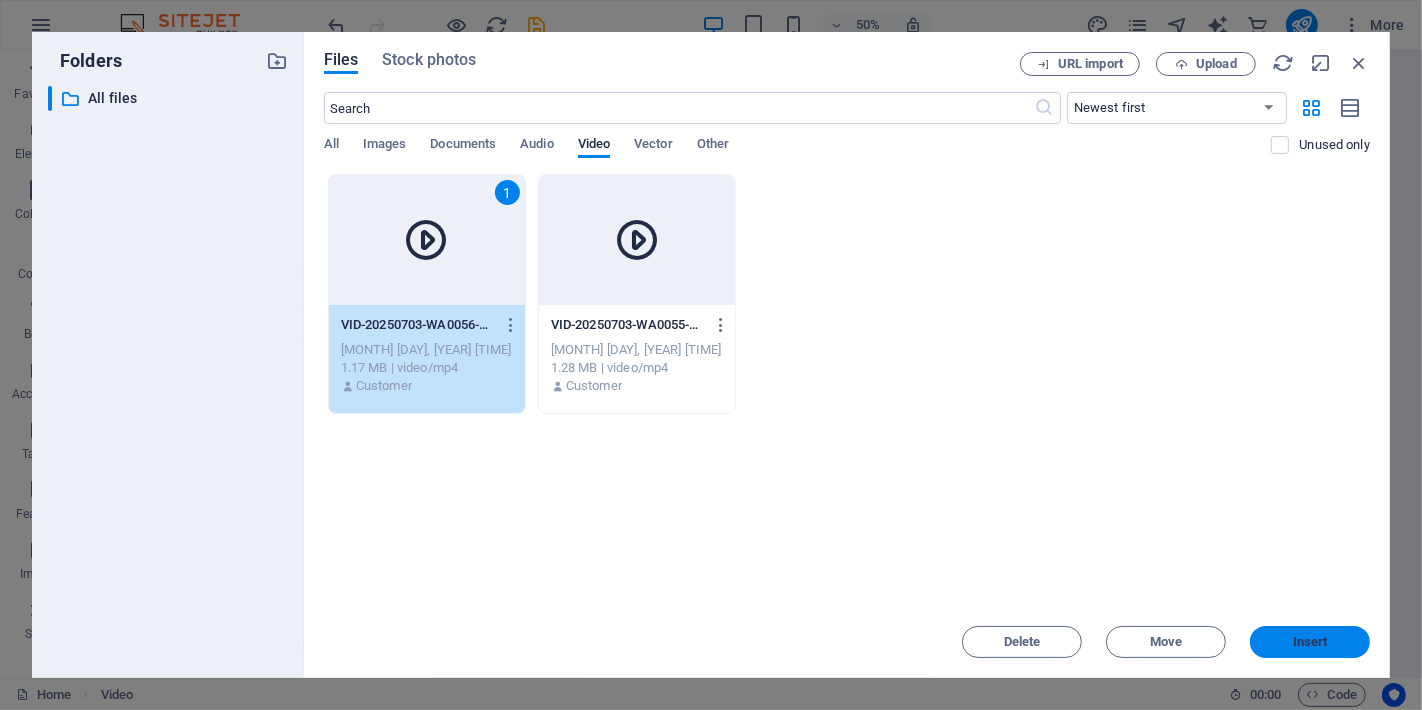 click on "Insert" at bounding box center [1310, 642] 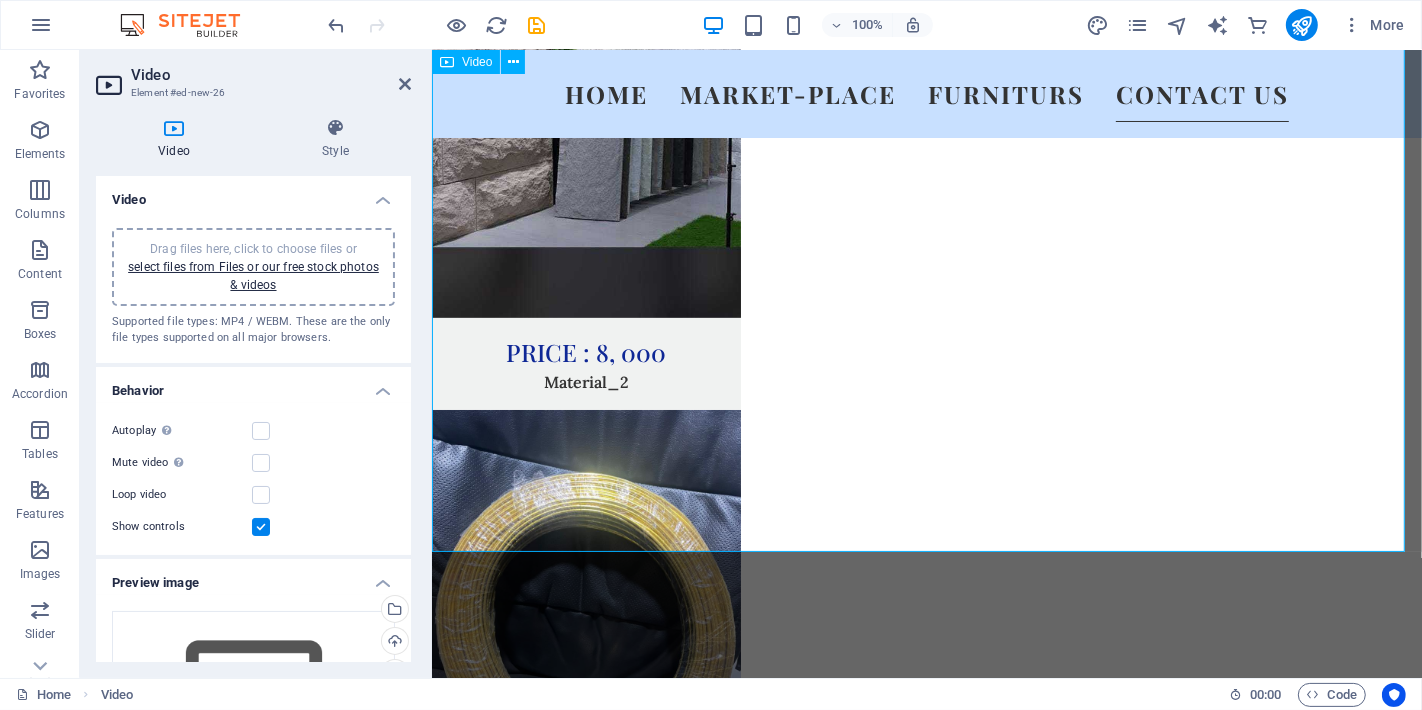 scroll, scrollTop: 7568, scrollLeft: 0, axis: vertical 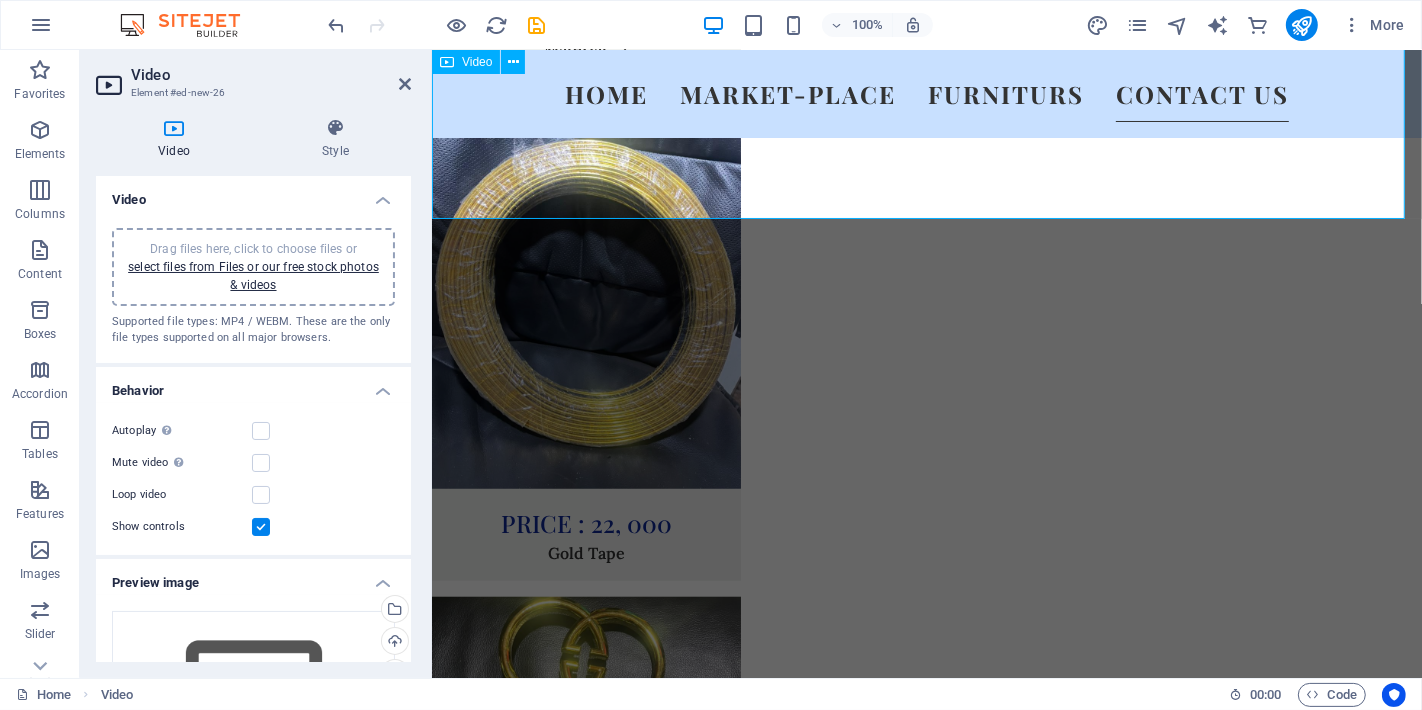 click at bounding box center (926, 9779) 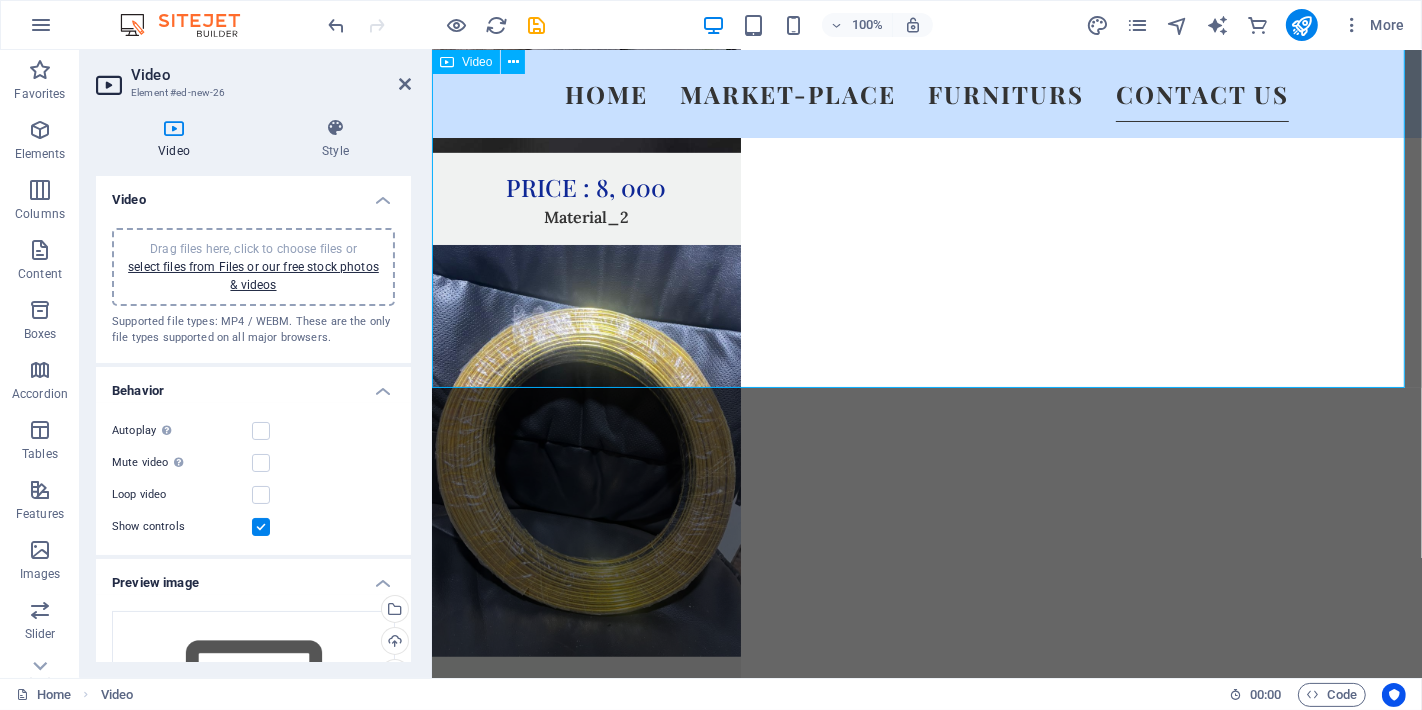 scroll, scrollTop: 7346, scrollLeft: 0, axis: vertical 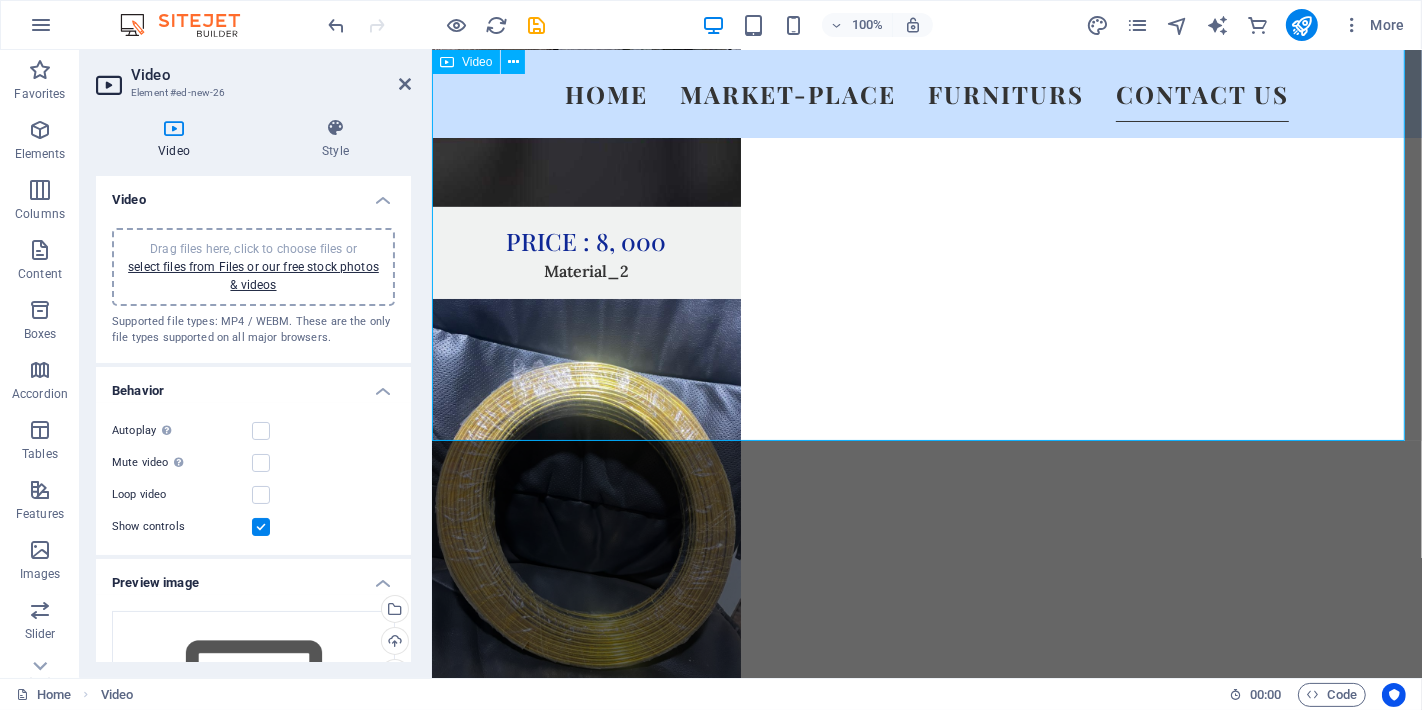 click at bounding box center [926, 10001] 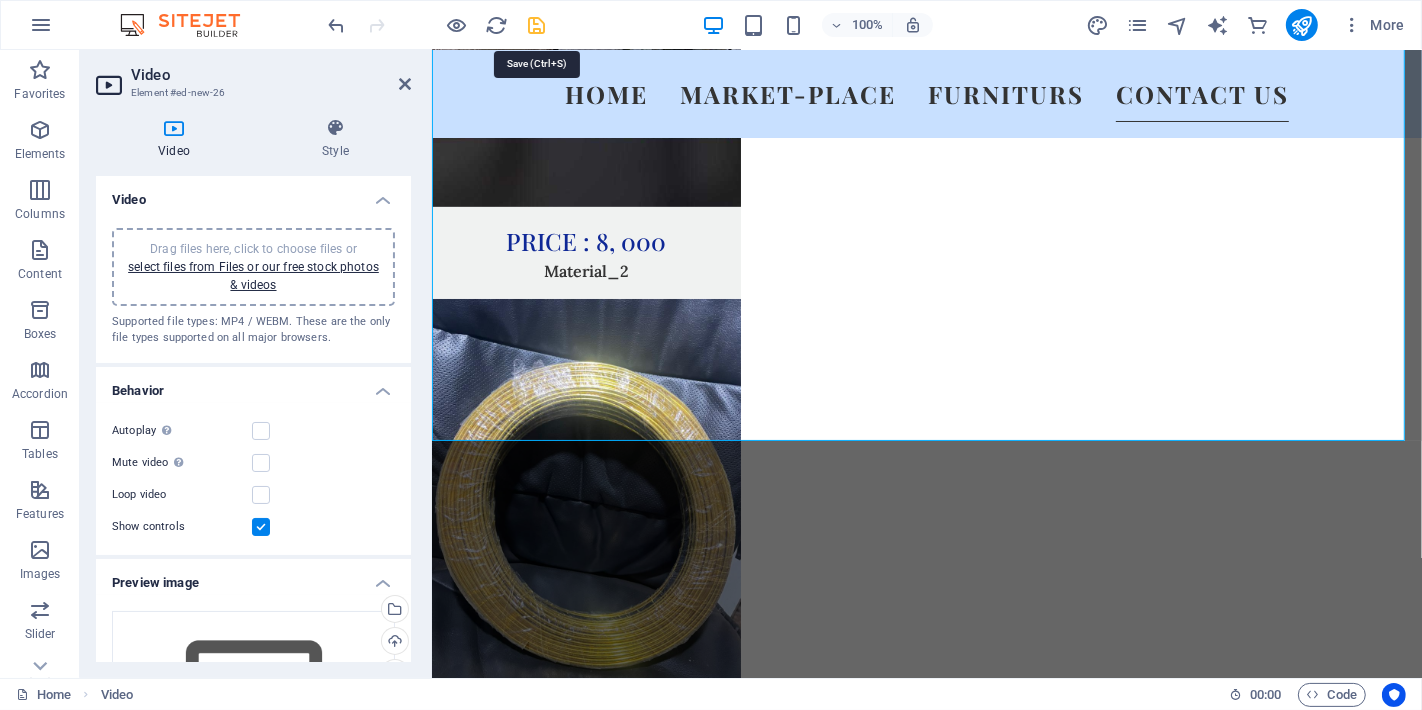 click at bounding box center [537, 25] 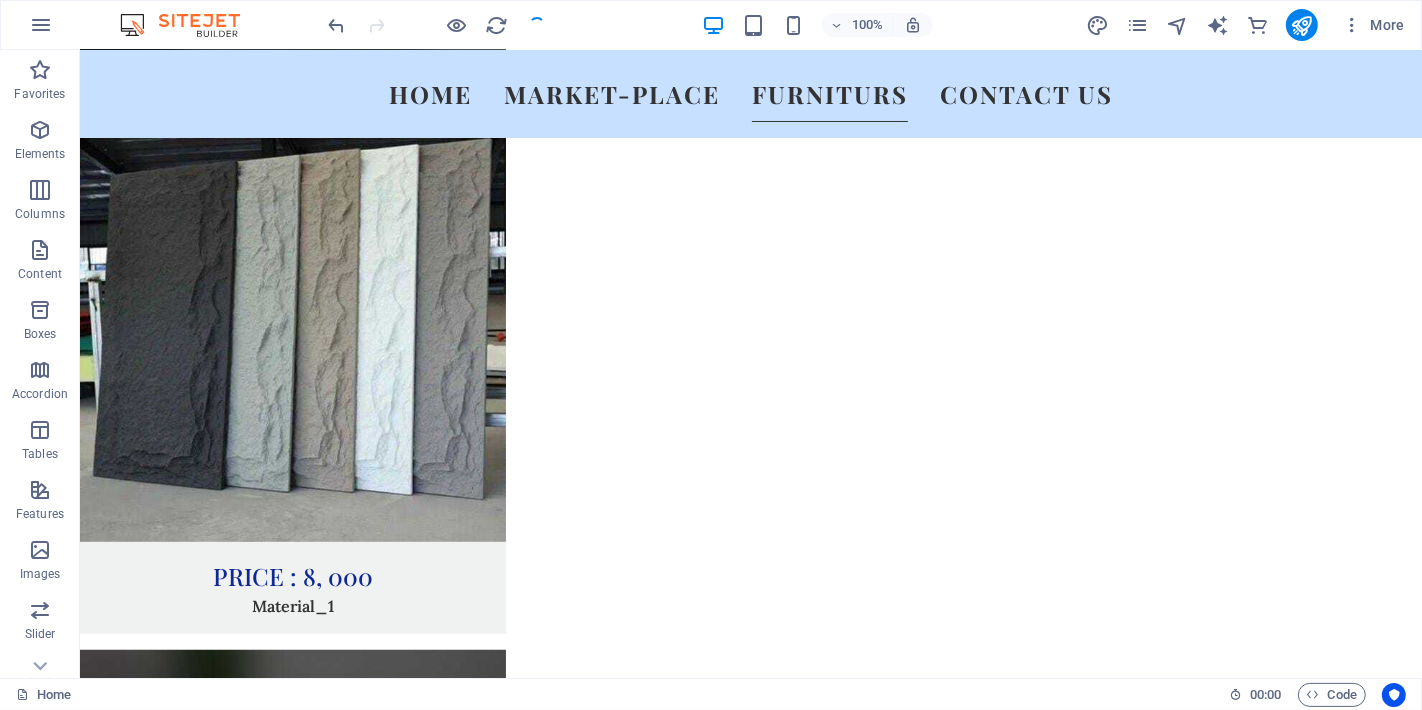 scroll, scrollTop: 8512, scrollLeft: 0, axis: vertical 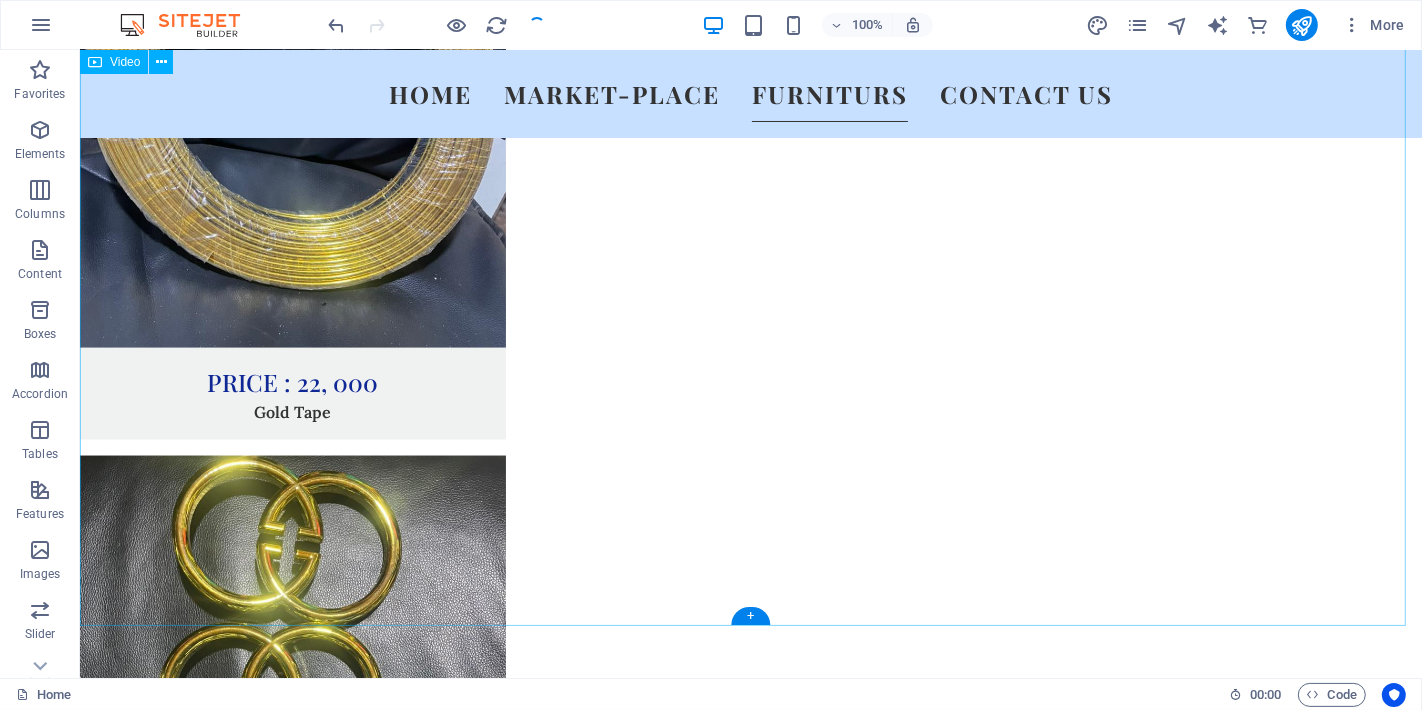 click at bounding box center (750, 11916) 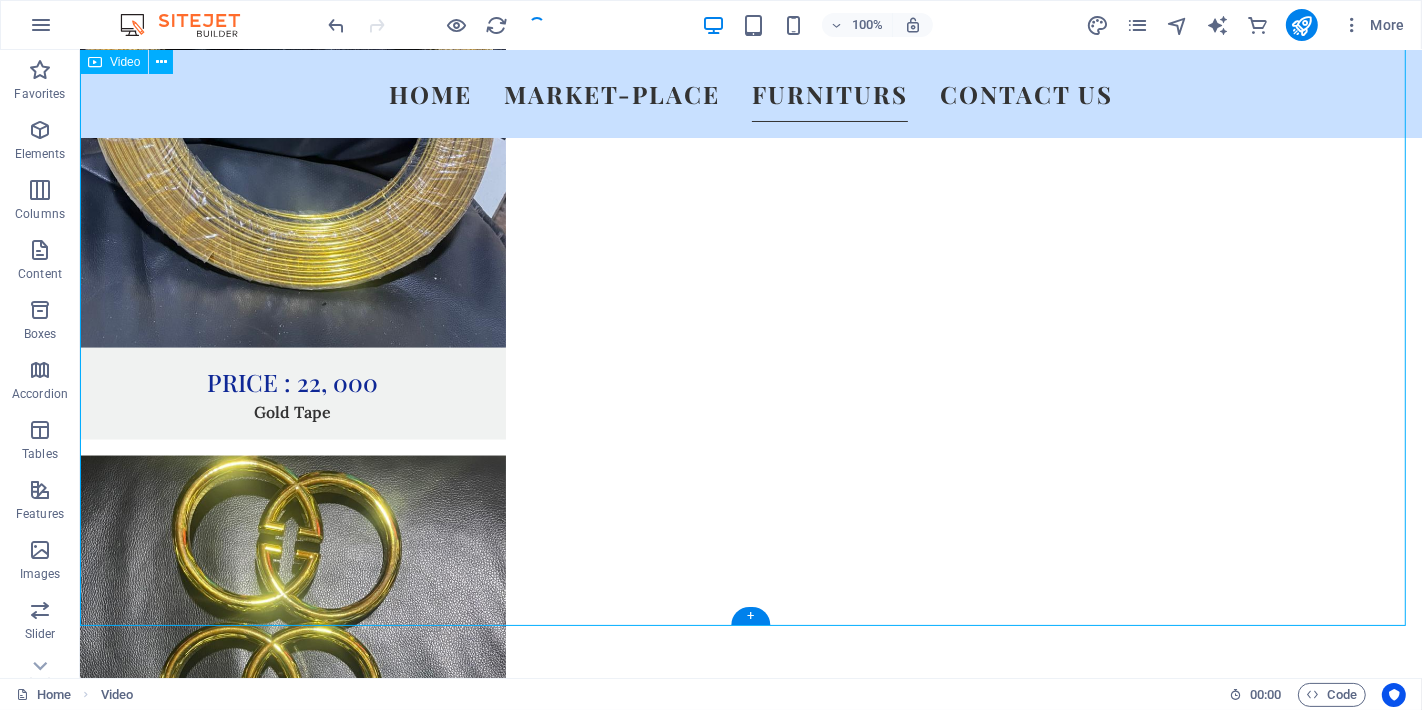 click at bounding box center (750, 11916) 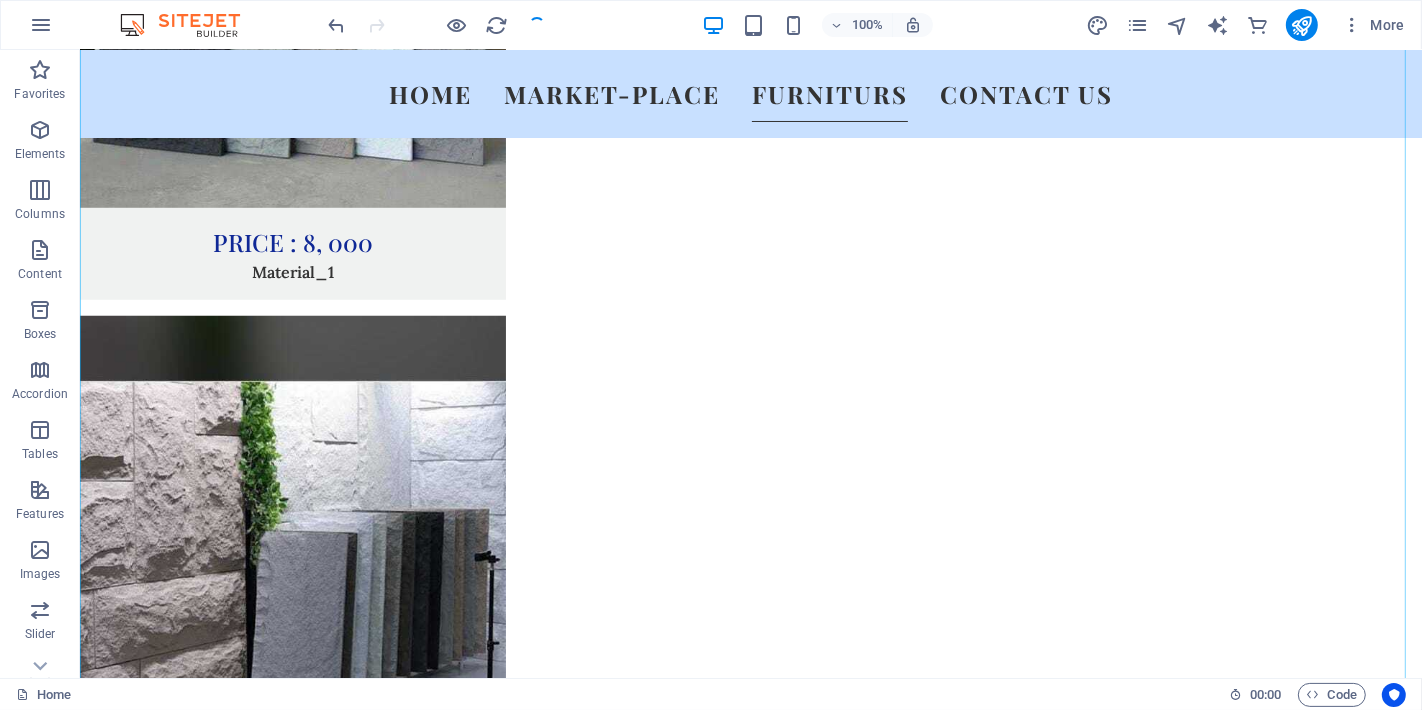 scroll, scrollTop: 7845, scrollLeft: 0, axis: vertical 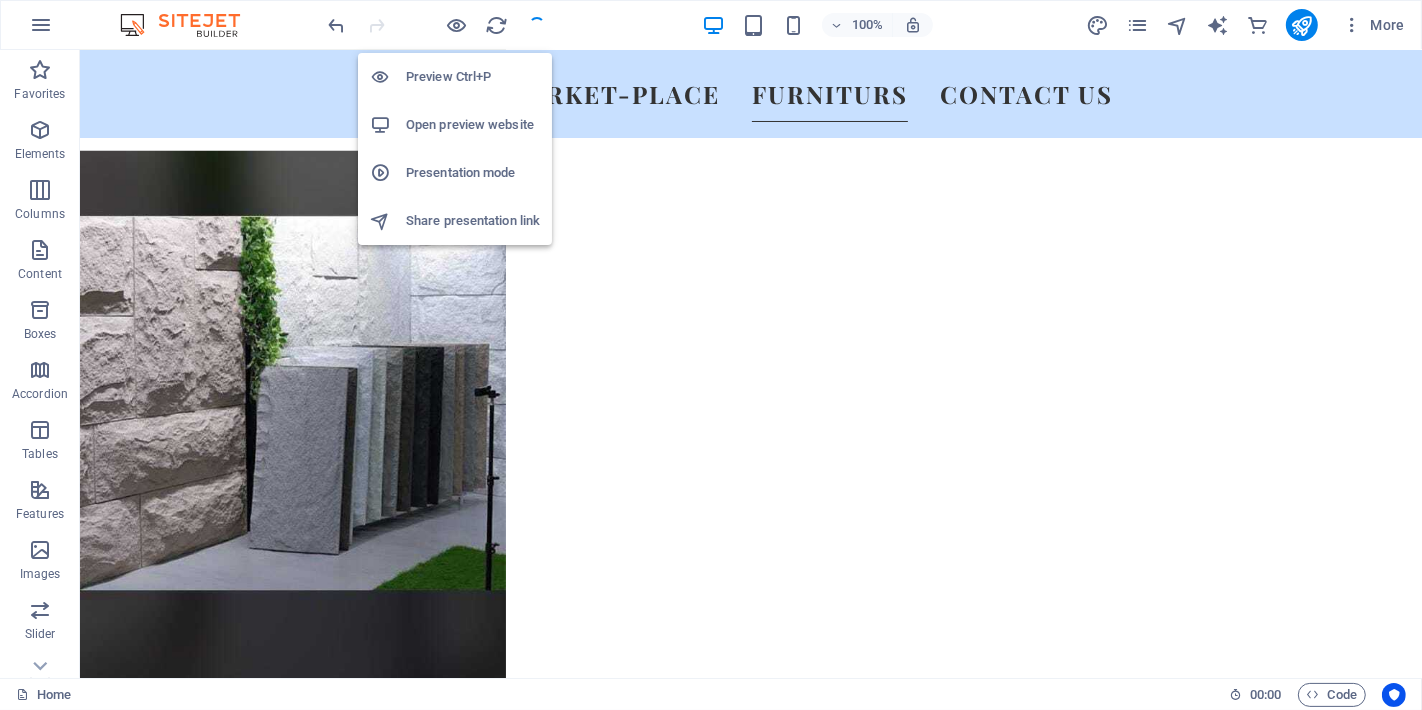 click on "Preview Ctrl+P" at bounding box center [473, 77] 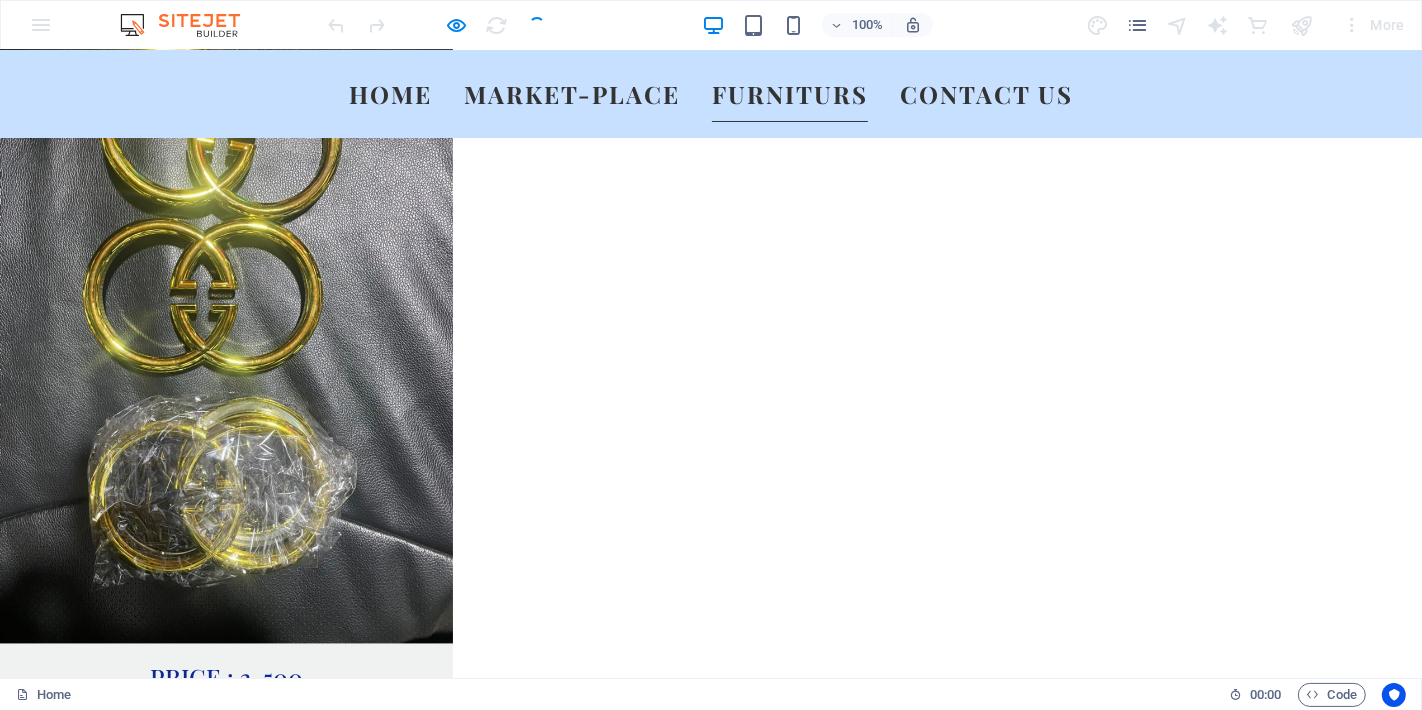 scroll, scrollTop: 9331, scrollLeft: 0, axis: vertical 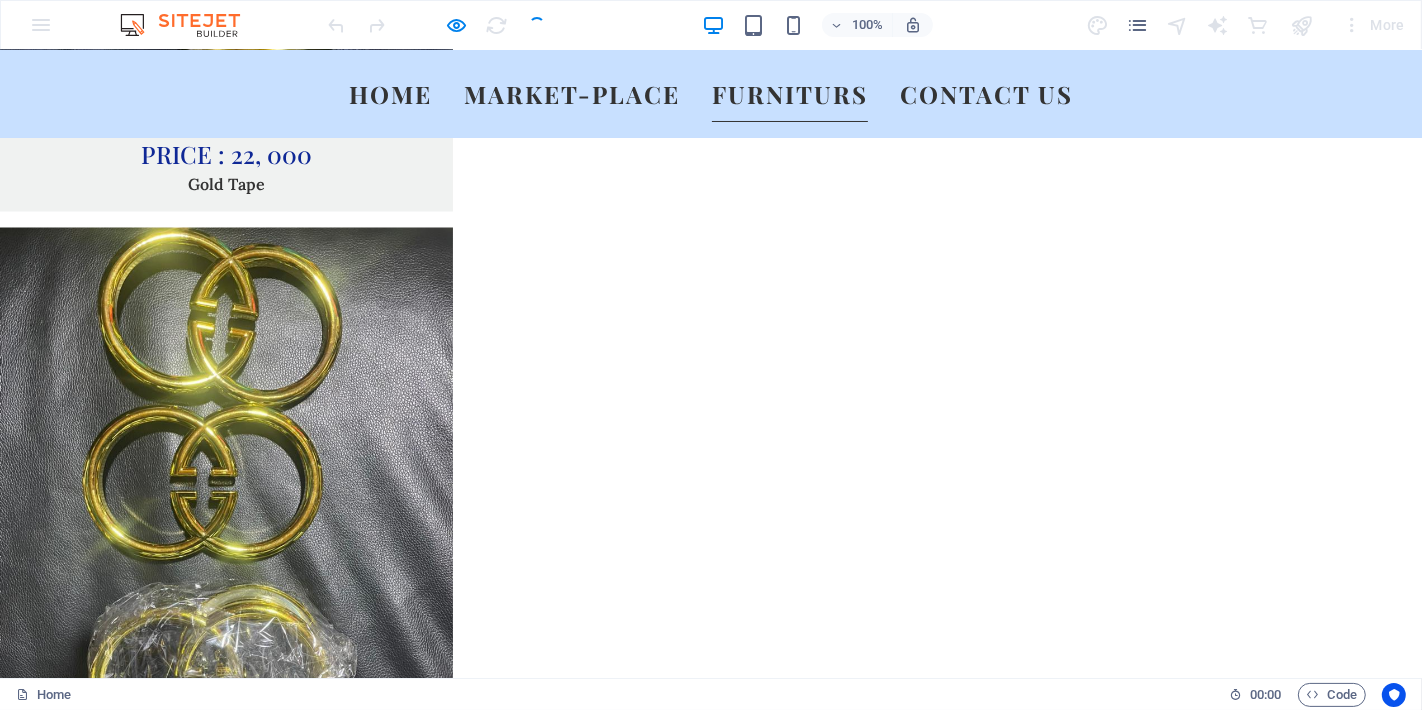 type 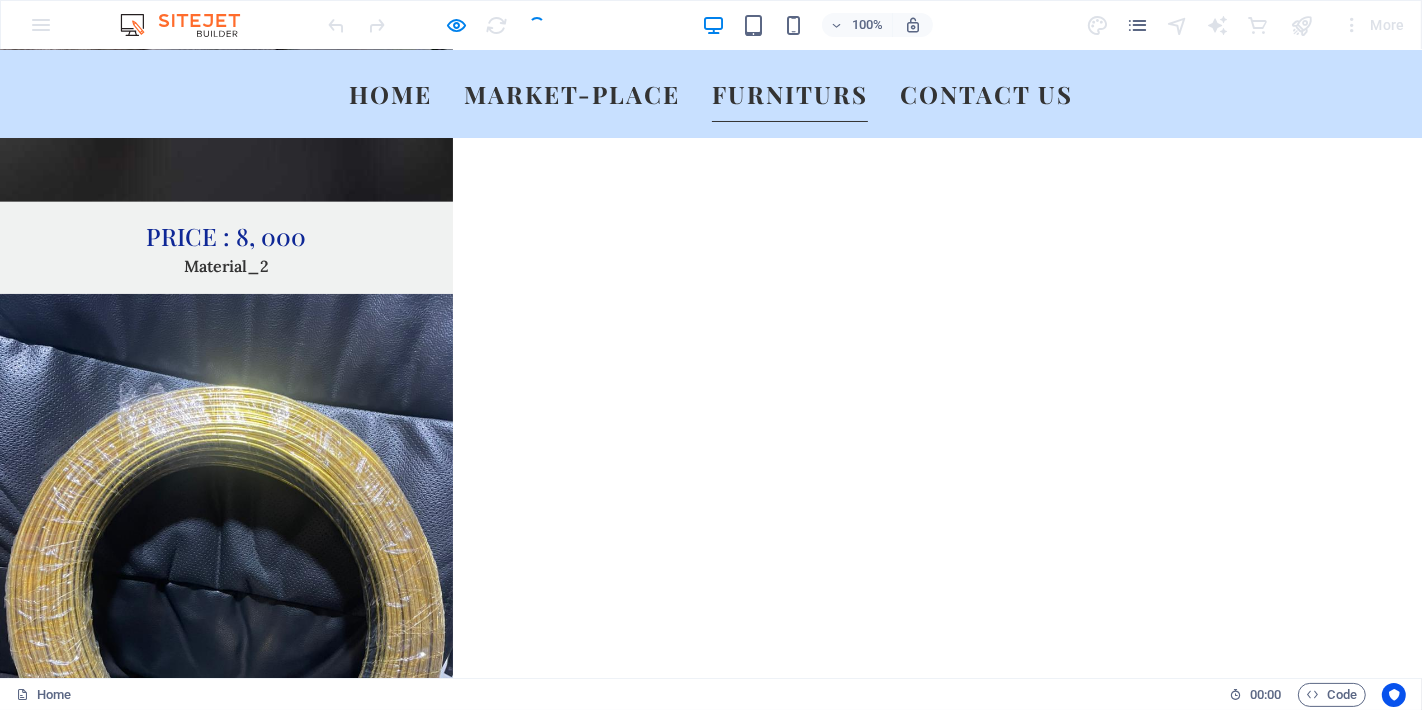 scroll, scrollTop: 8775, scrollLeft: 0, axis: vertical 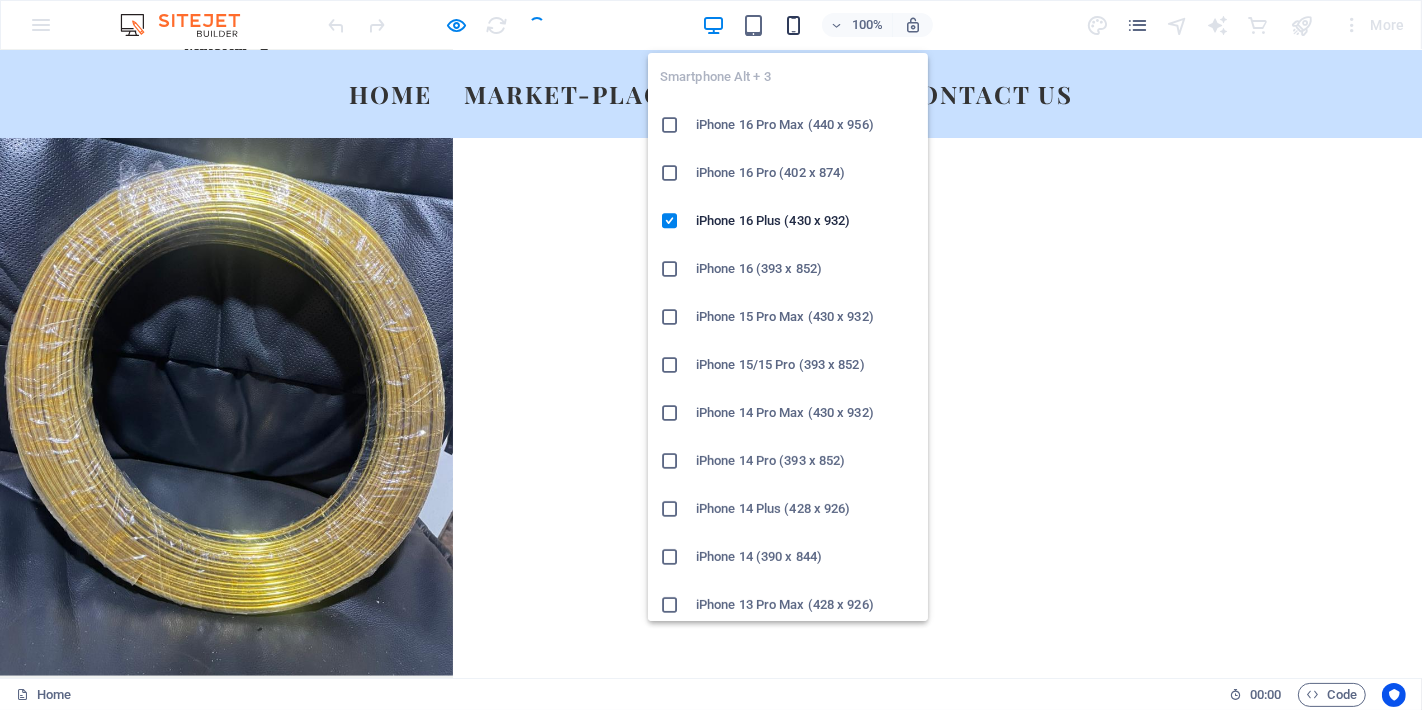 click at bounding box center [793, 25] 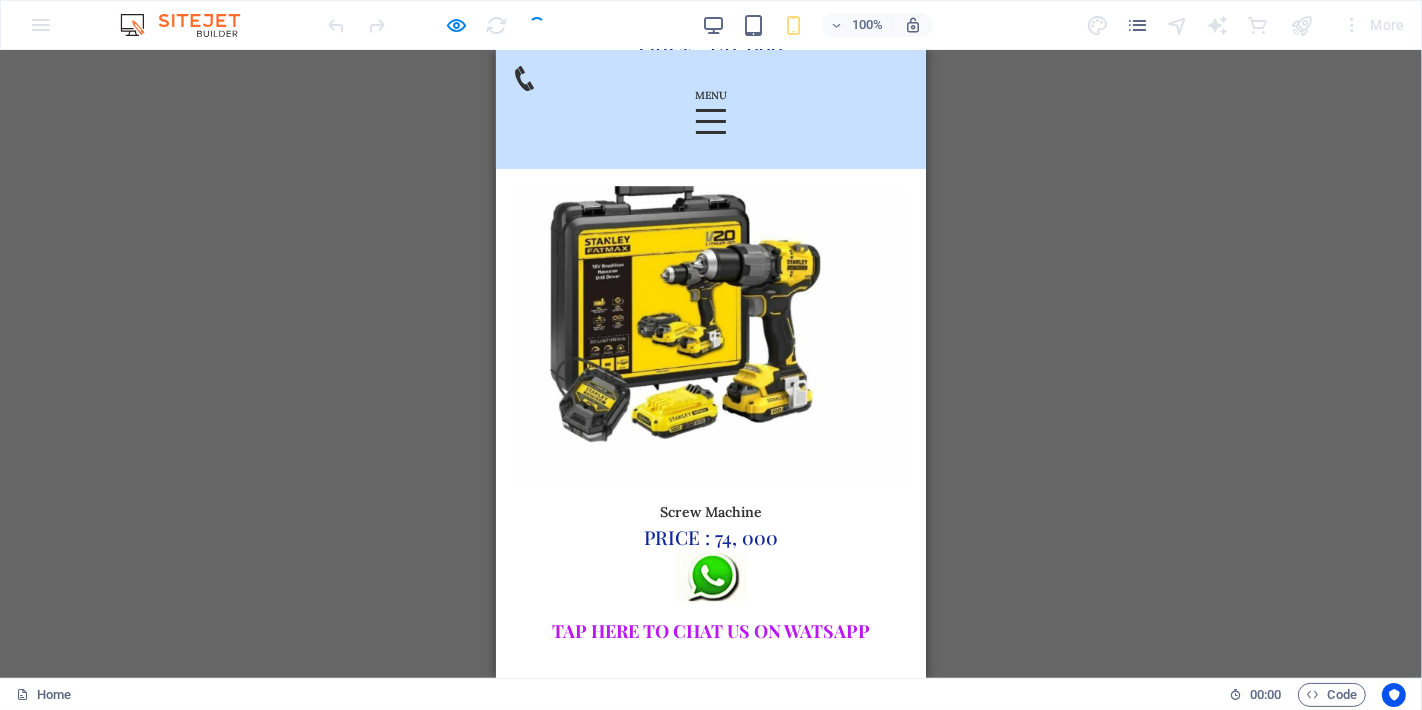 scroll, scrollTop: 17733, scrollLeft: 0, axis: vertical 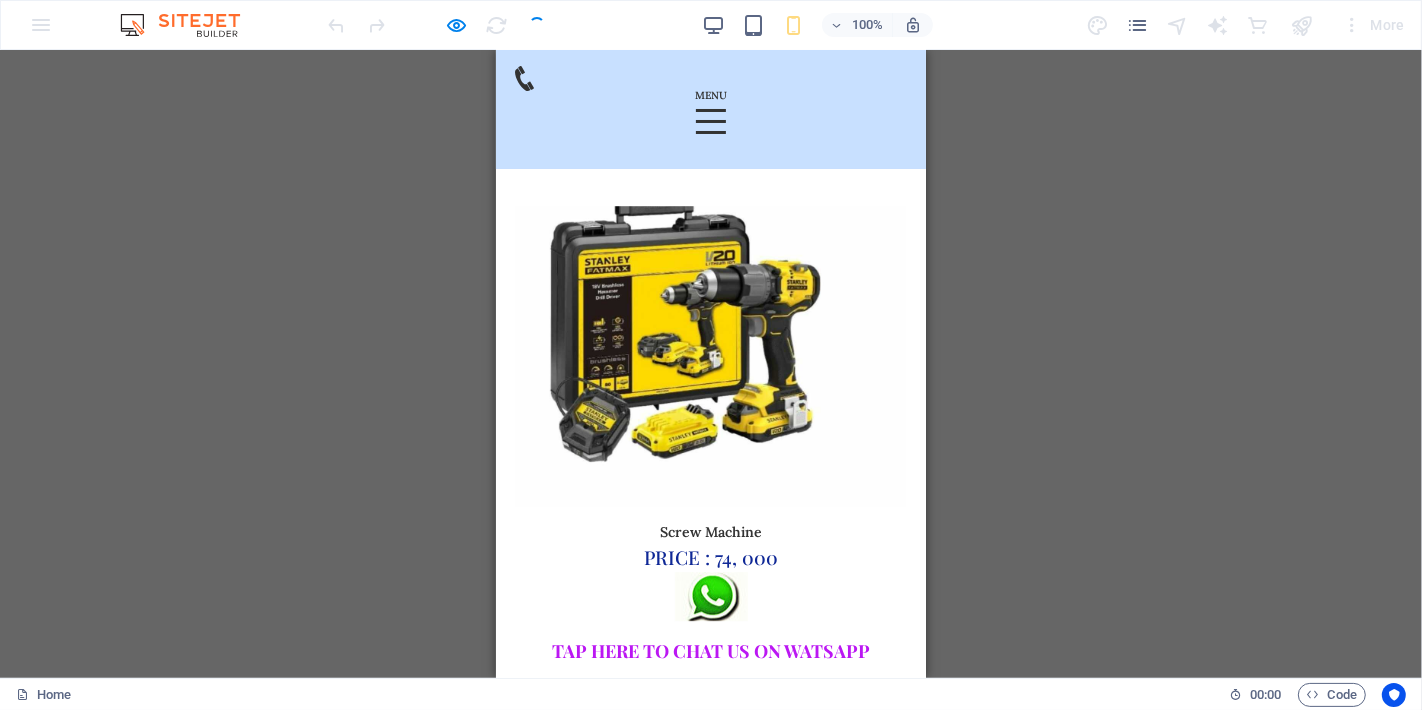 click on "Drag here to replace the existing content. Press “Ctrl” if you want to create a new element.
H4   Container   Wide image with text   Container   Container   Image   Container   Menu   Menu Bar   Container   Image   2 columns   Container   H5   H3   Container   Image   Container   Cards   Container   Image   Container   Image   Container   Cards   Container   H6   Image   Container   Image   Container   Container   Container   Cards   Container   H4   Image   Container   Container   Cards   Container   H4   Container   Image   Container   Container   Cards   Container   H4   Container   Image   Container   Container   Cards   Container   H4   Text   Container   Image   Container   Container   Cards   Container   Text   Container   Image   Container   Container   Cards   Container   H4   Text   Container   Image   Container   Container   Cards   Container   H4   Text   H2   Image   Container   Cards   Container   H4   Image   H6   Form   Input   Footer Hel   Footer Hel   Container   Form" at bounding box center (711, 364) 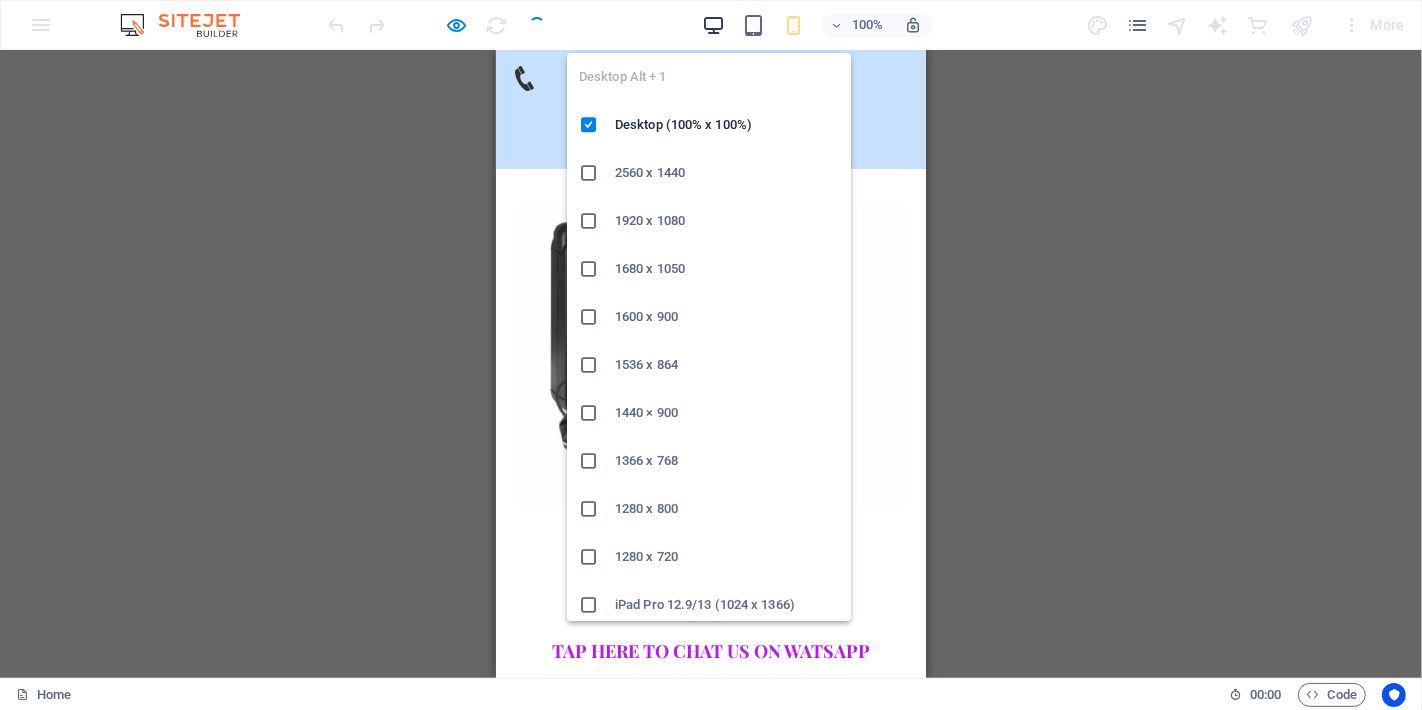 click at bounding box center [713, 25] 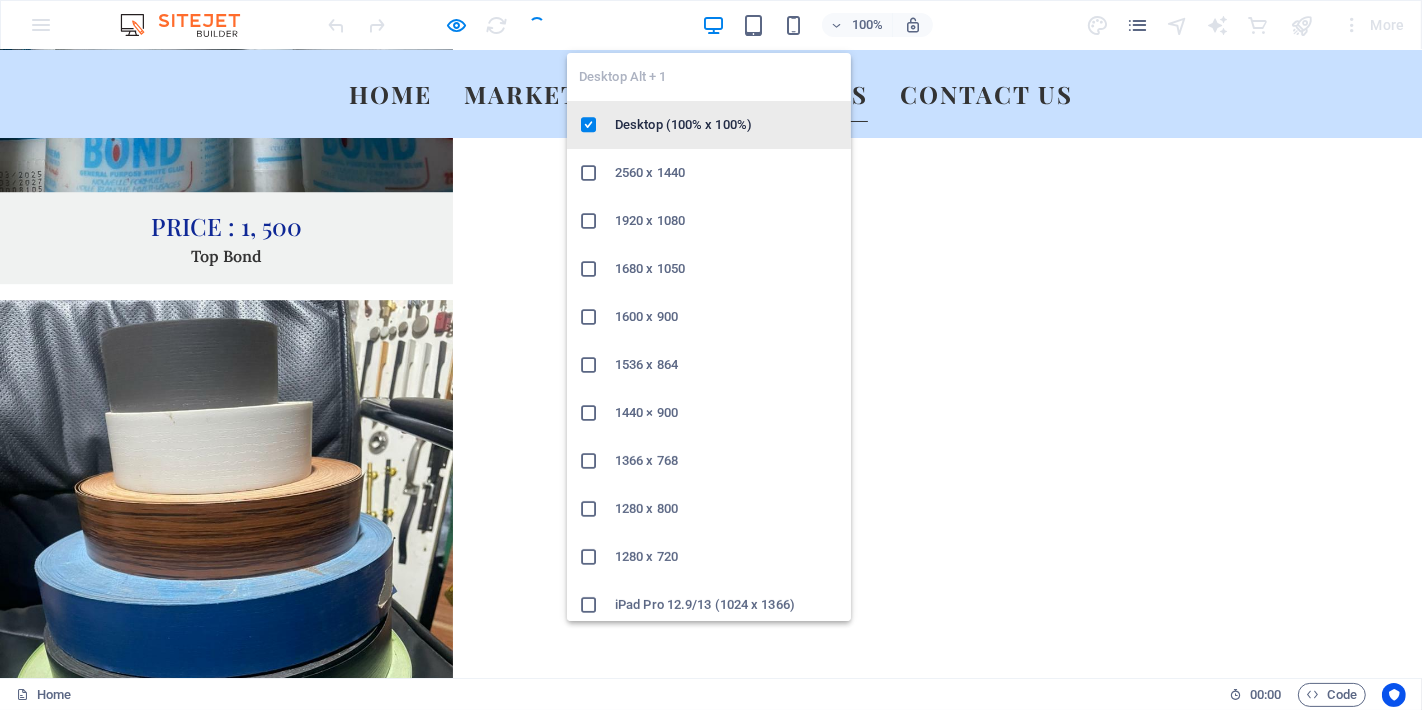 scroll, scrollTop: 7775, scrollLeft: 0, axis: vertical 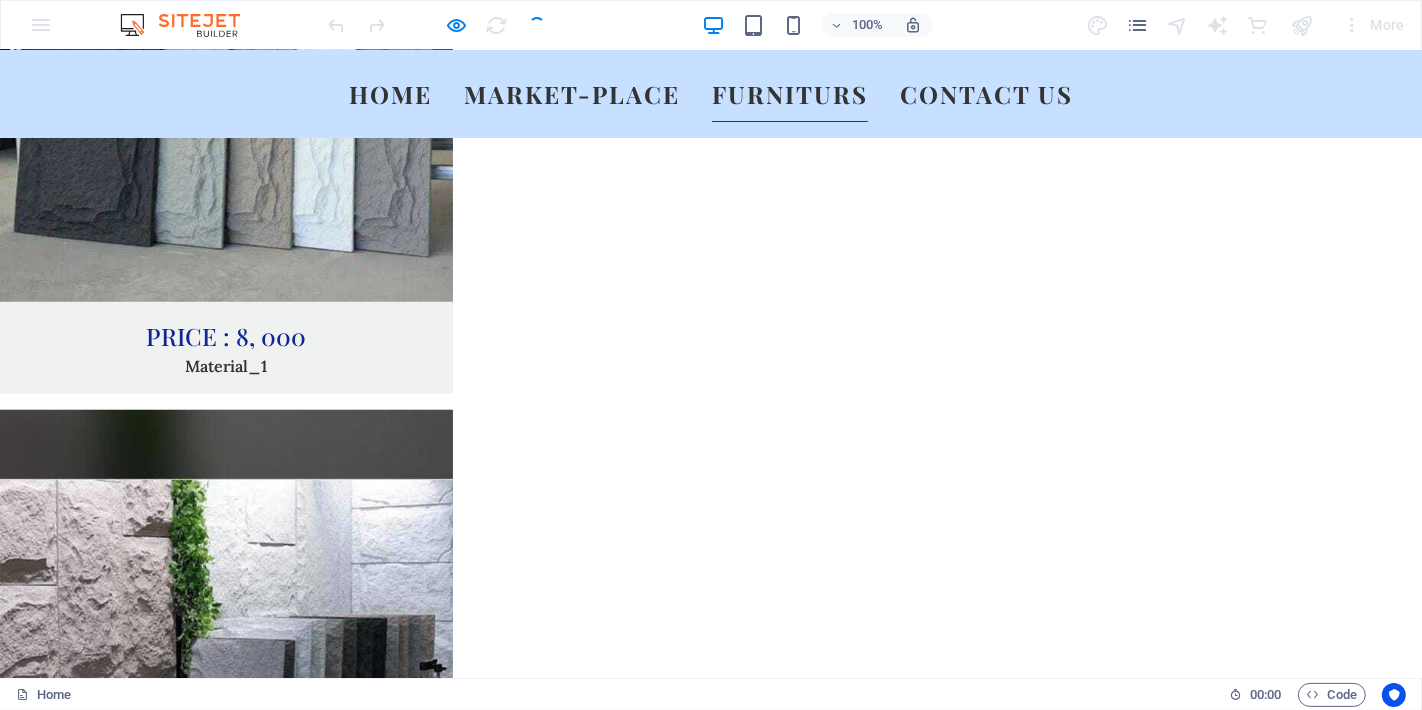 click at bounding box center (711, 13762) 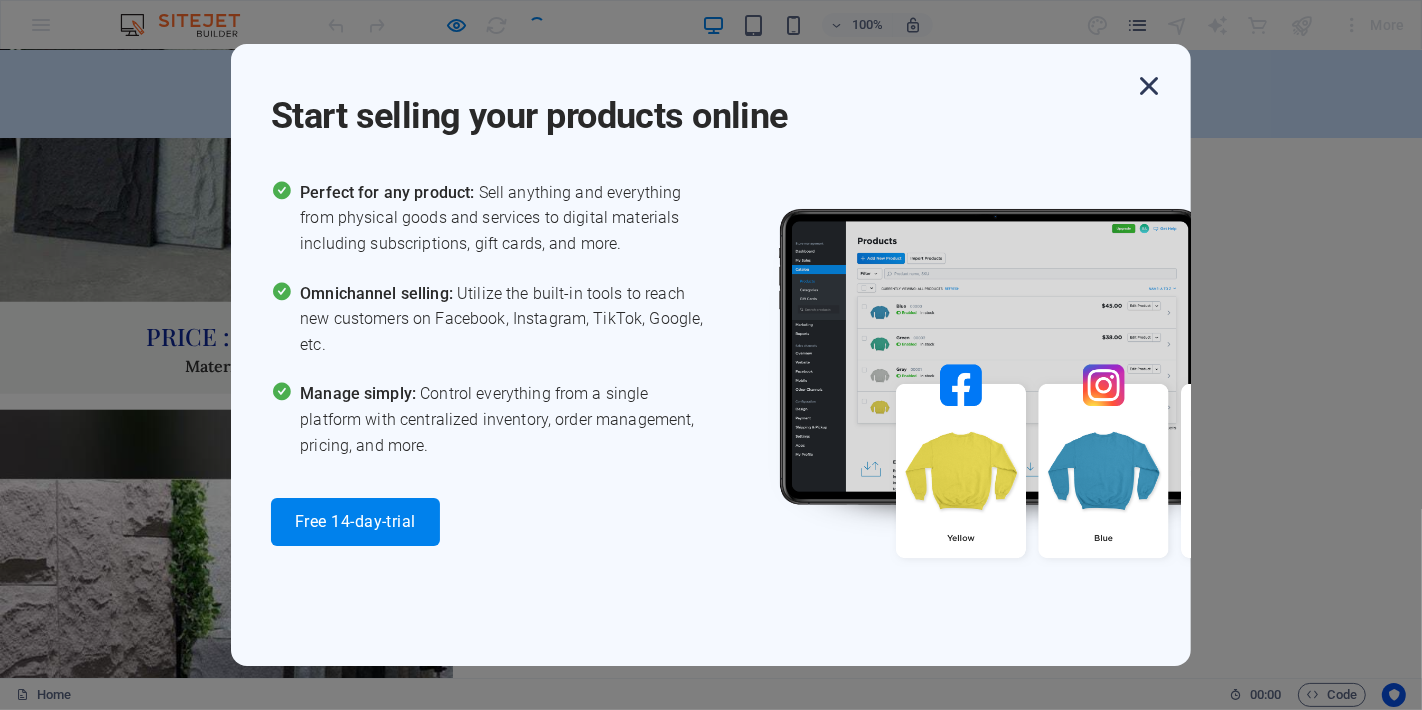 click at bounding box center [1149, 86] 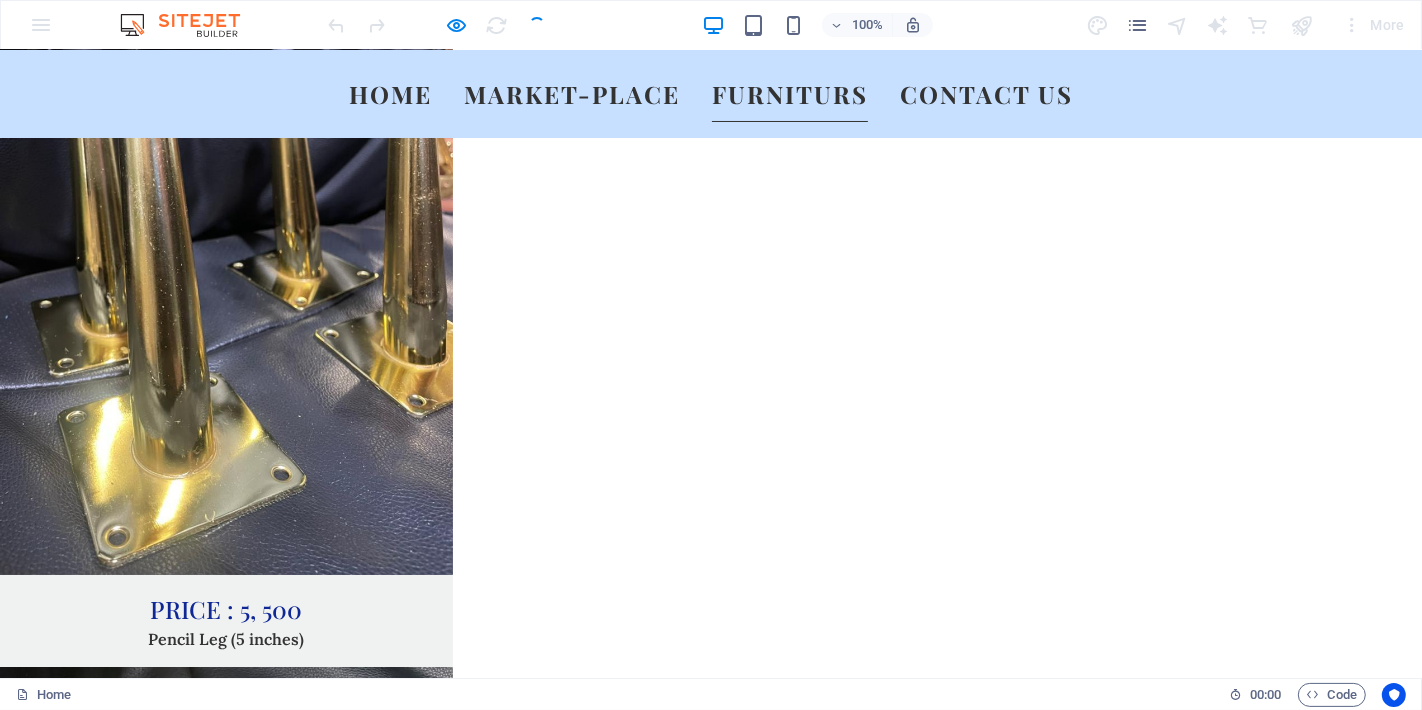 scroll, scrollTop: 5997, scrollLeft: 0, axis: vertical 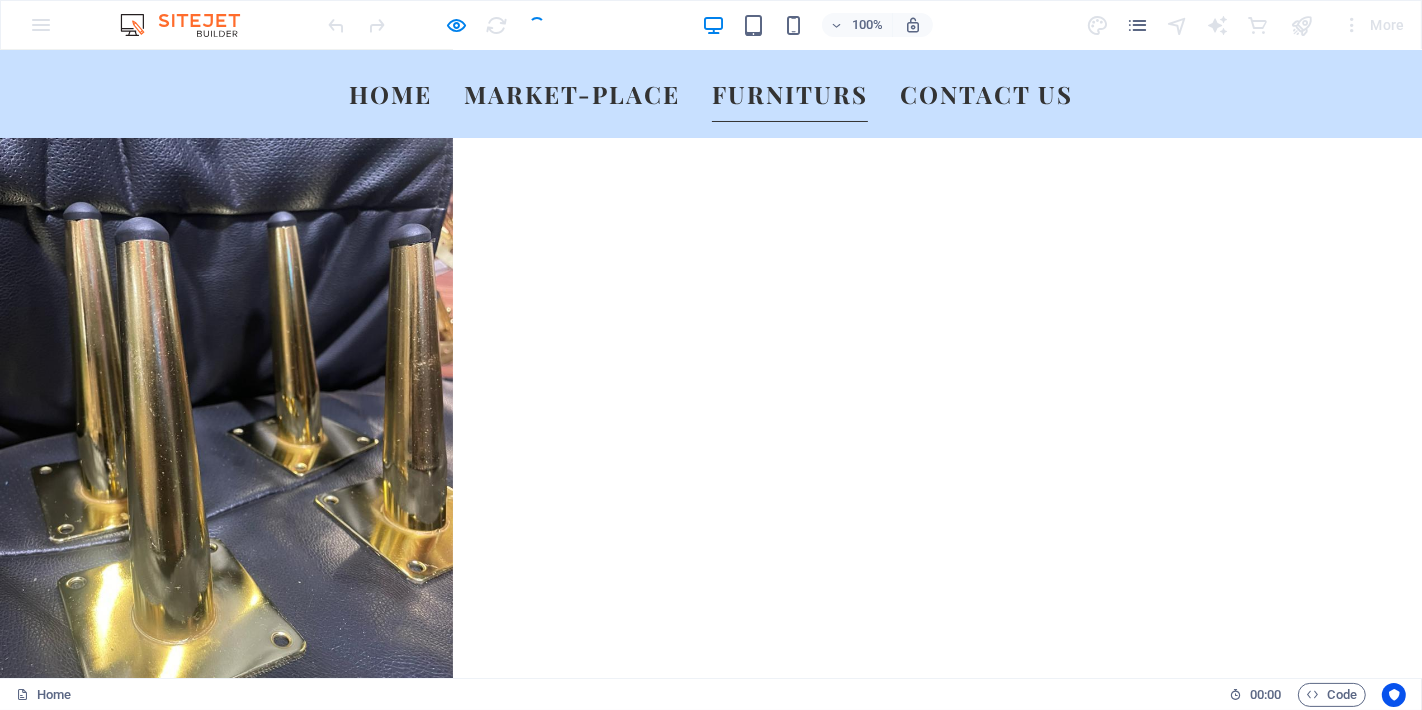 click at bounding box center [437, 25] 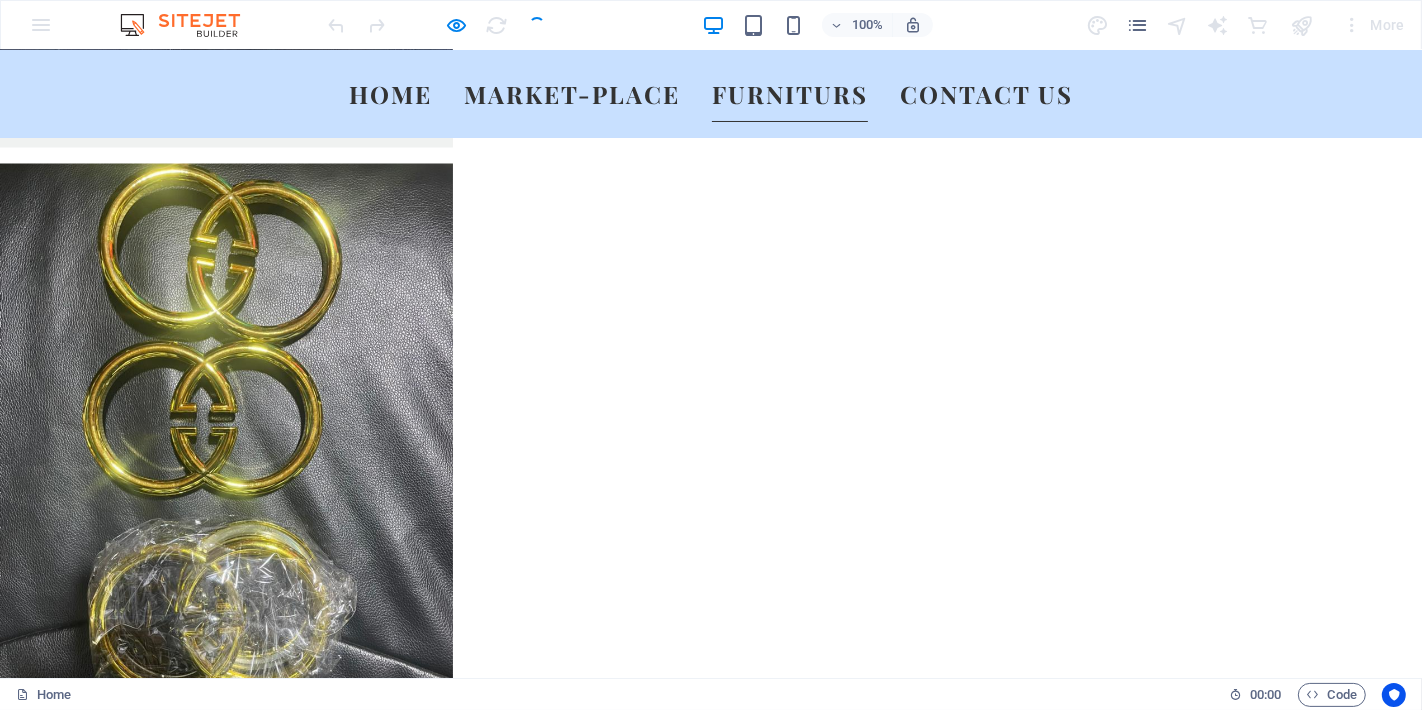 scroll, scrollTop: 9220, scrollLeft: 0, axis: vertical 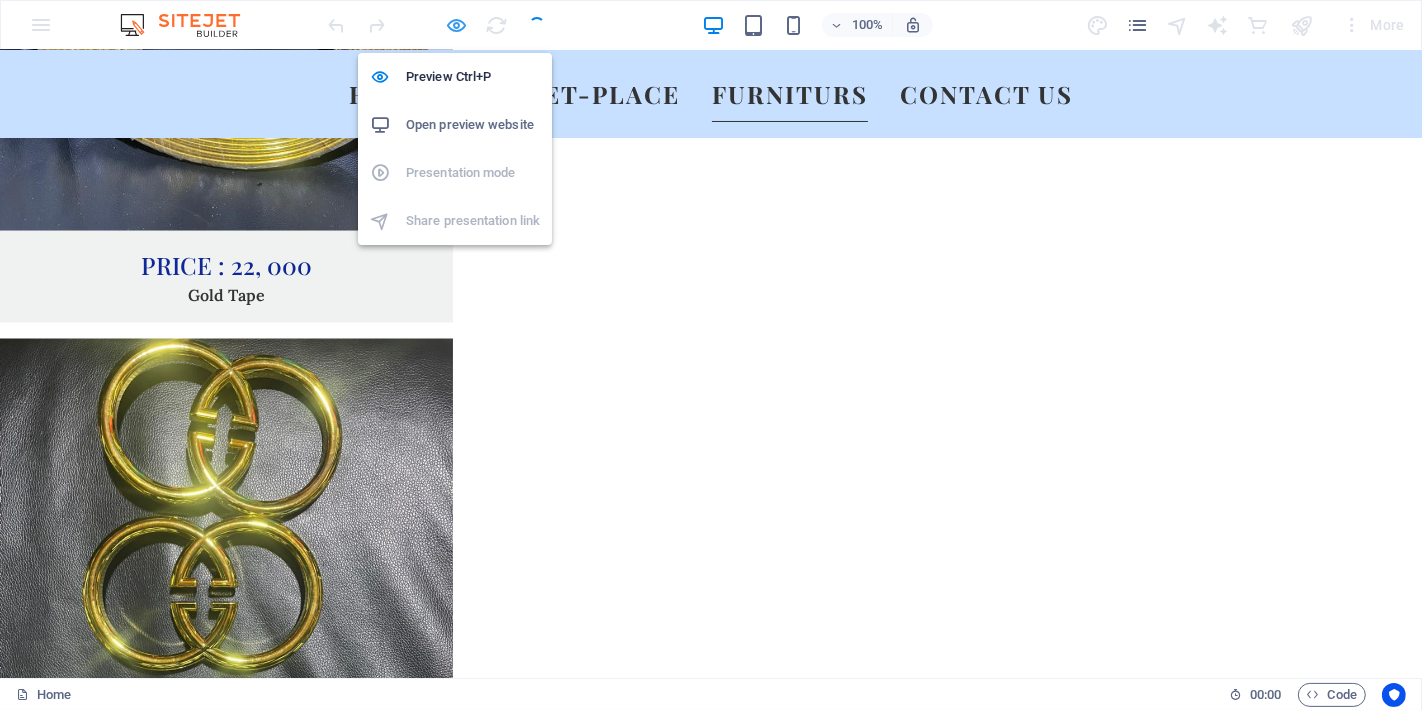 click at bounding box center (457, 25) 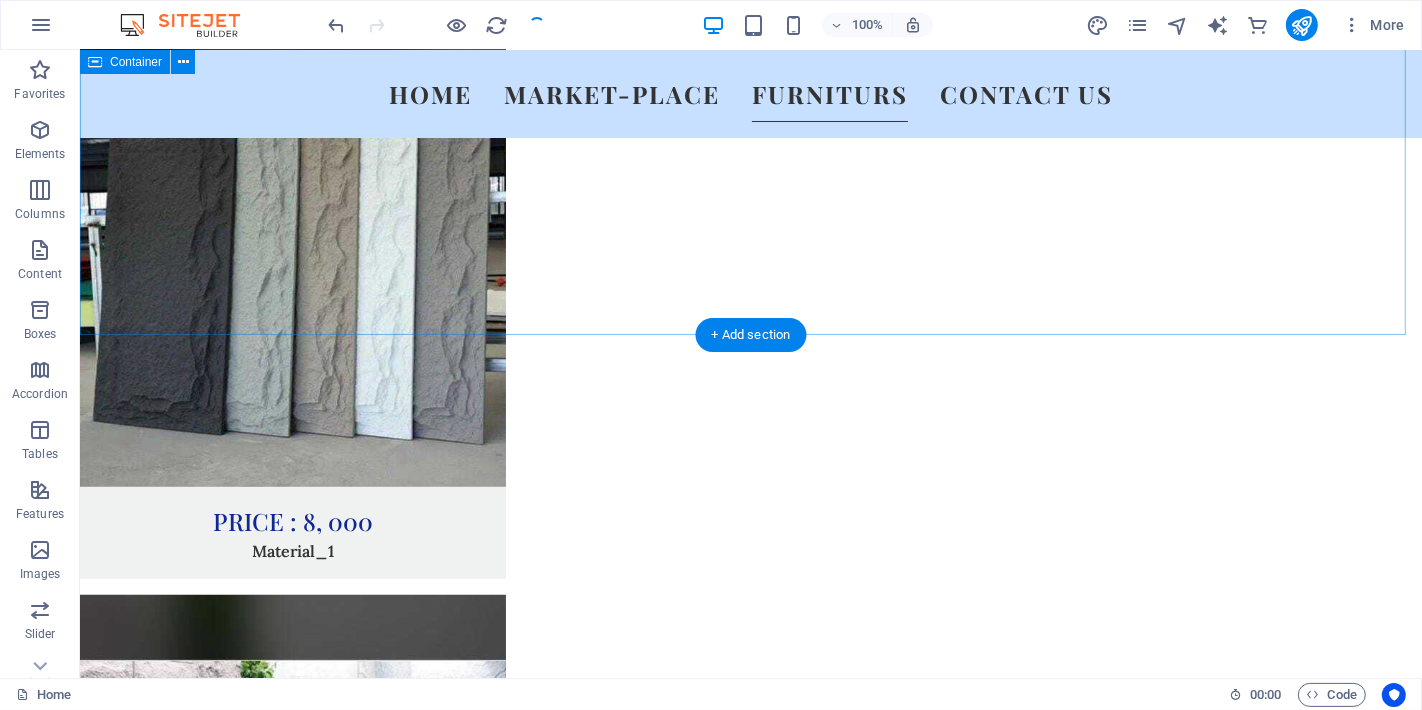 scroll, scrollTop: 7178, scrollLeft: 0, axis: vertical 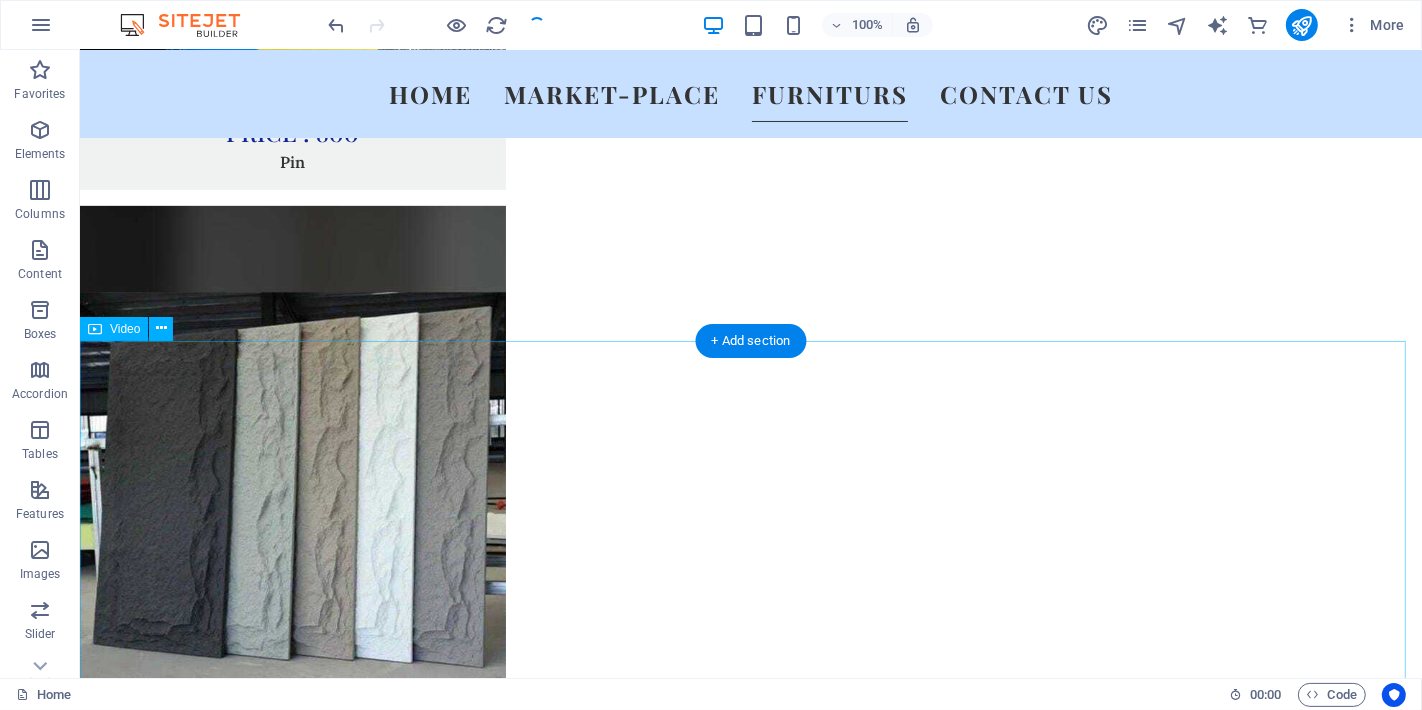 click at bounding box center (750, 13583) 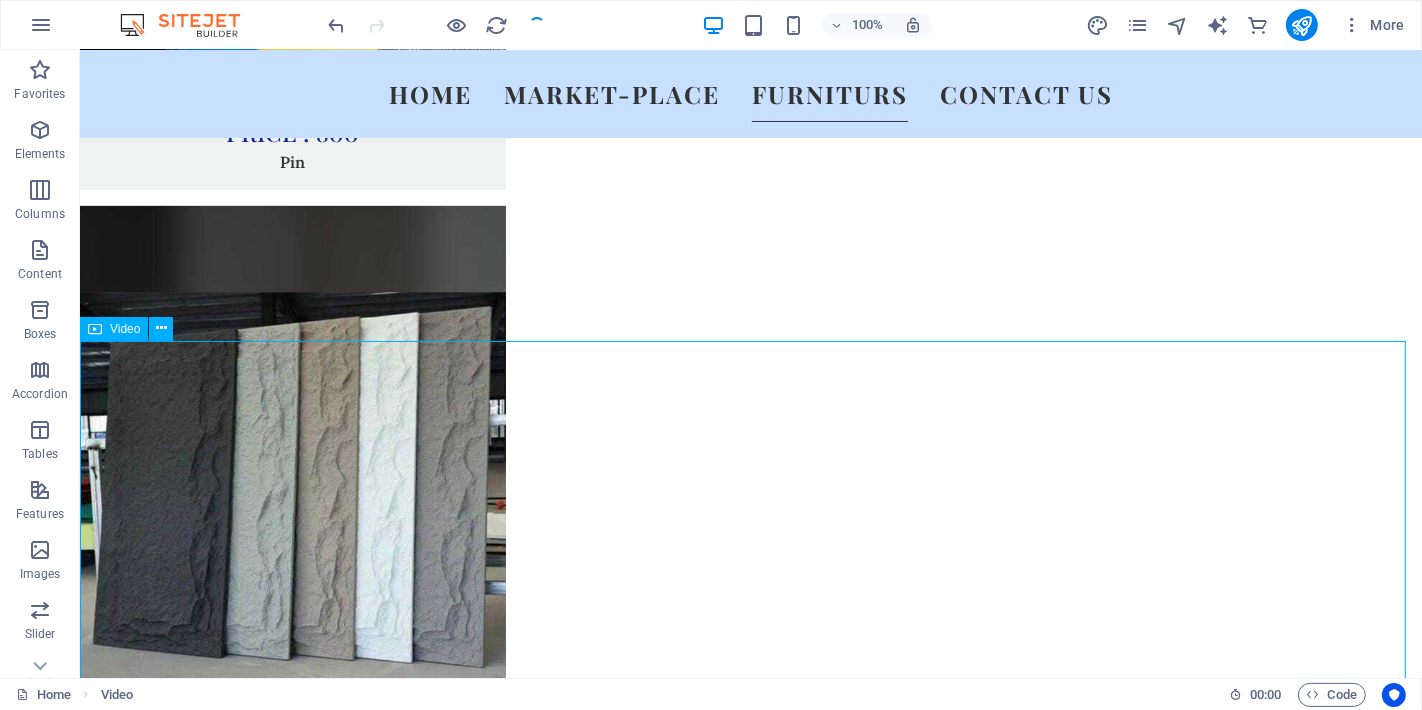click on "Video" at bounding box center [125, 329] 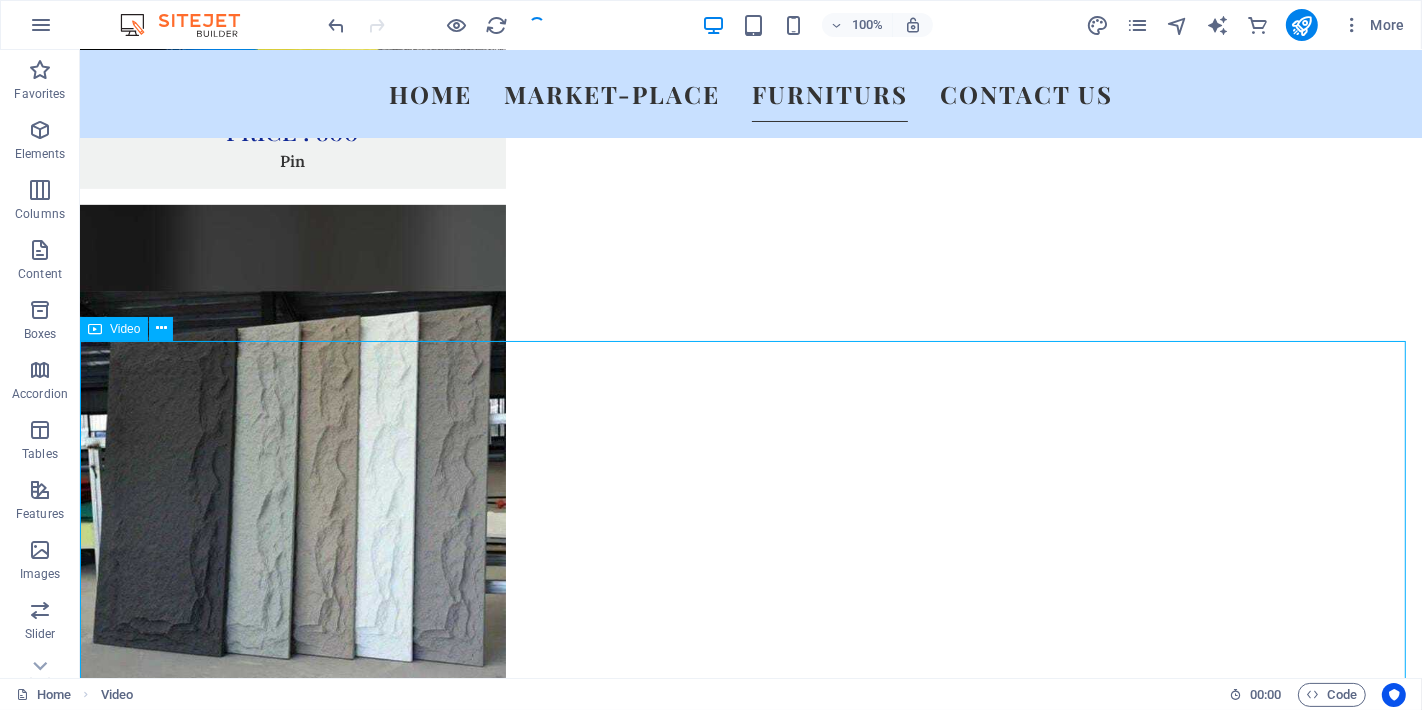 select on "%" 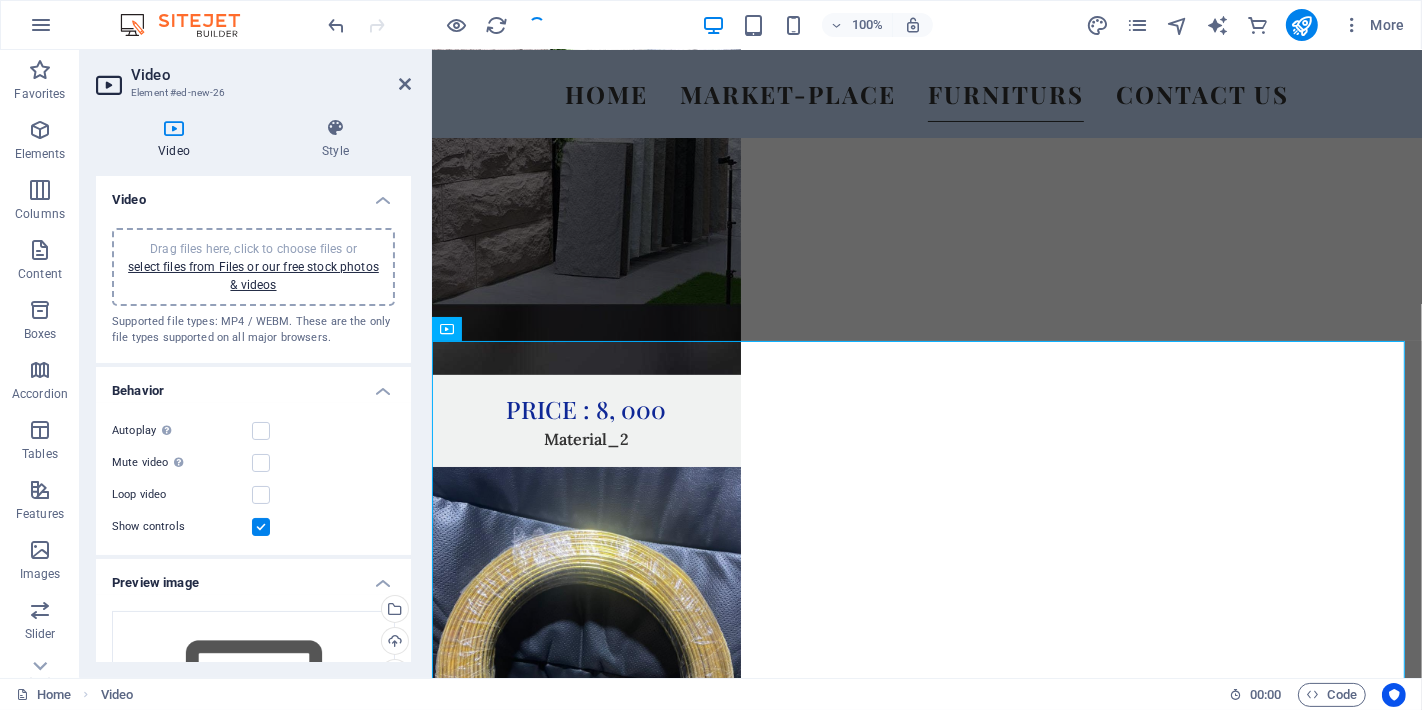 scroll, scrollTop: 6013, scrollLeft: 0, axis: vertical 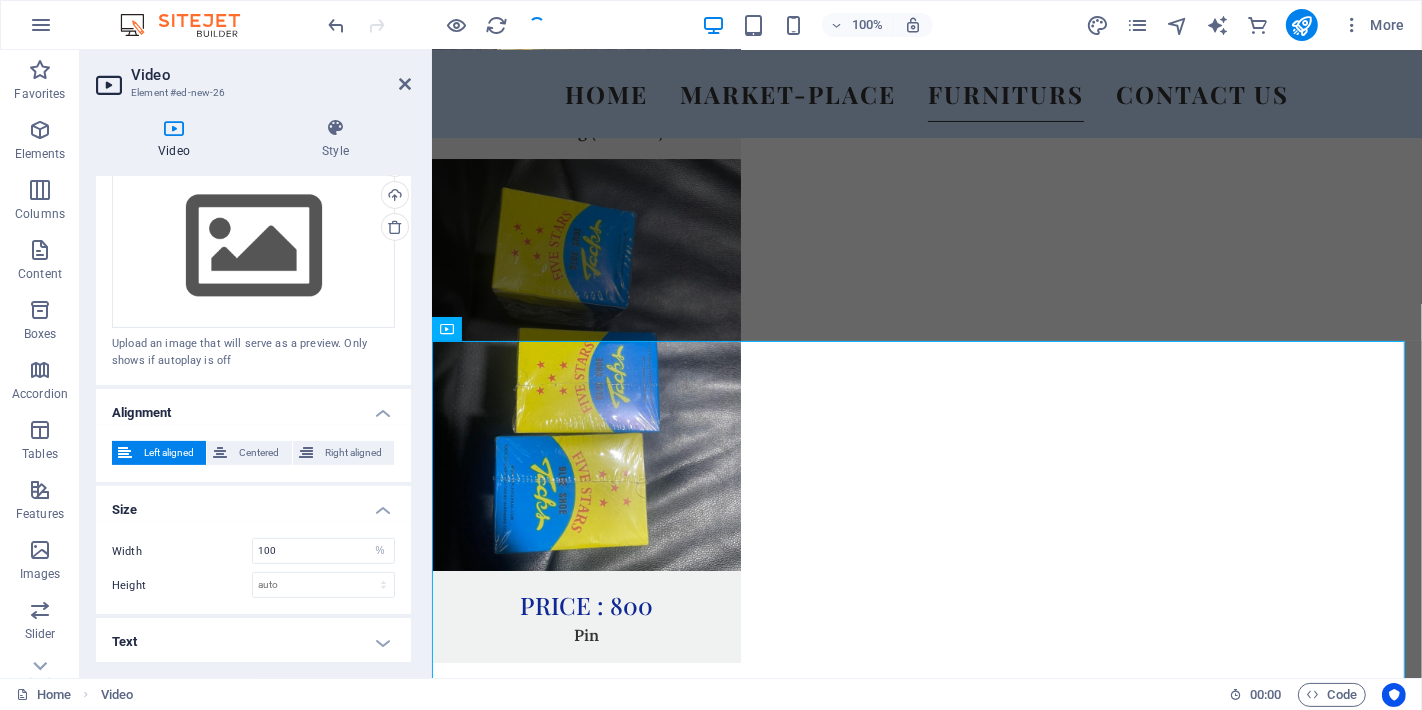 click at bounding box center [174, 128] 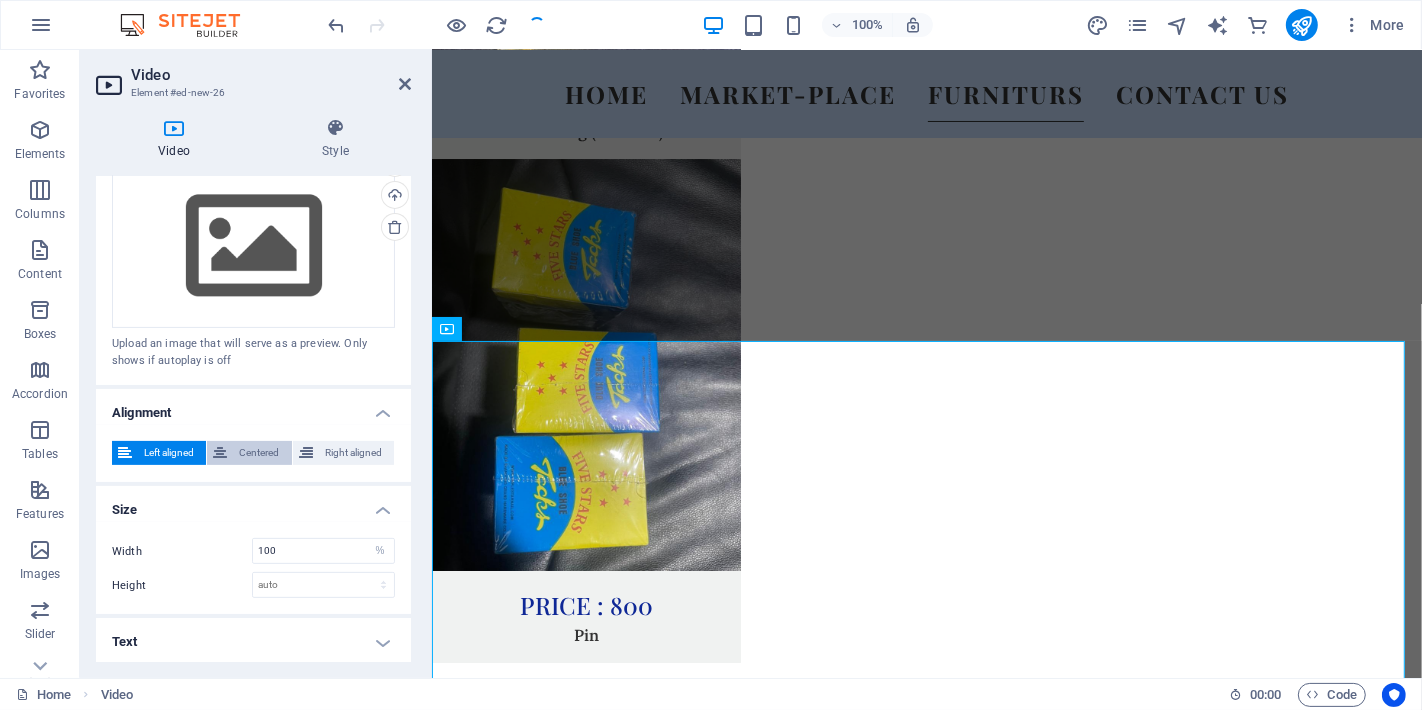 click on "Centered" at bounding box center (259, 453) 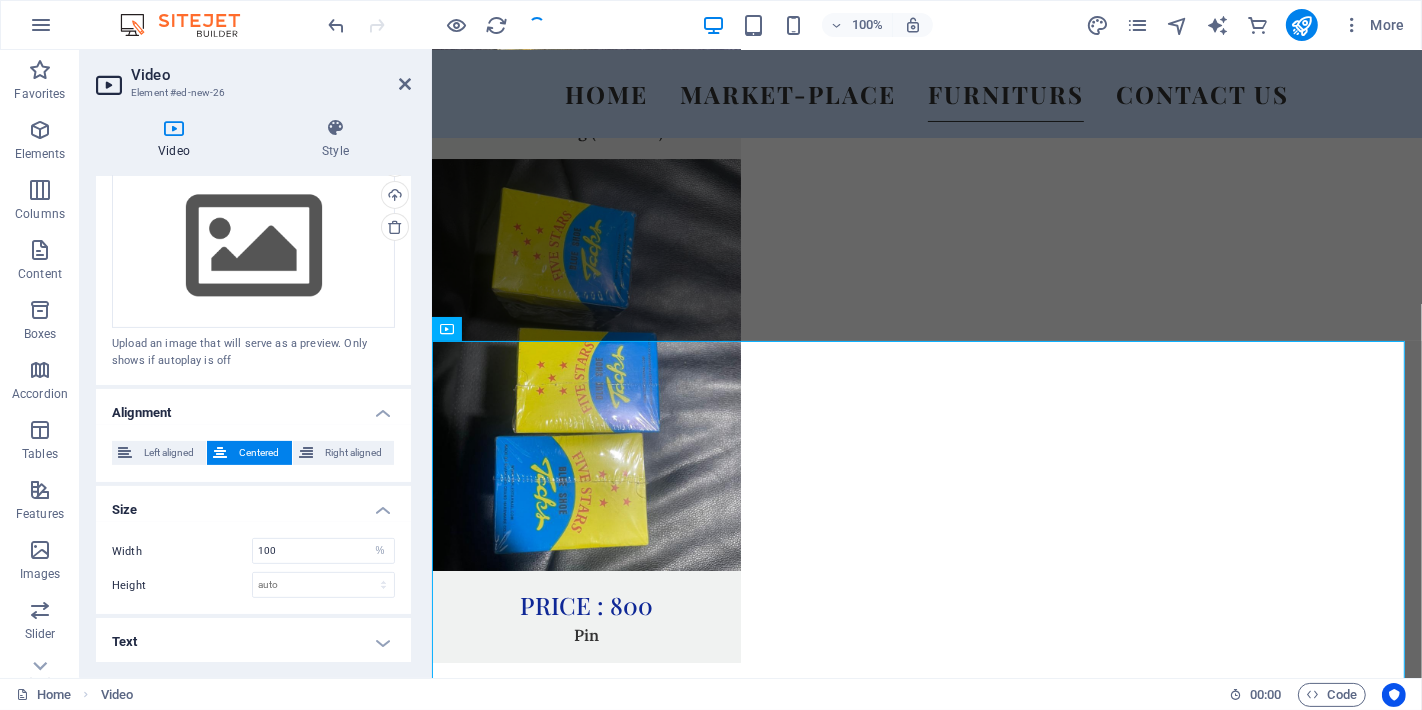 click on "Text" at bounding box center (253, 642) 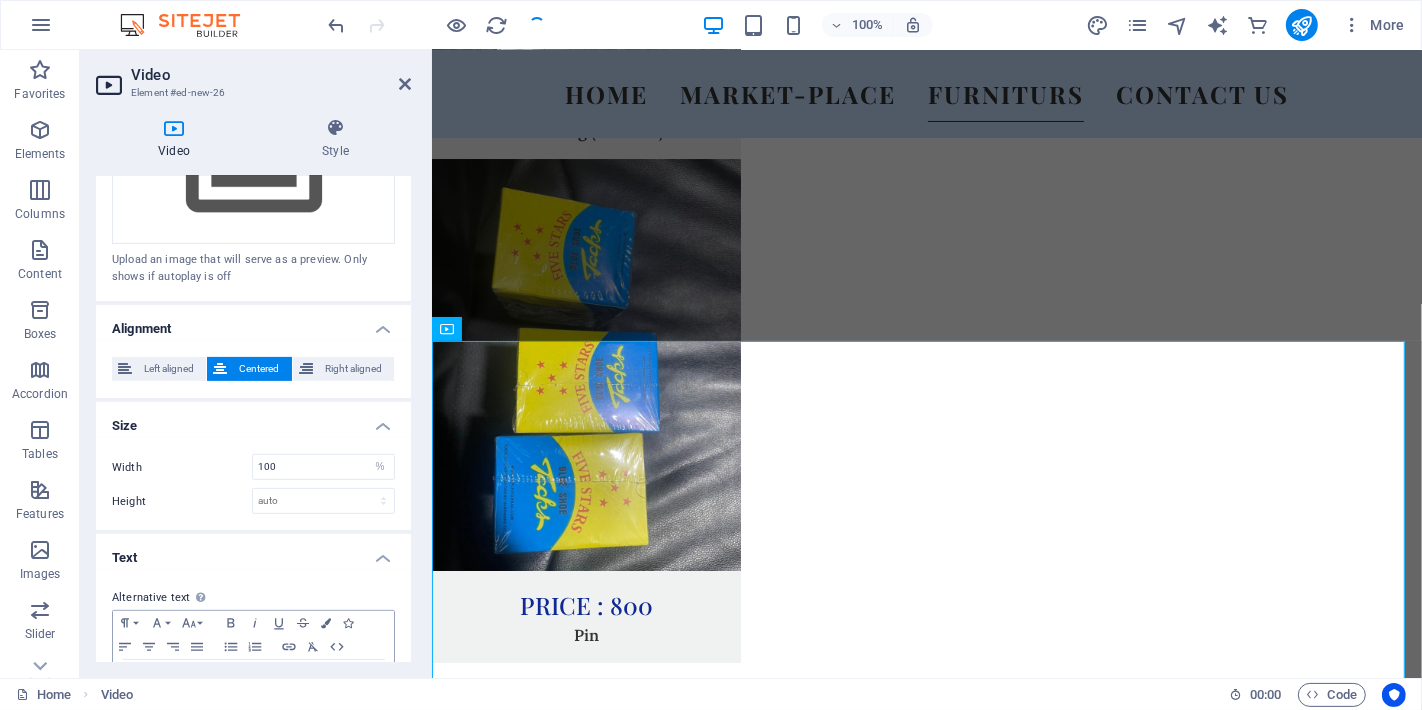 scroll, scrollTop: 602, scrollLeft: 0, axis: vertical 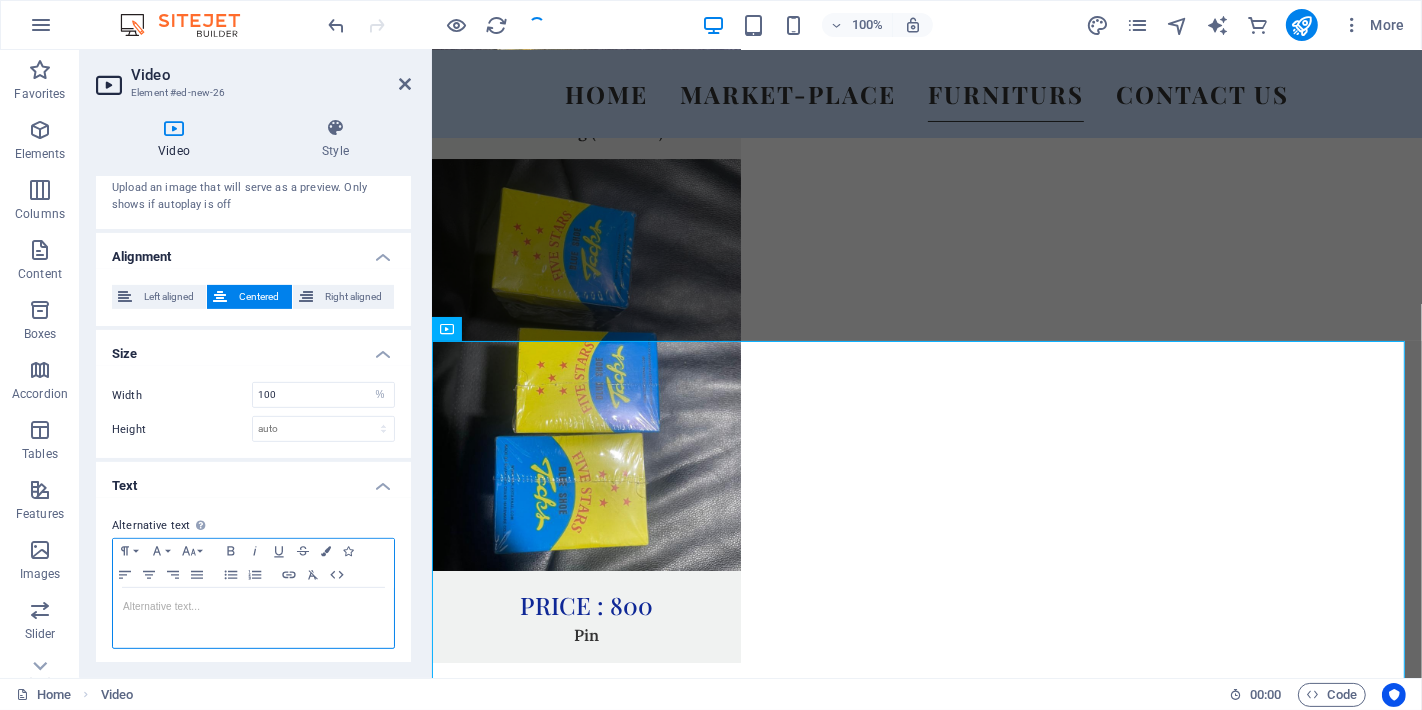 click at bounding box center [253, 607] 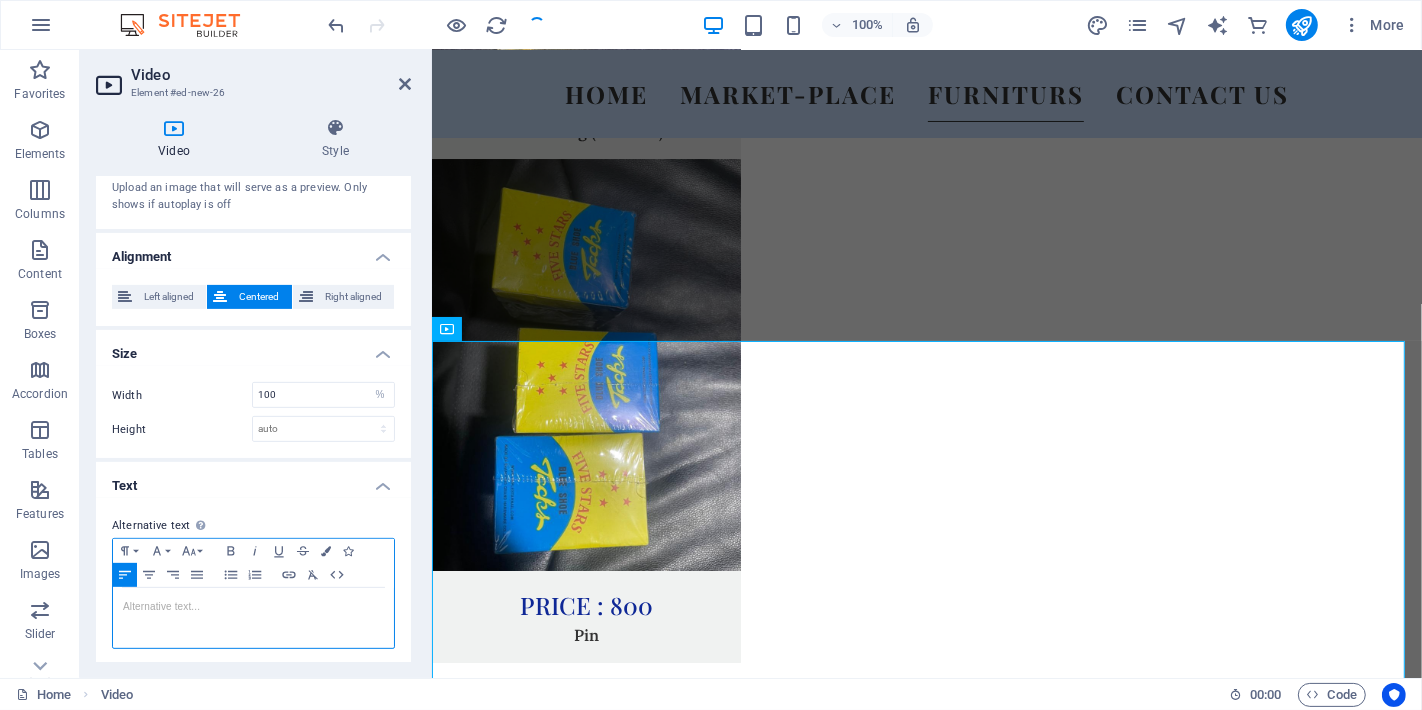 type 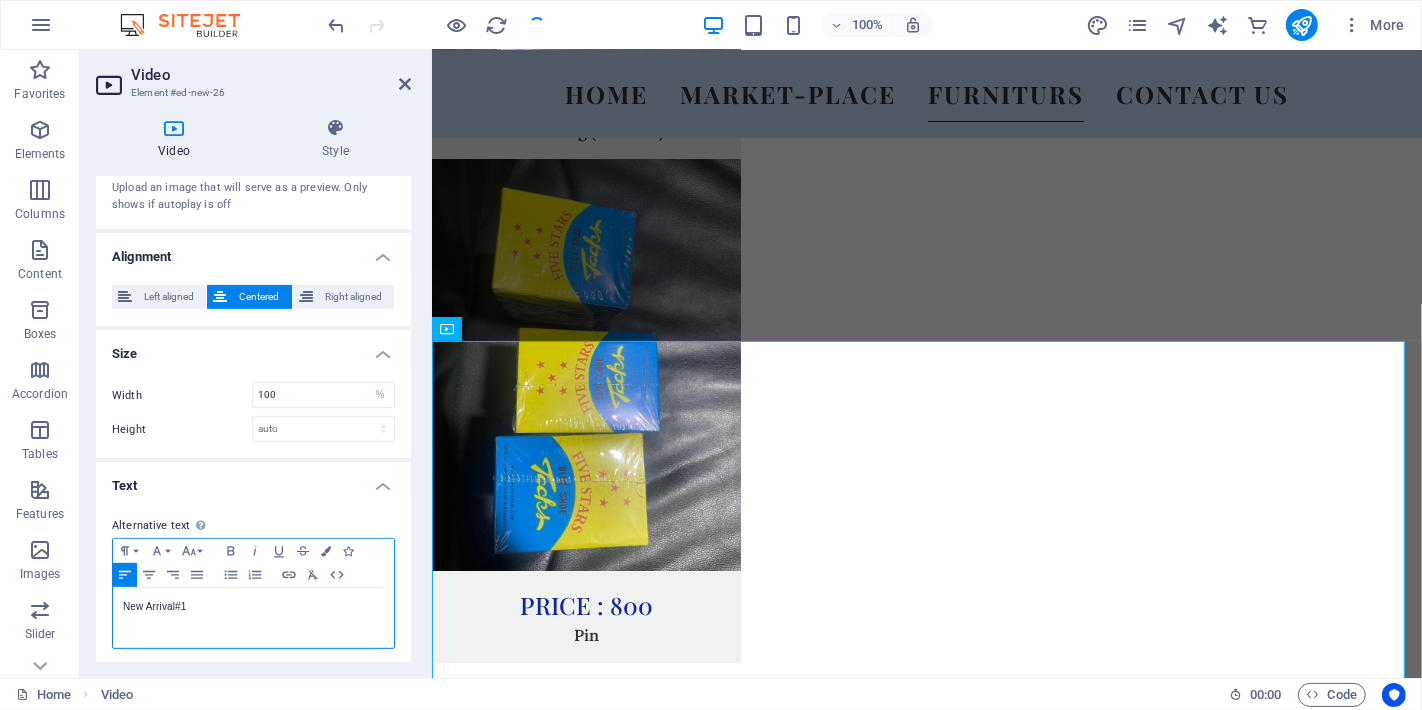 click on "New Arrival#1" at bounding box center (253, 607) 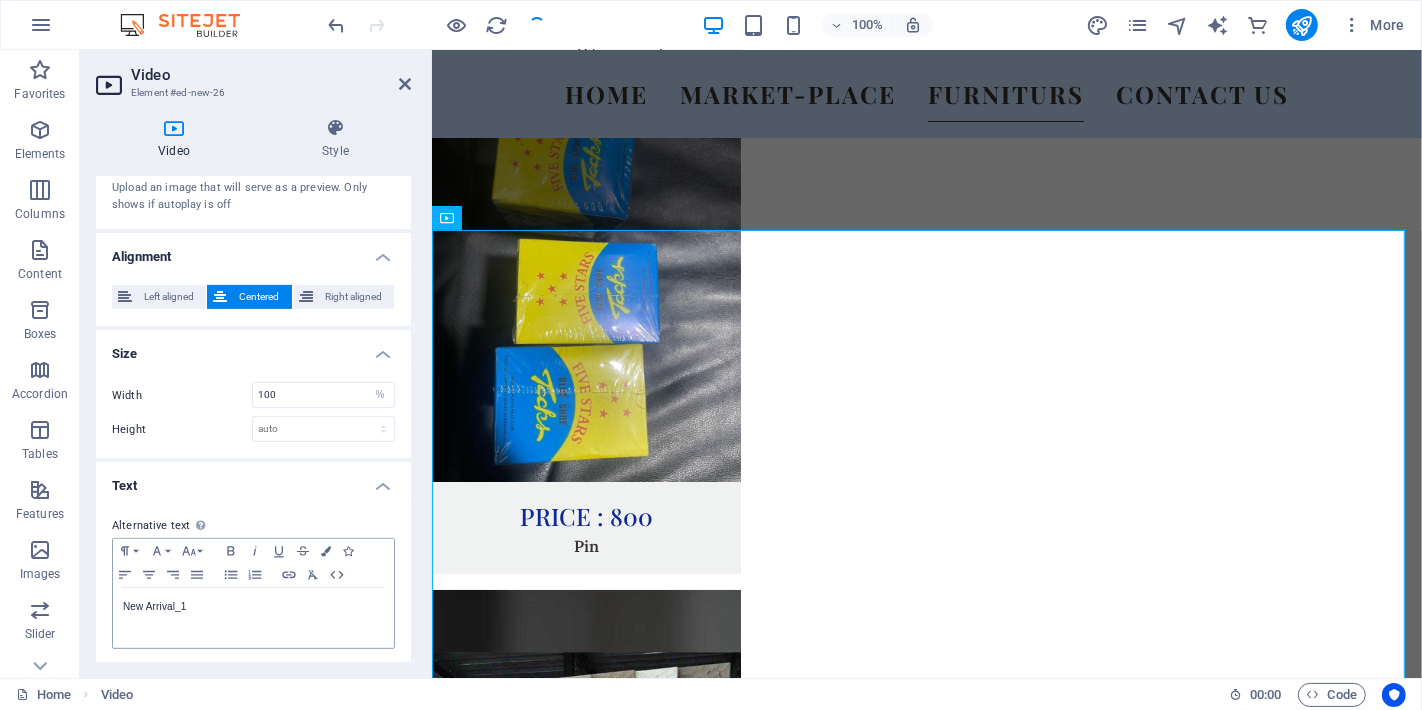 scroll, scrollTop: 6124, scrollLeft: 0, axis: vertical 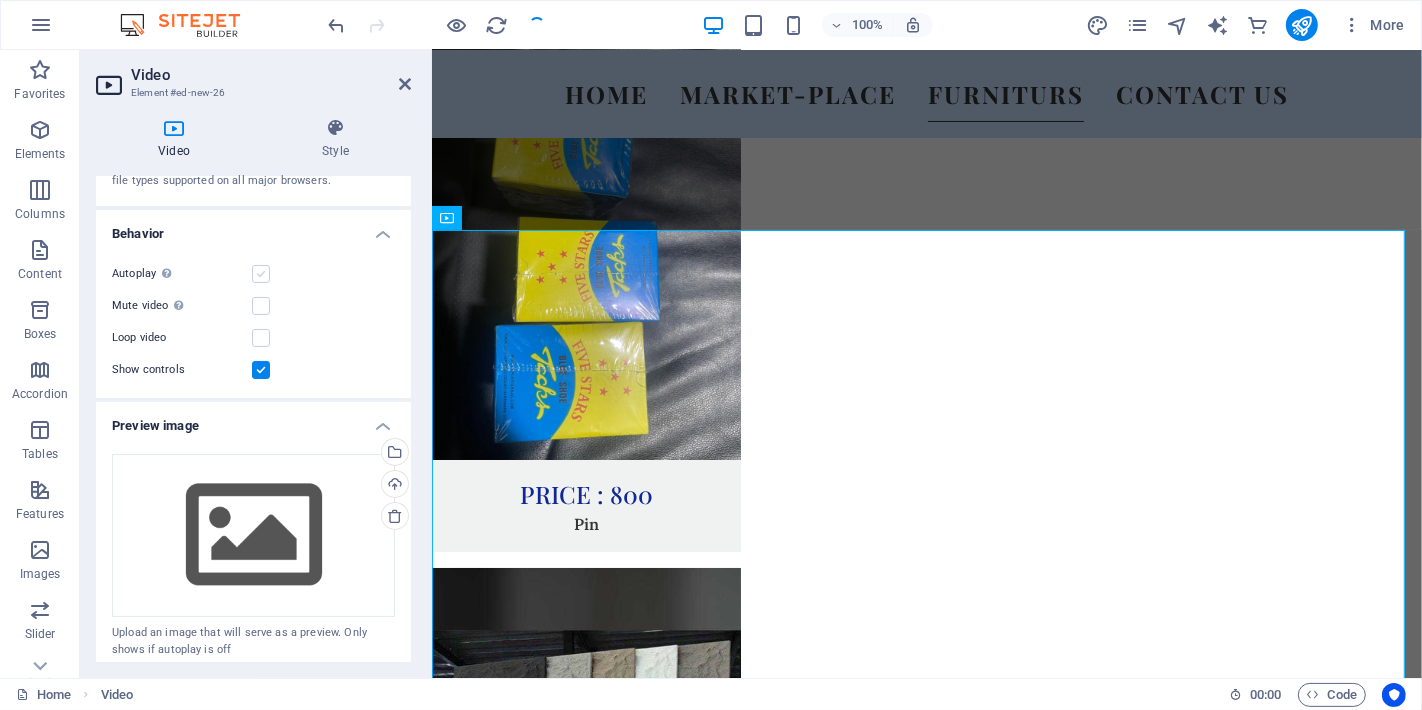 click at bounding box center [261, 274] 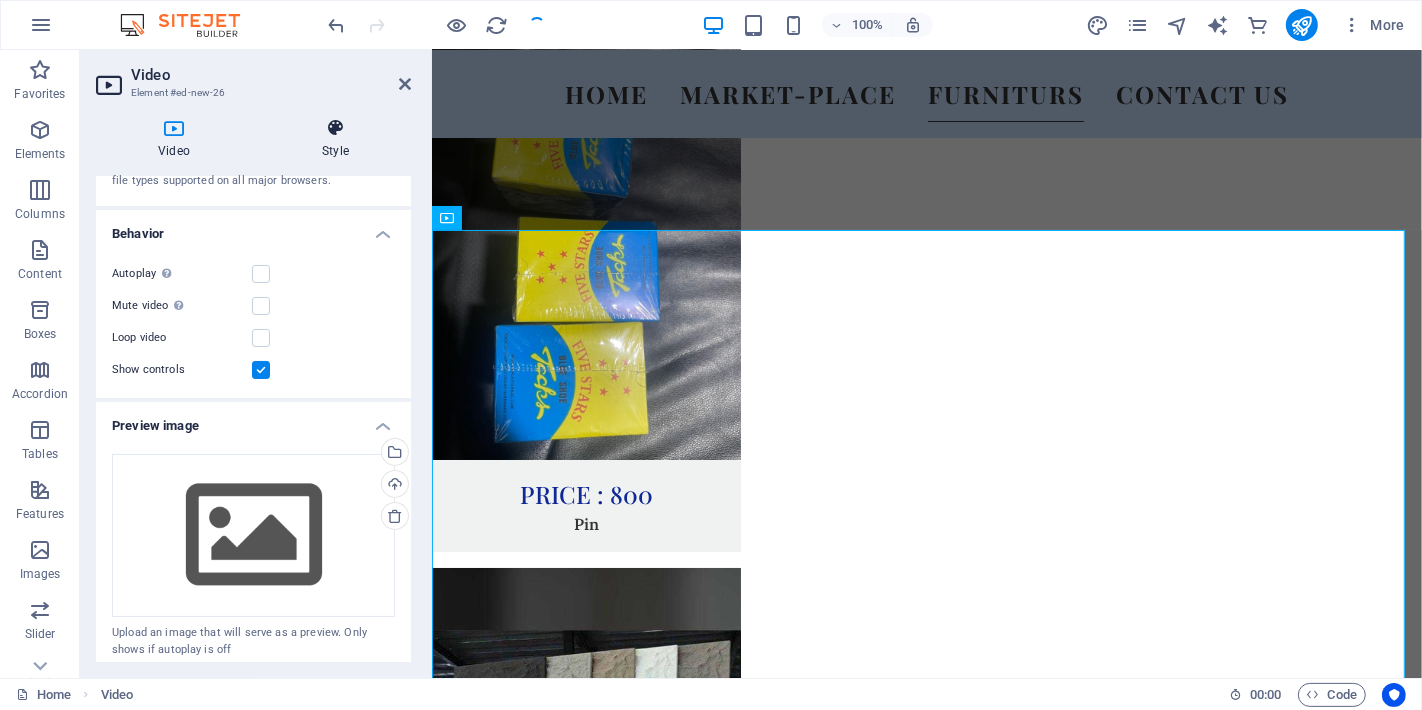 click on "Style" at bounding box center (335, 139) 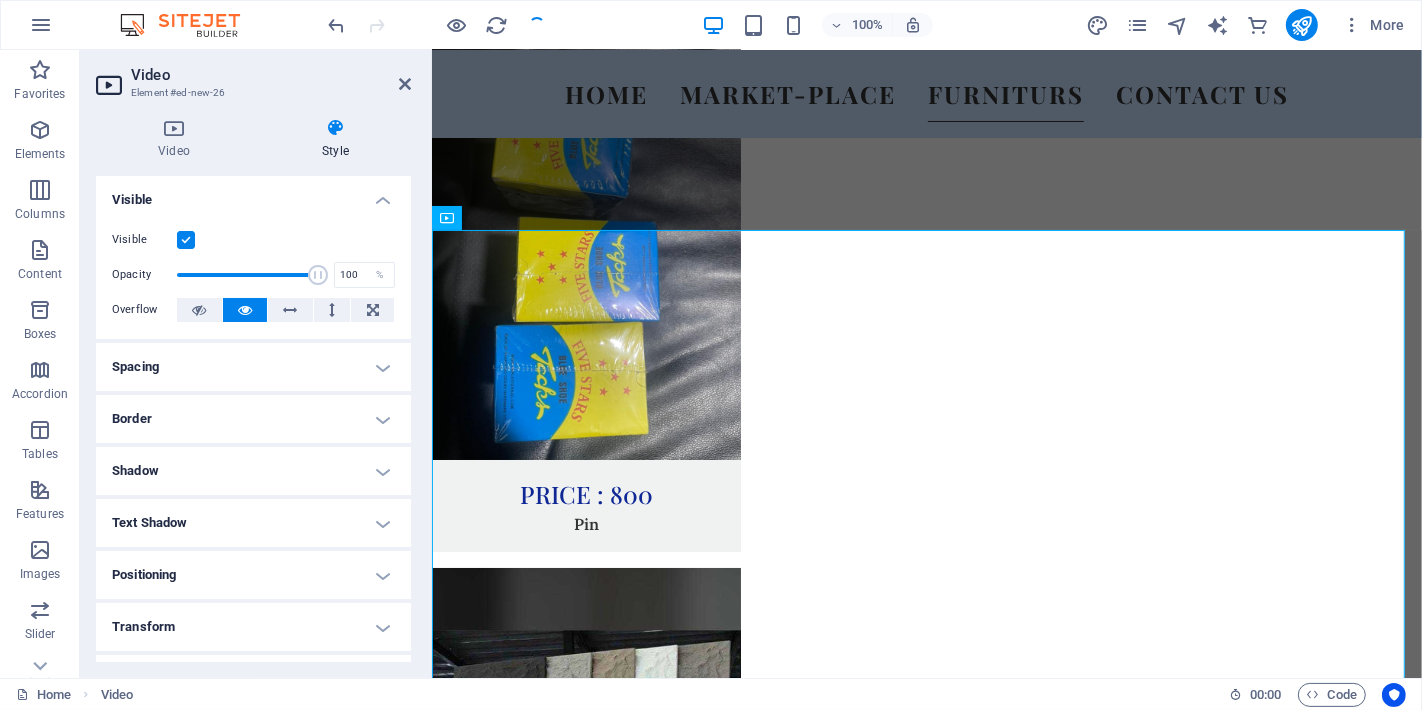 click on "Spacing" at bounding box center (253, 367) 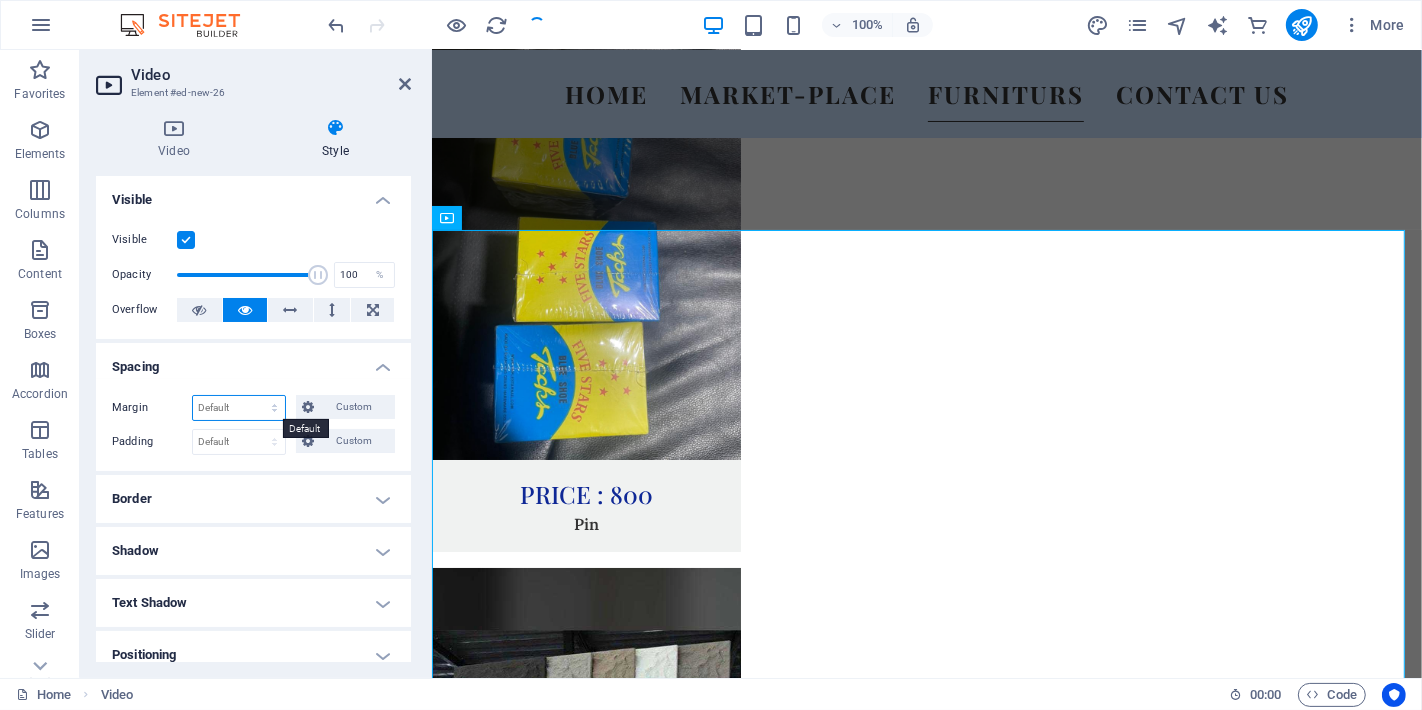 click on "Default auto px % rem vw vh Custom" at bounding box center (239, 408) 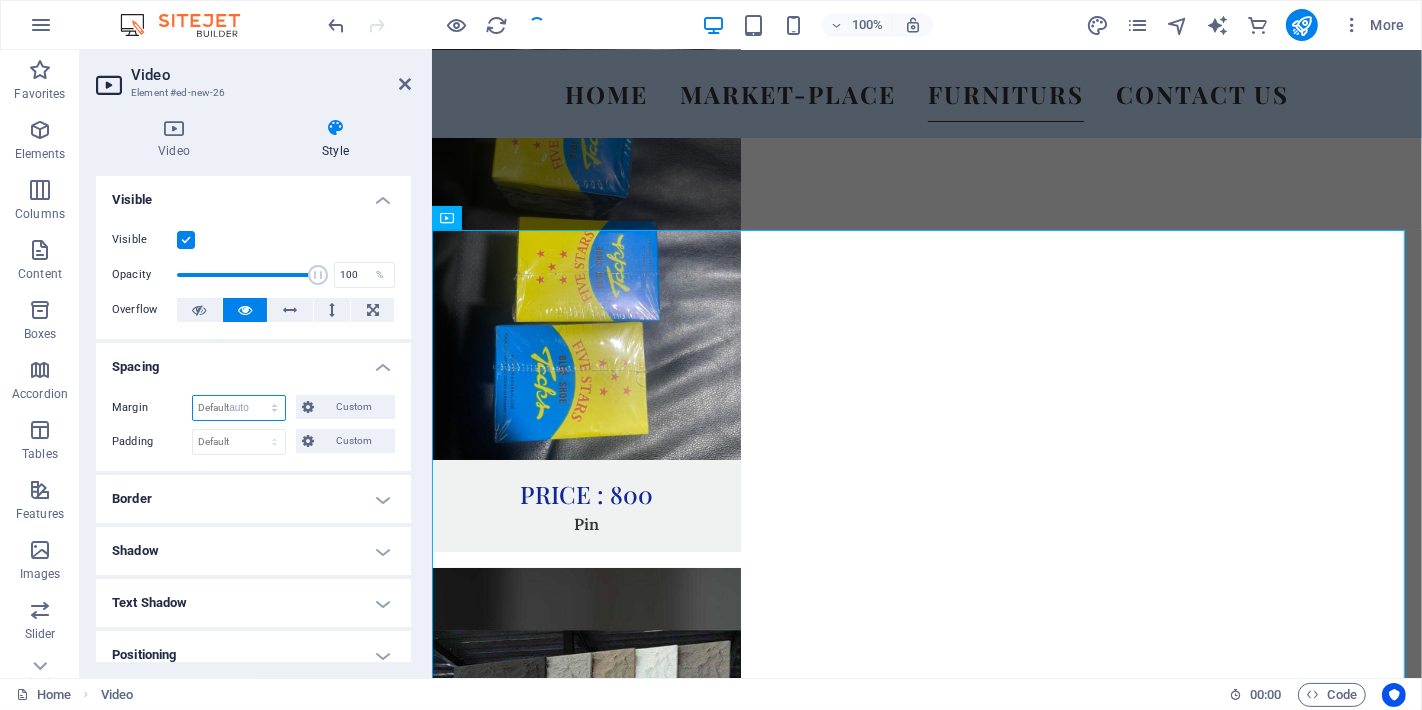 click on "Default auto px % rem vw vh Custom" at bounding box center (239, 408) 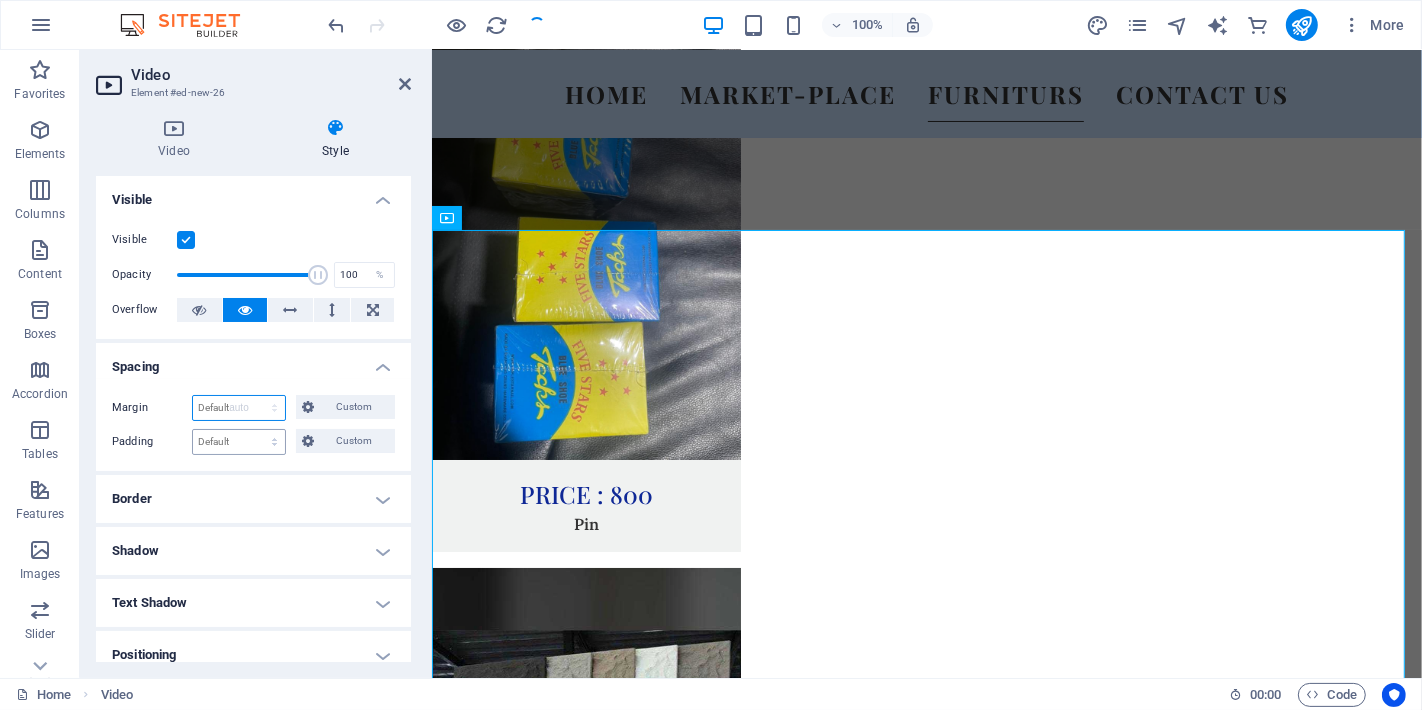 select on "DISABLED_OPTION_VALUE" 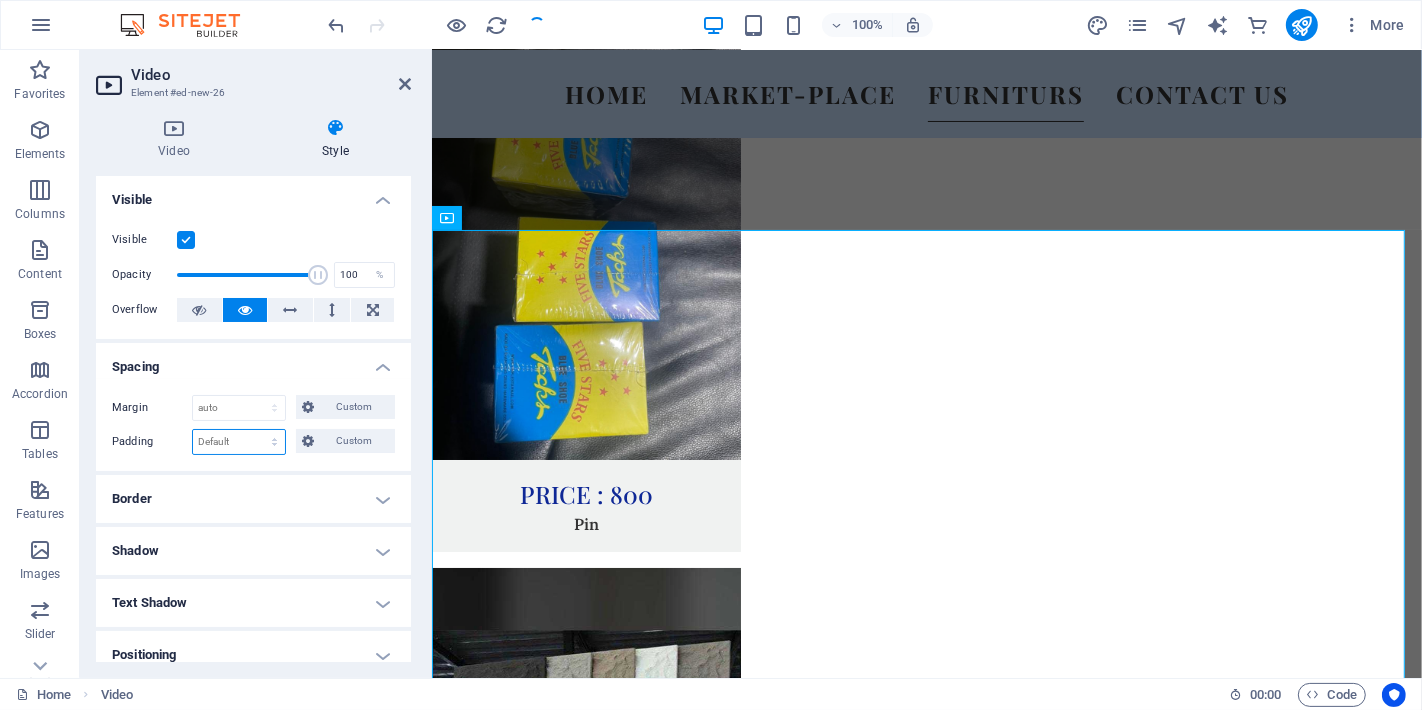 click on "Default px rem % vh vw Custom" at bounding box center (239, 442) 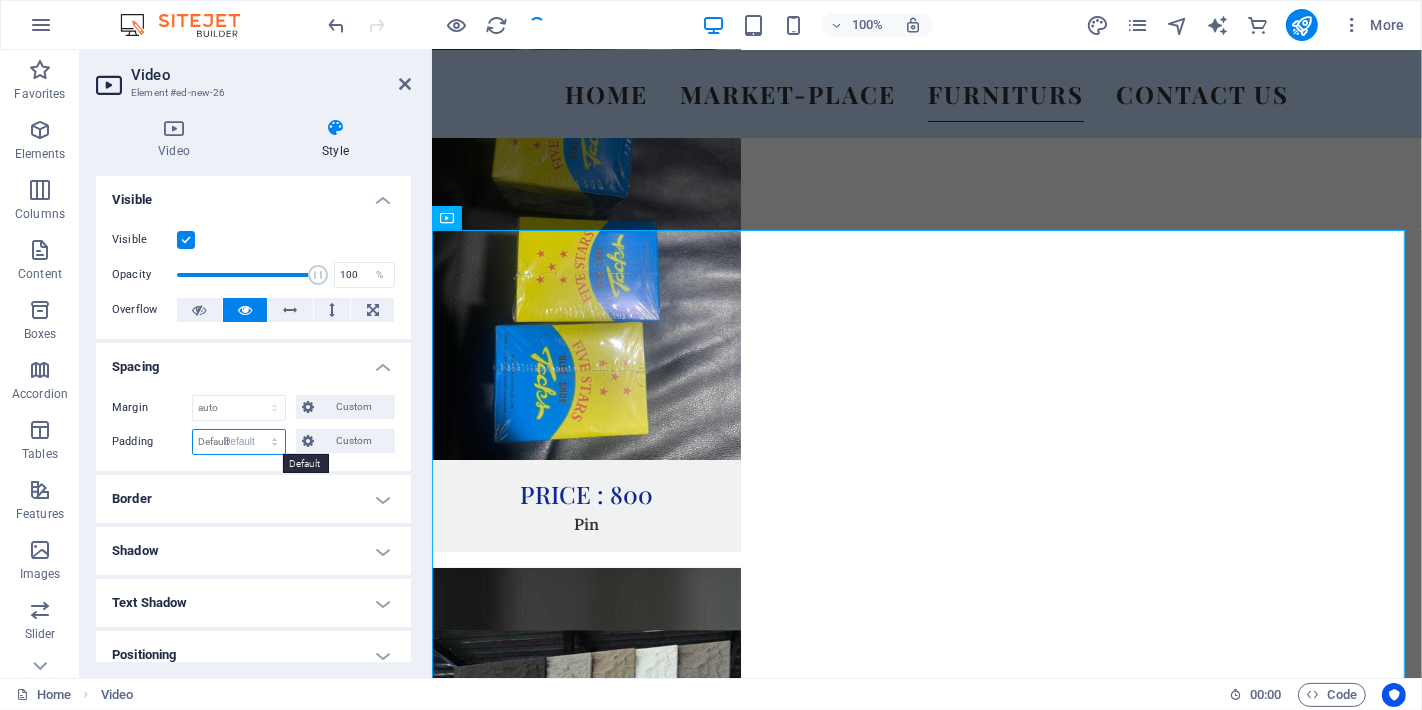 click on "Default px rem % vh vw Custom" at bounding box center [239, 442] 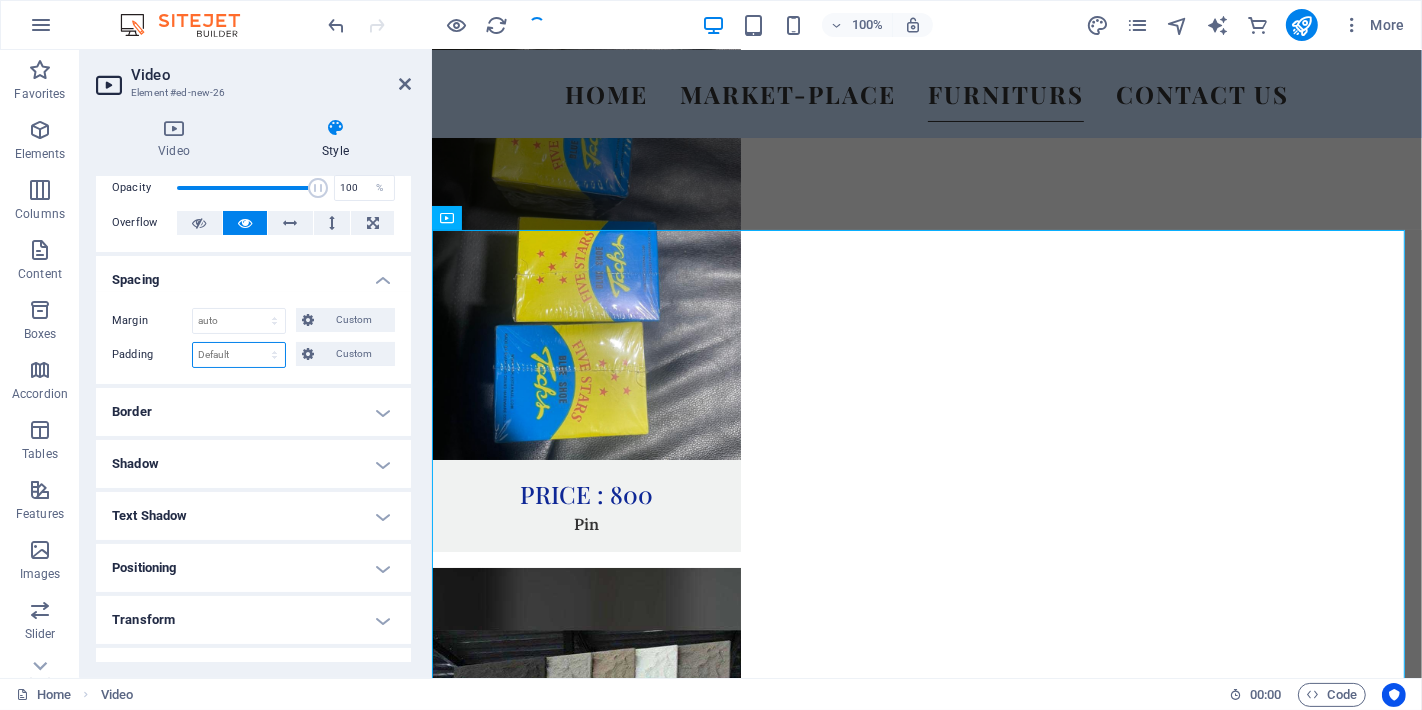 scroll, scrollTop: 0, scrollLeft: 0, axis: both 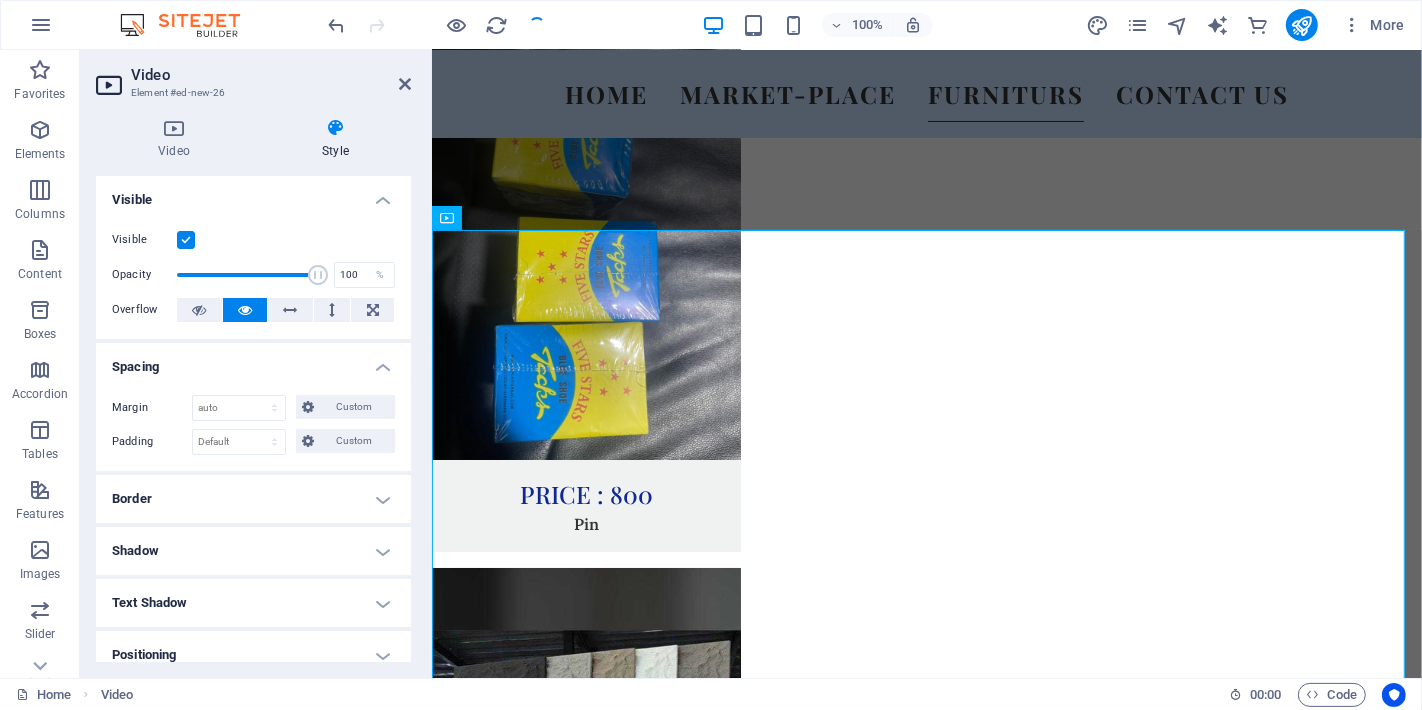 click at bounding box center (437, 25) 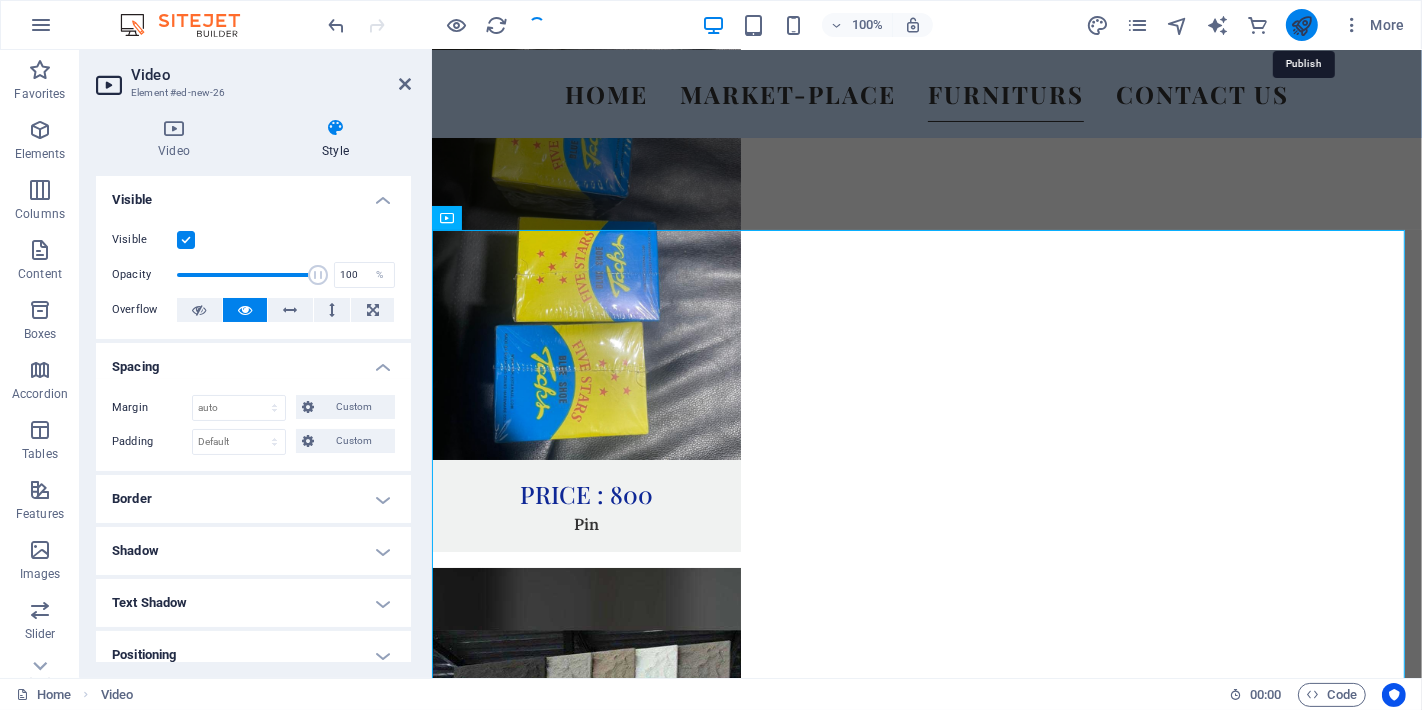 click at bounding box center [1301, 25] 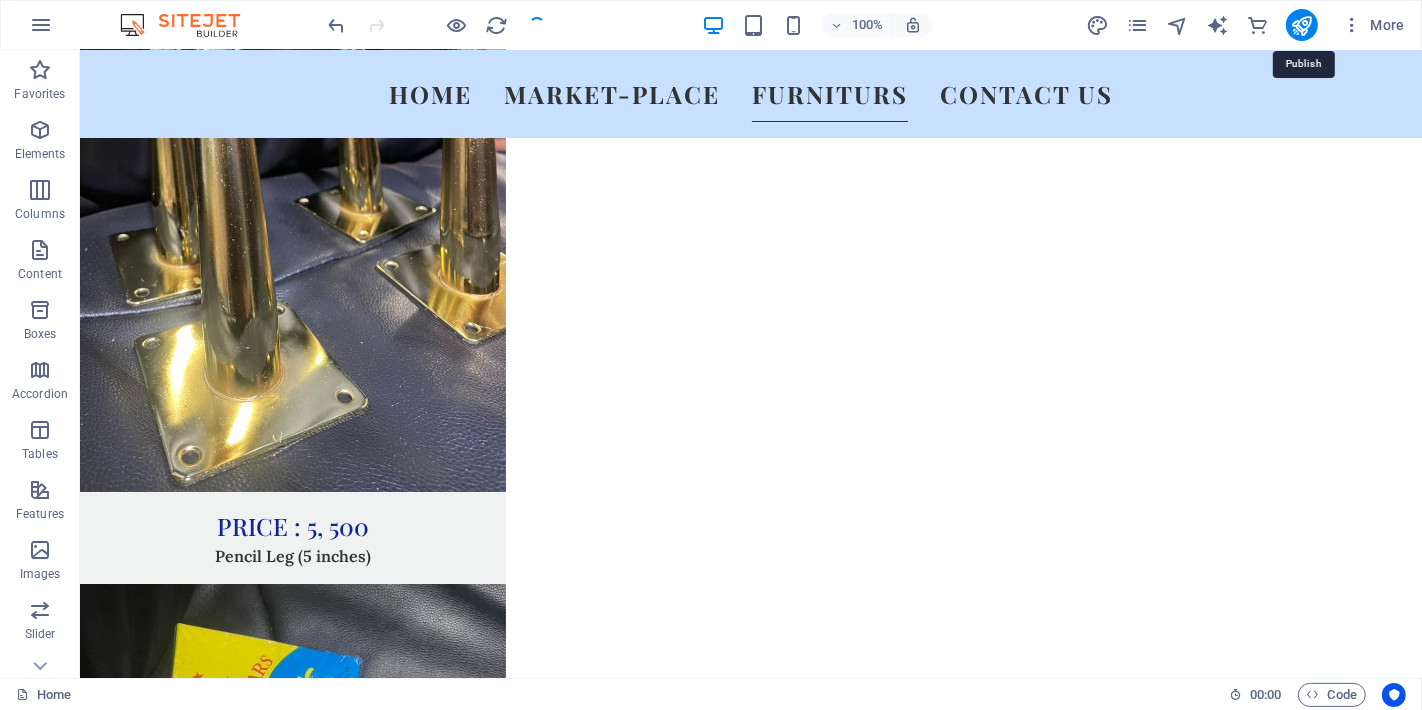scroll, scrollTop: 7290, scrollLeft: 0, axis: vertical 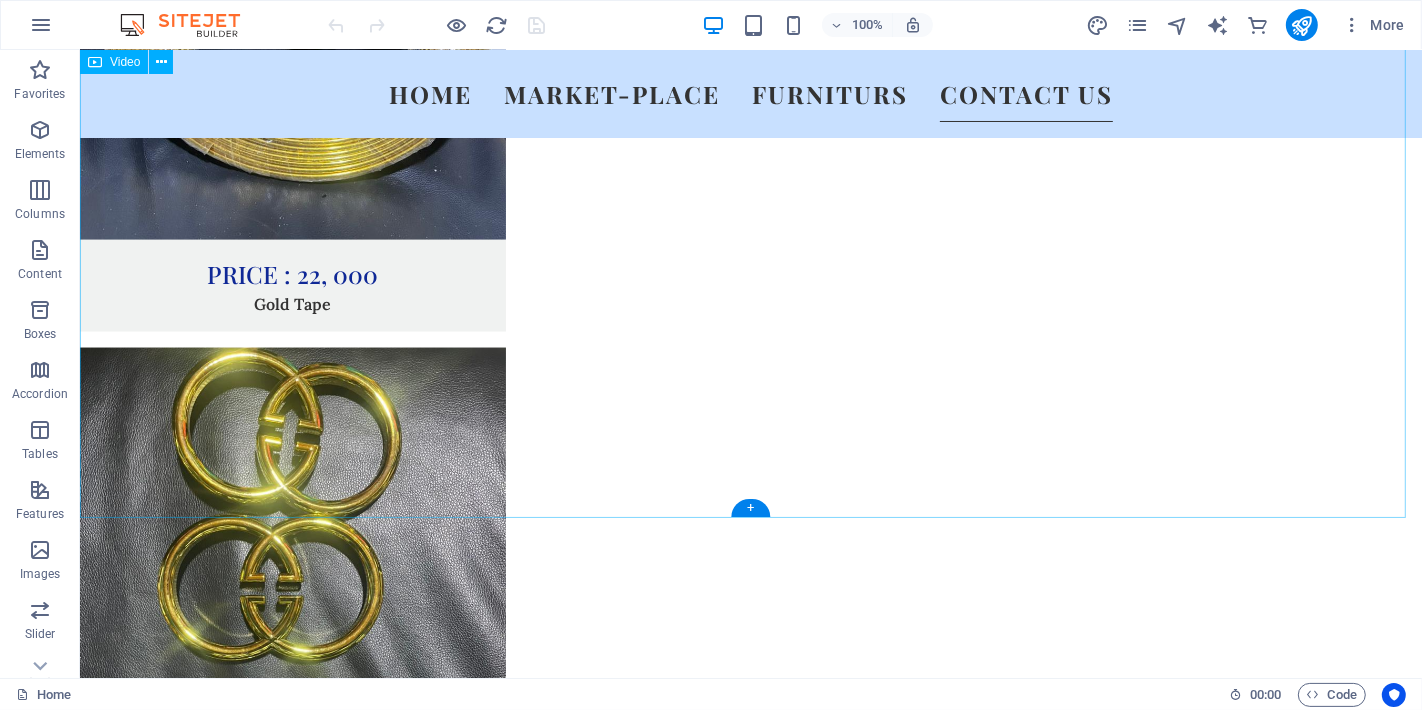click on "New Arrival_1" at bounding box center (750, 11808) 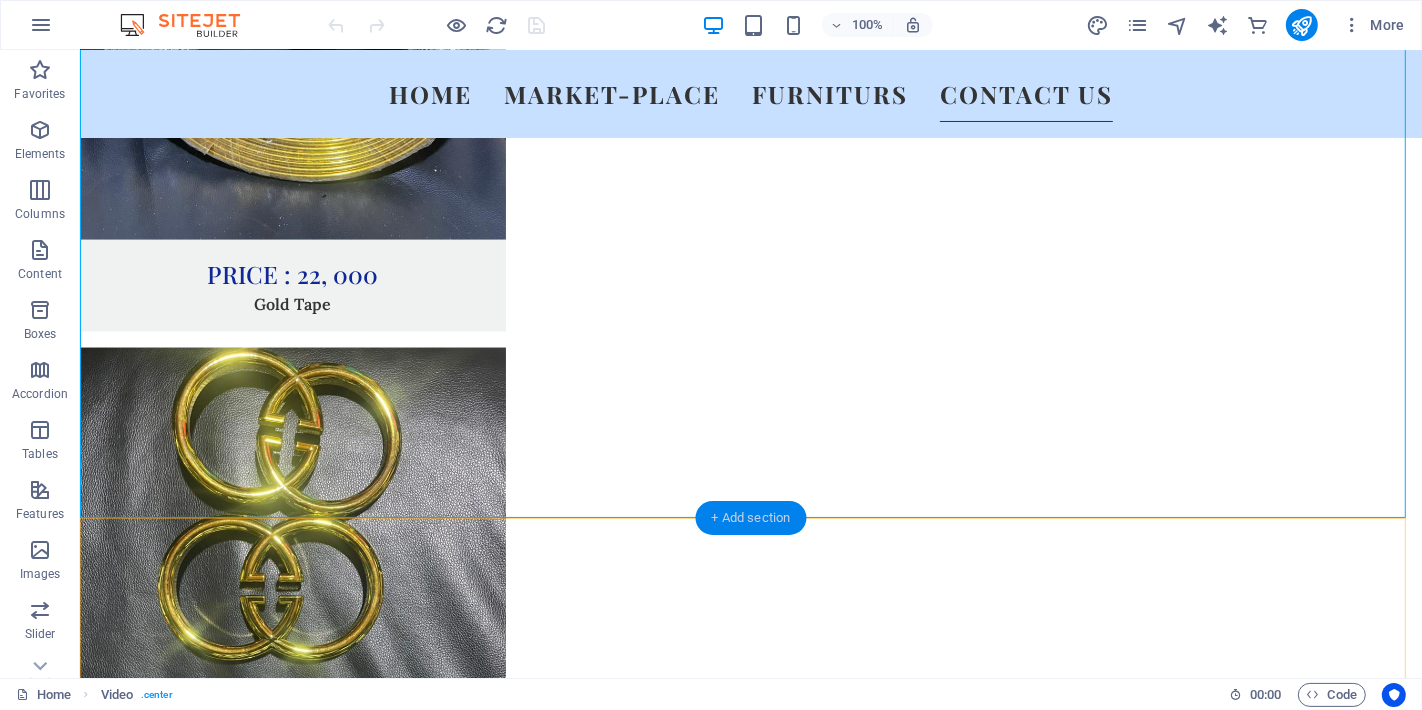 drag, startPoint x: 753, startPoint y: 507, endPoint x: 311, endPoint y: 285, distance: 494.61905 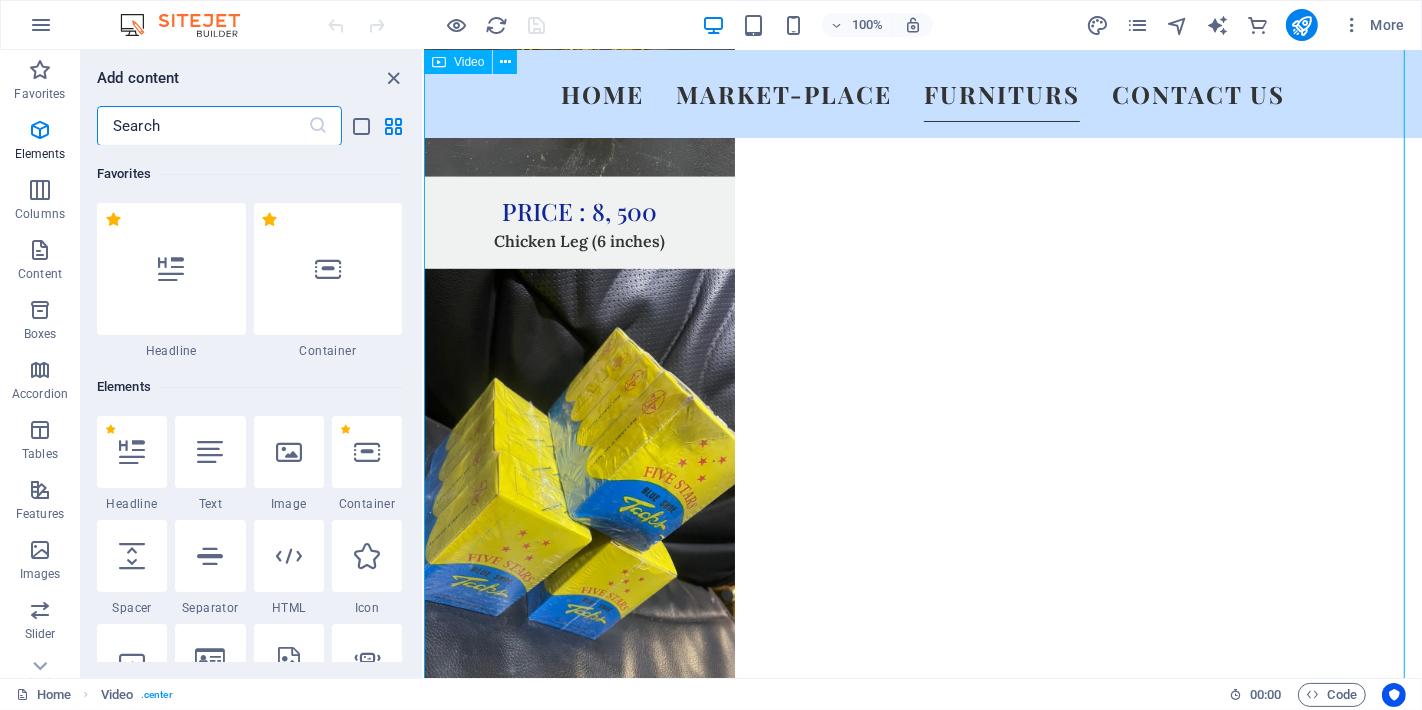 scroll, scrollTop: 6742, scrollLeft: 0, axis: vertical 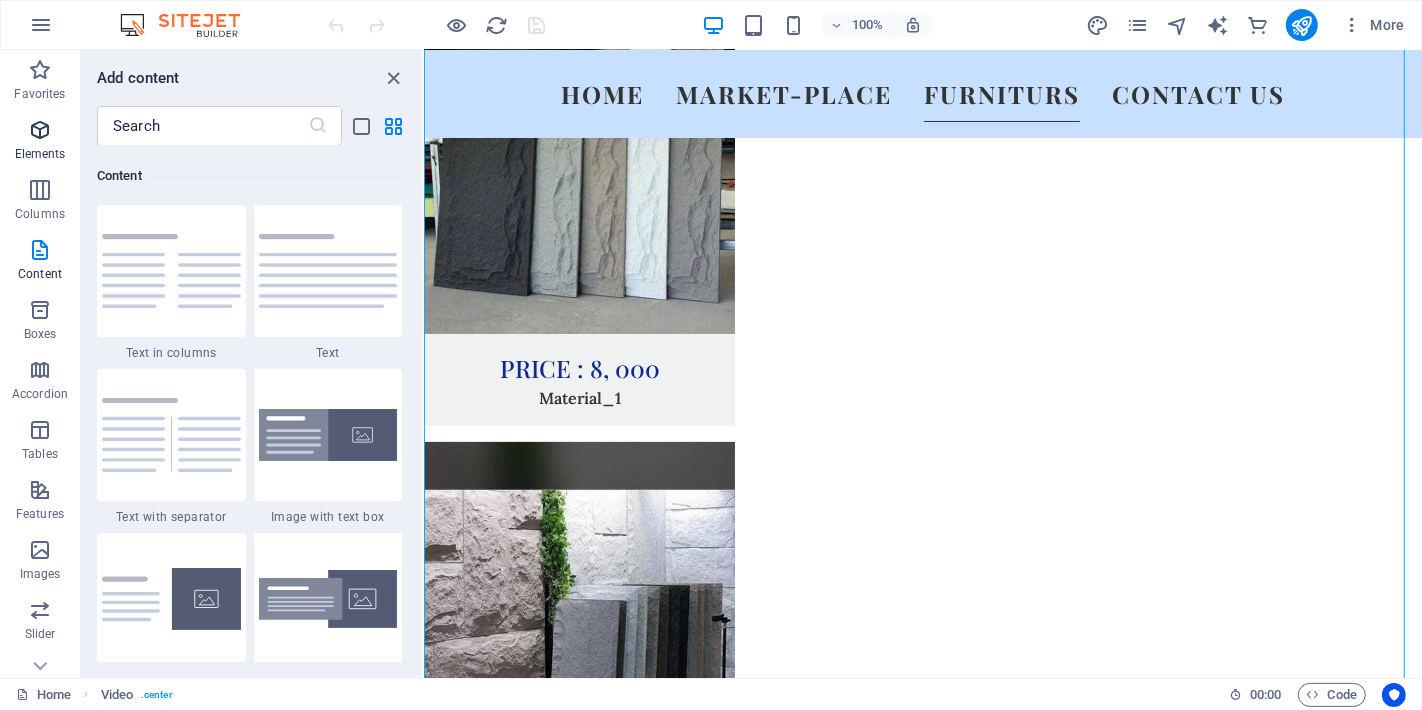 click at bounding box center (40, 130) 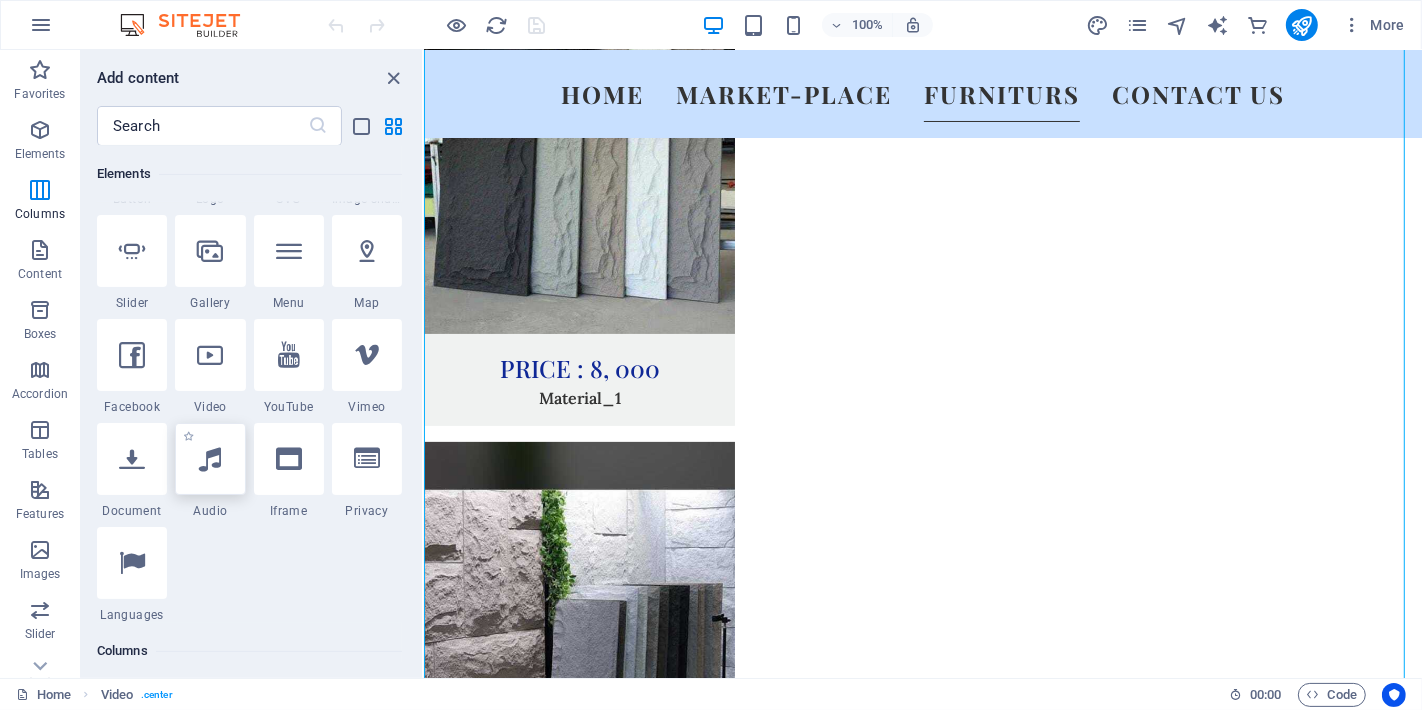 scroll, scrollTop: 657, scrollLeft: 0, axis: vertical 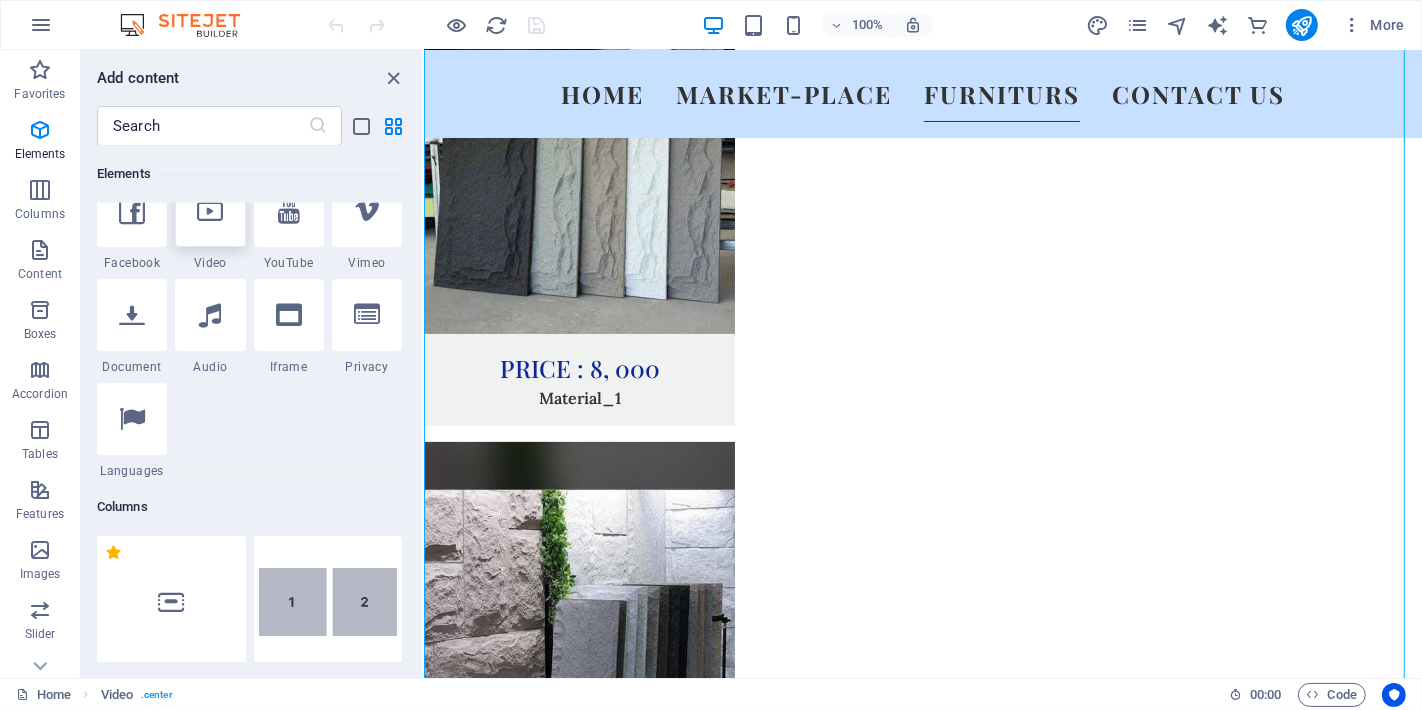 click at bounding box center [210, 211] 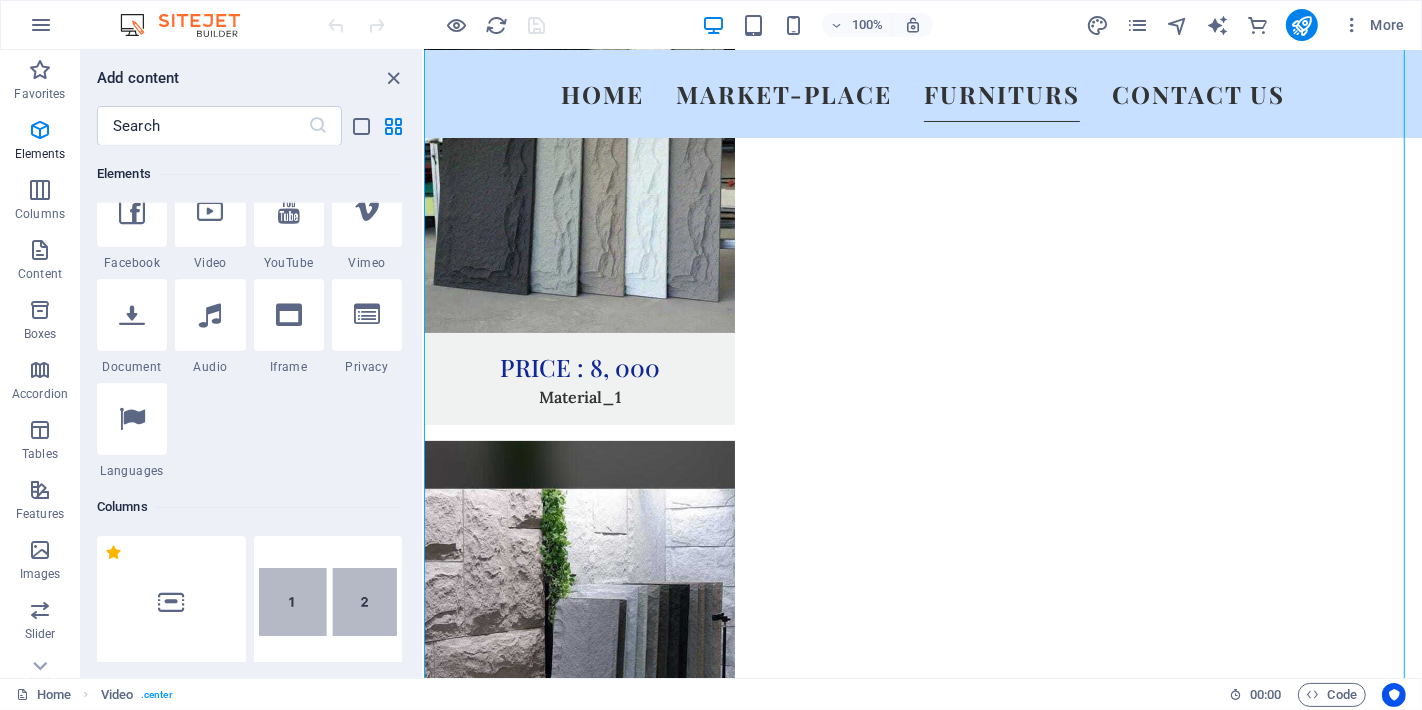 select on "%" 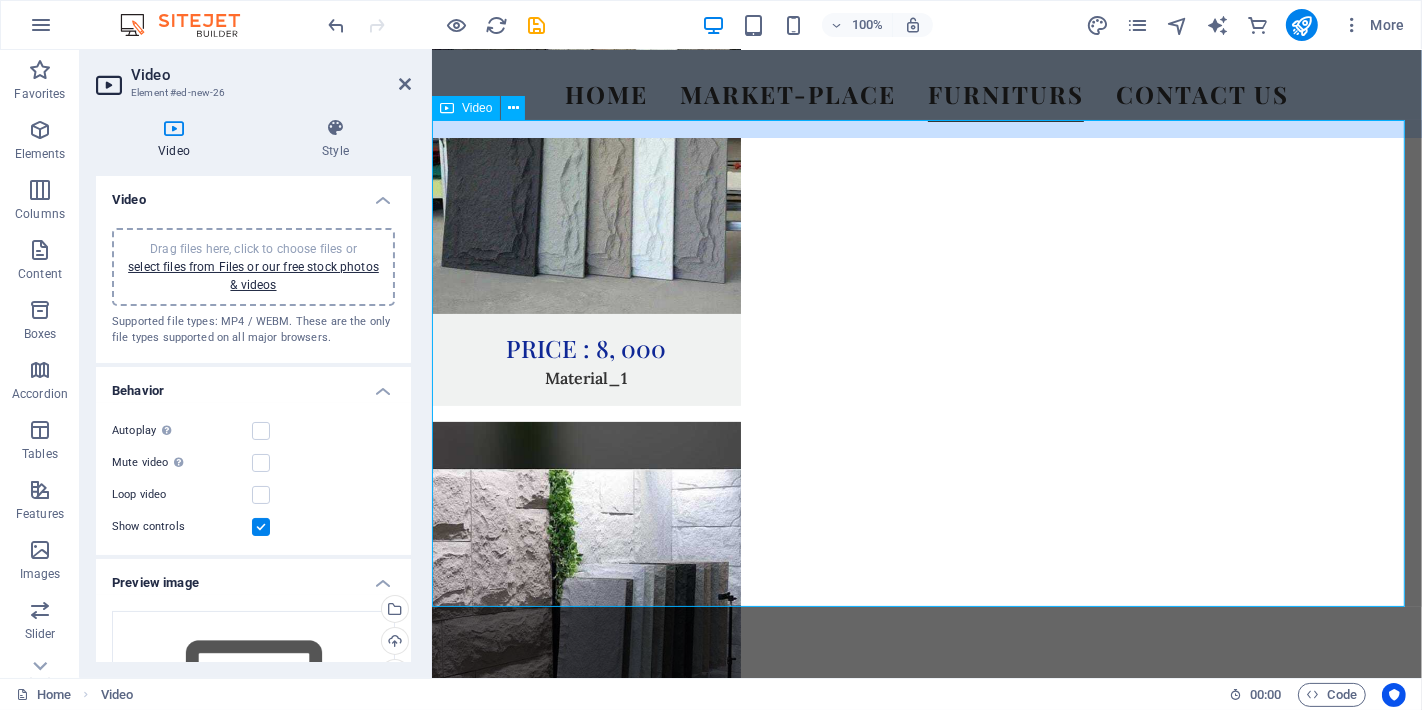 scroll, scrollTop: 7667, scrollLeft: 0, axis: vertical 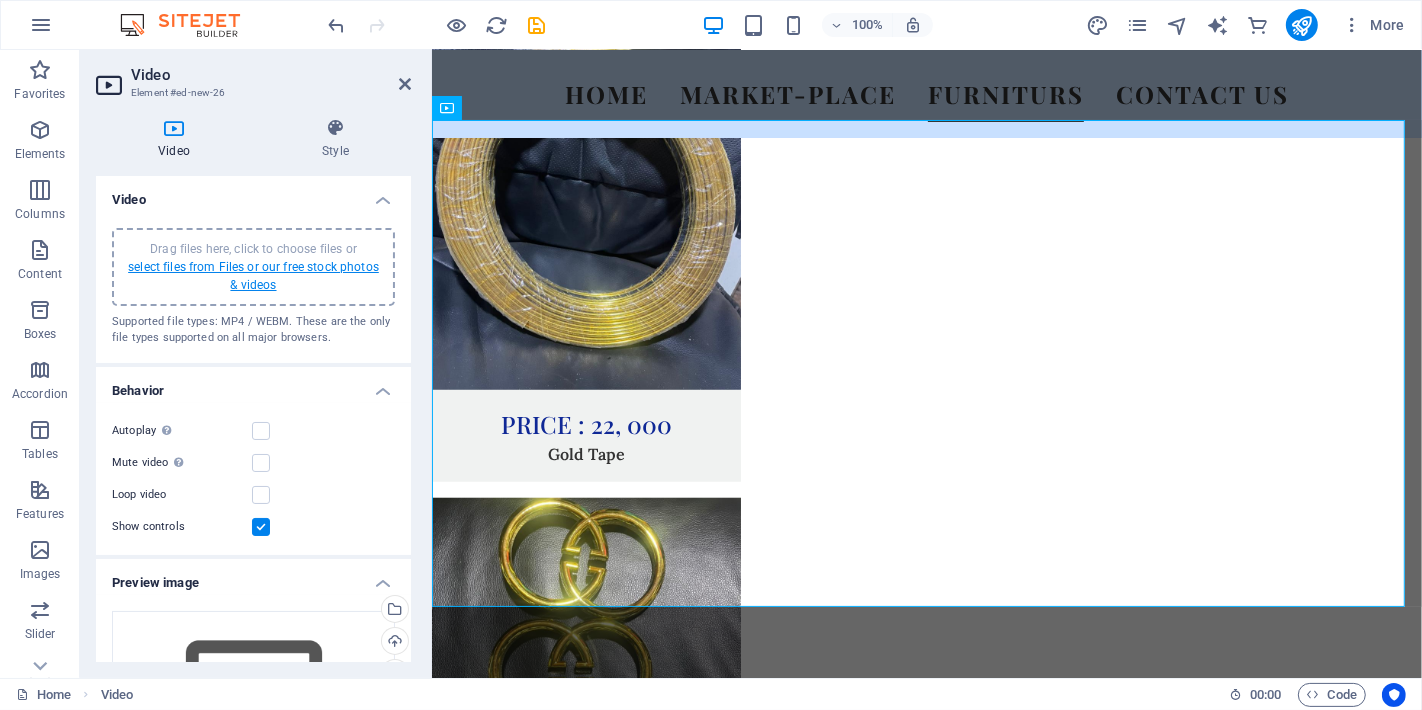 click on "select files from Files or our free stock photos & videos" at bounding box center [253, 276] 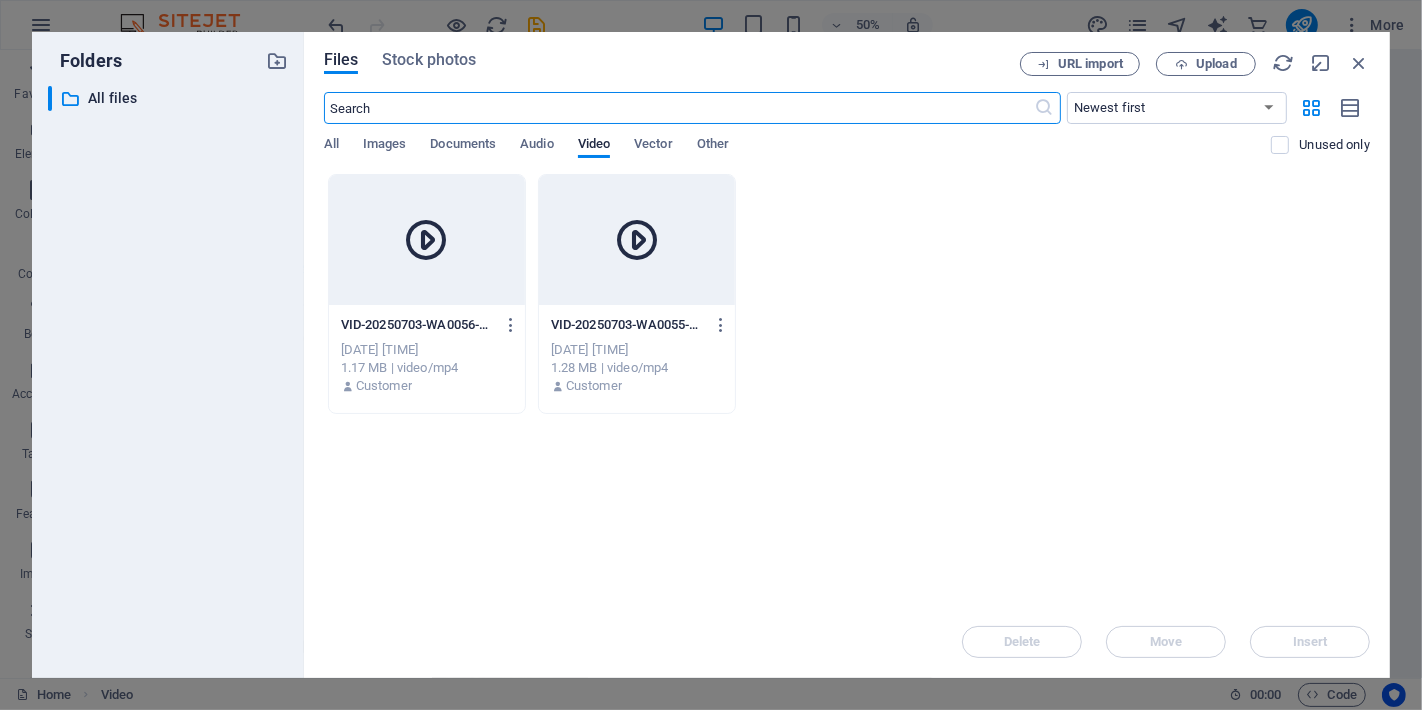 scroll, scrollTop: 7704, scrollLeft: 0, axis: vertical 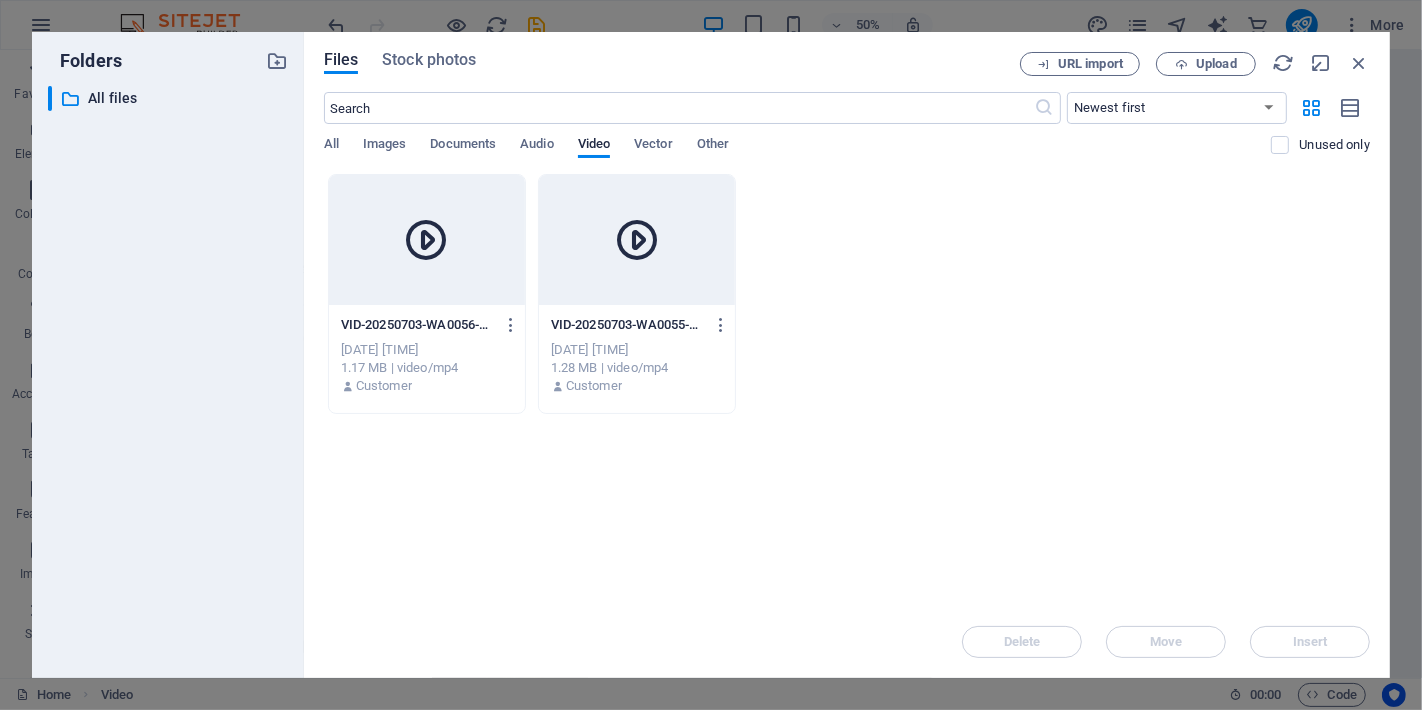 click at bounding box center (637, 240) 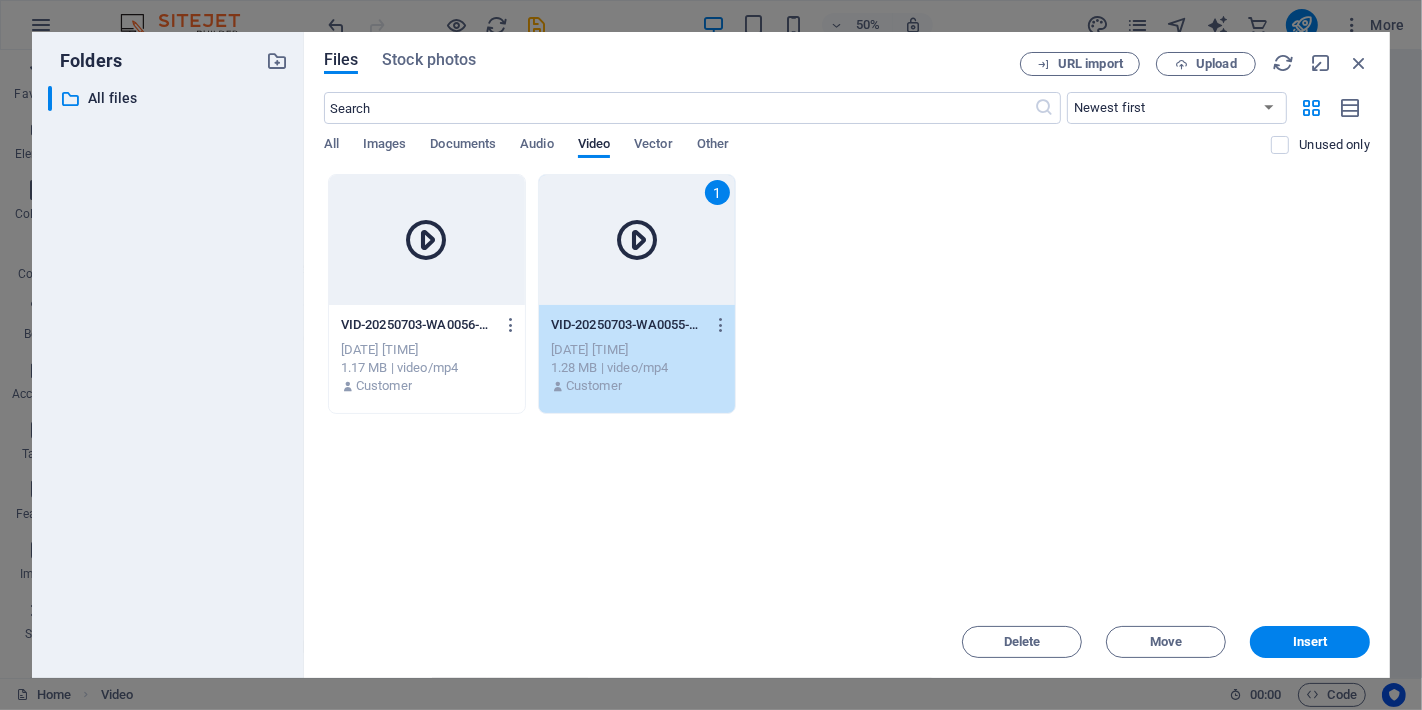 click on "1" at bounding box center [637, 240] 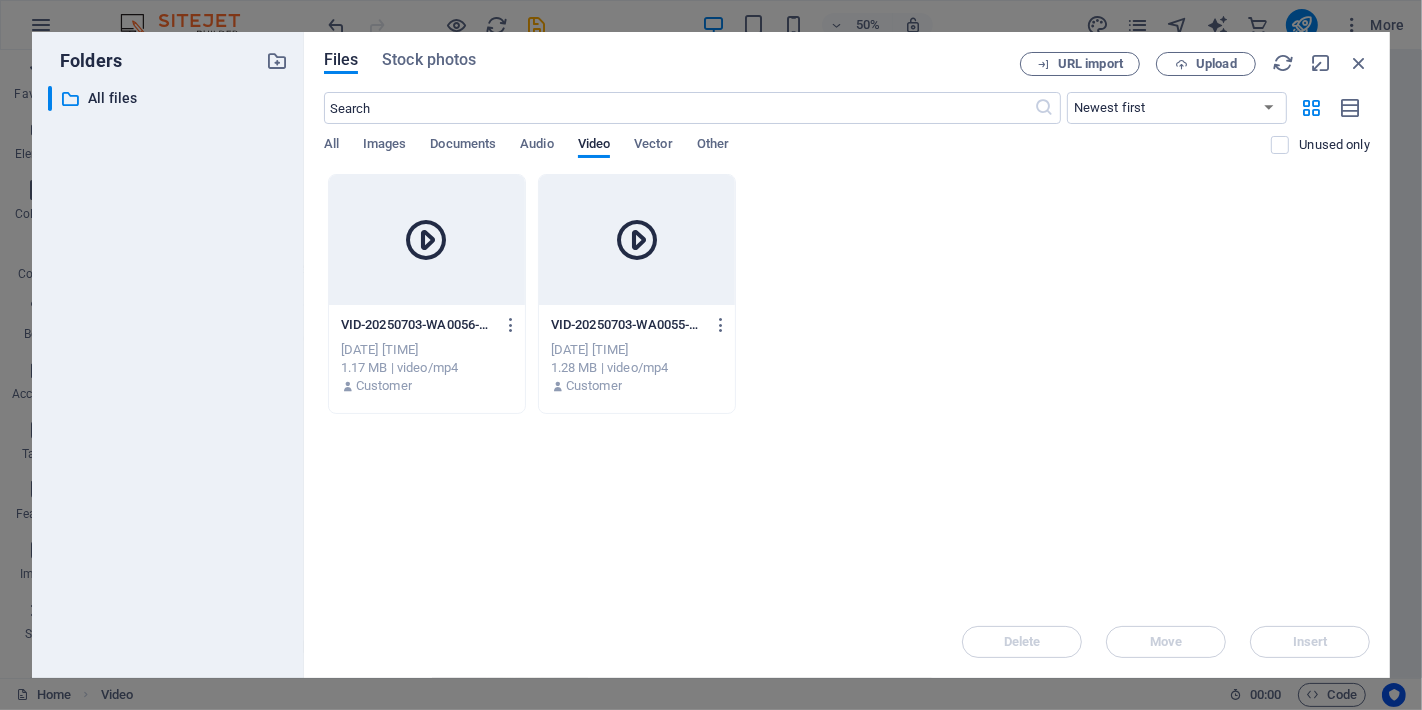 click at bounding box center (637, 240) 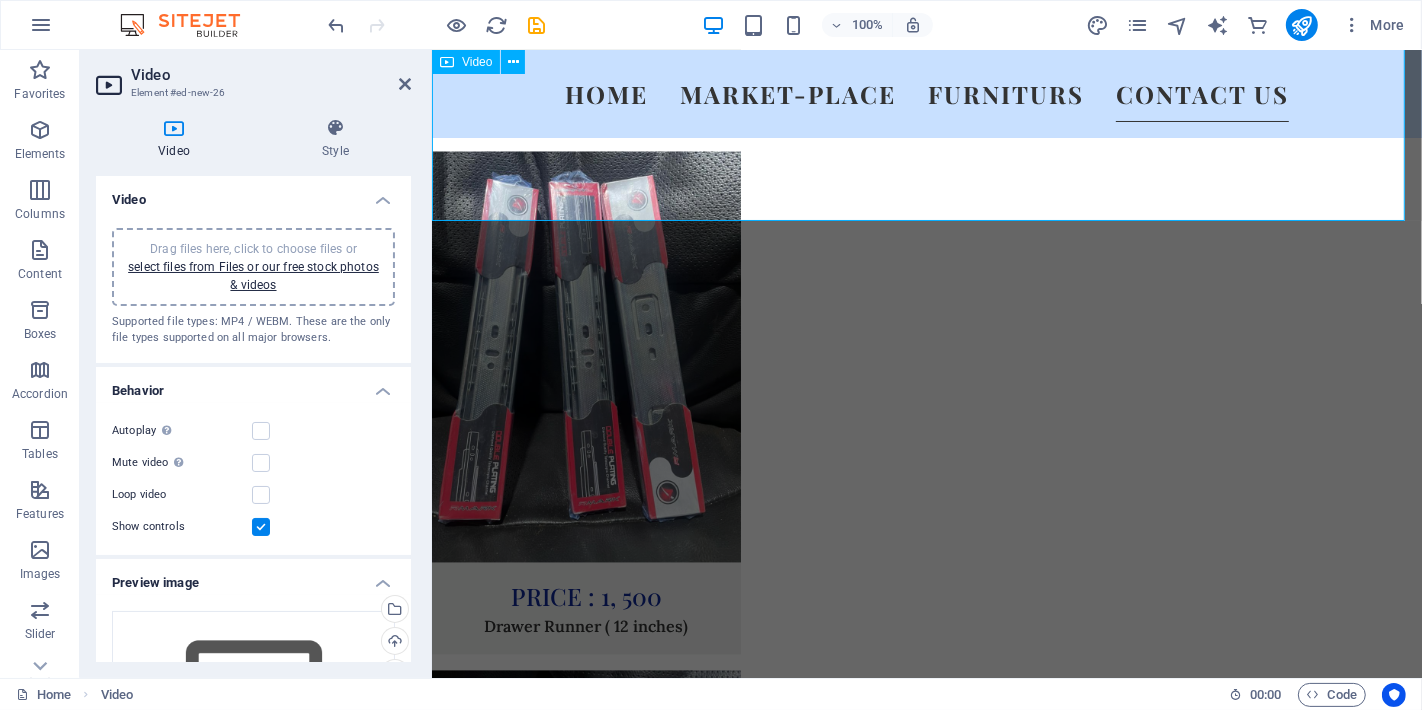 scroll, scrollTop: 9334, scrollLeft: 0, axis: vertical 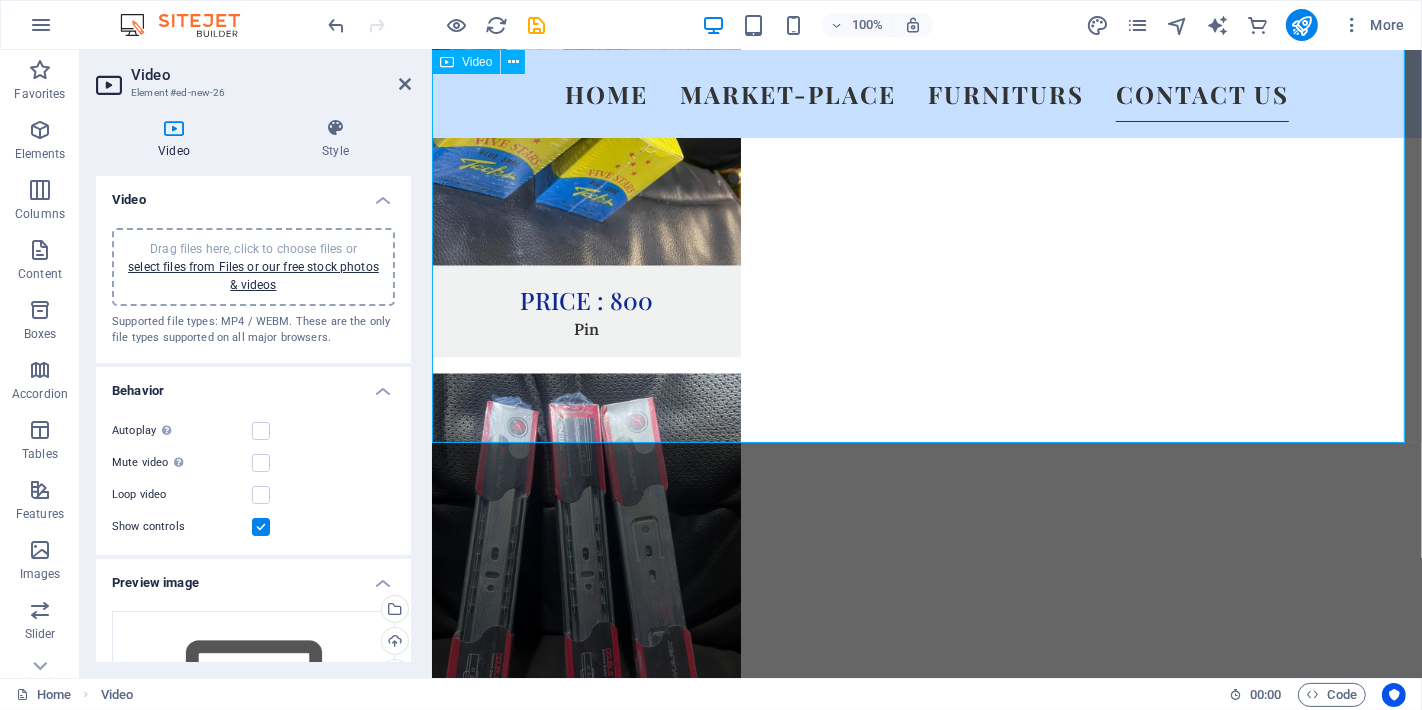 click at bounding box center [926, 8508] 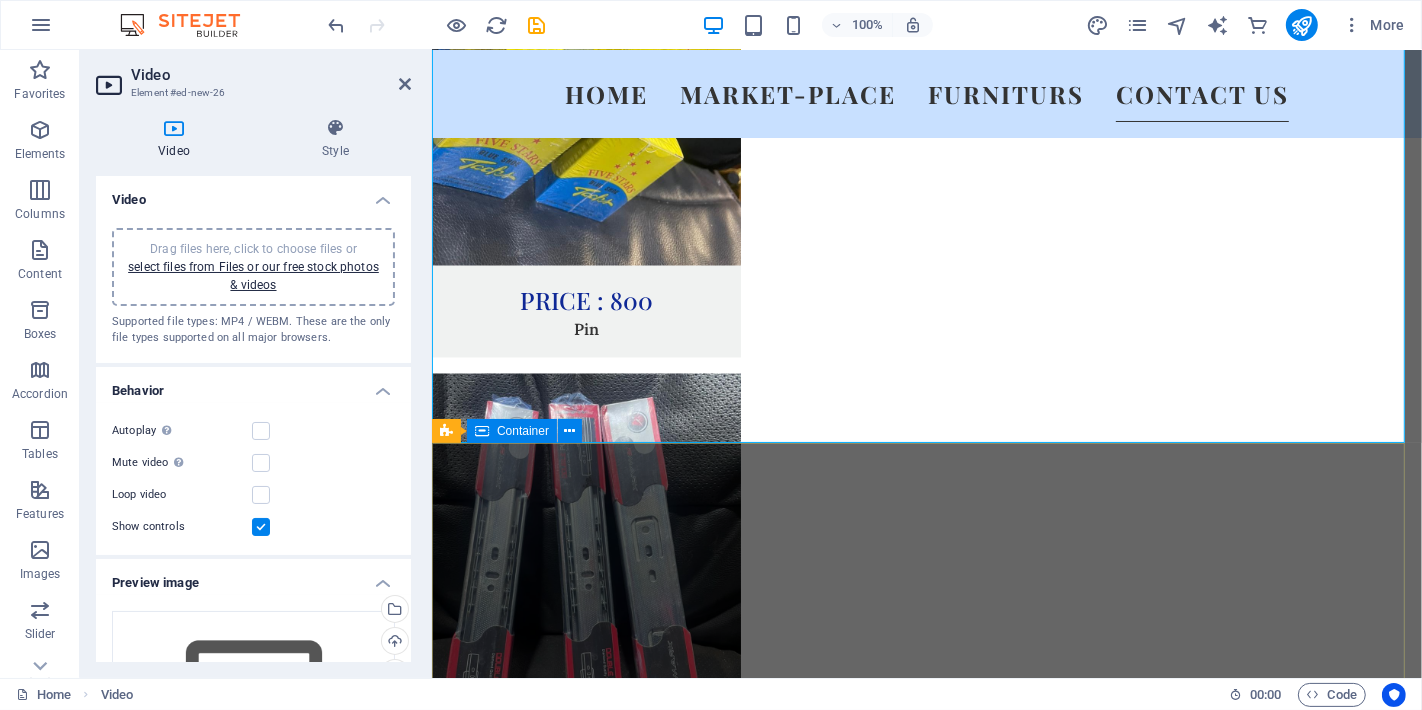 click on "CONTACT us www.atuneenterprises.com KM 8 Abakaliki-Enugu Express Way/G-Hostel Junction. #7 Lagos St. Abakaliki Zip Code:   480101   Abakaliki . +234 704 383 7801 ,  +234 8035299535, +234 8038411472, +234 8089423929 Info@EIAtuneventures.com.ng Legal Notice   |   Privacy Policy   {{ 'content.forms.privacy'|trans }} Unreadable? Load new Submit" at bounding box center [926, 9201] 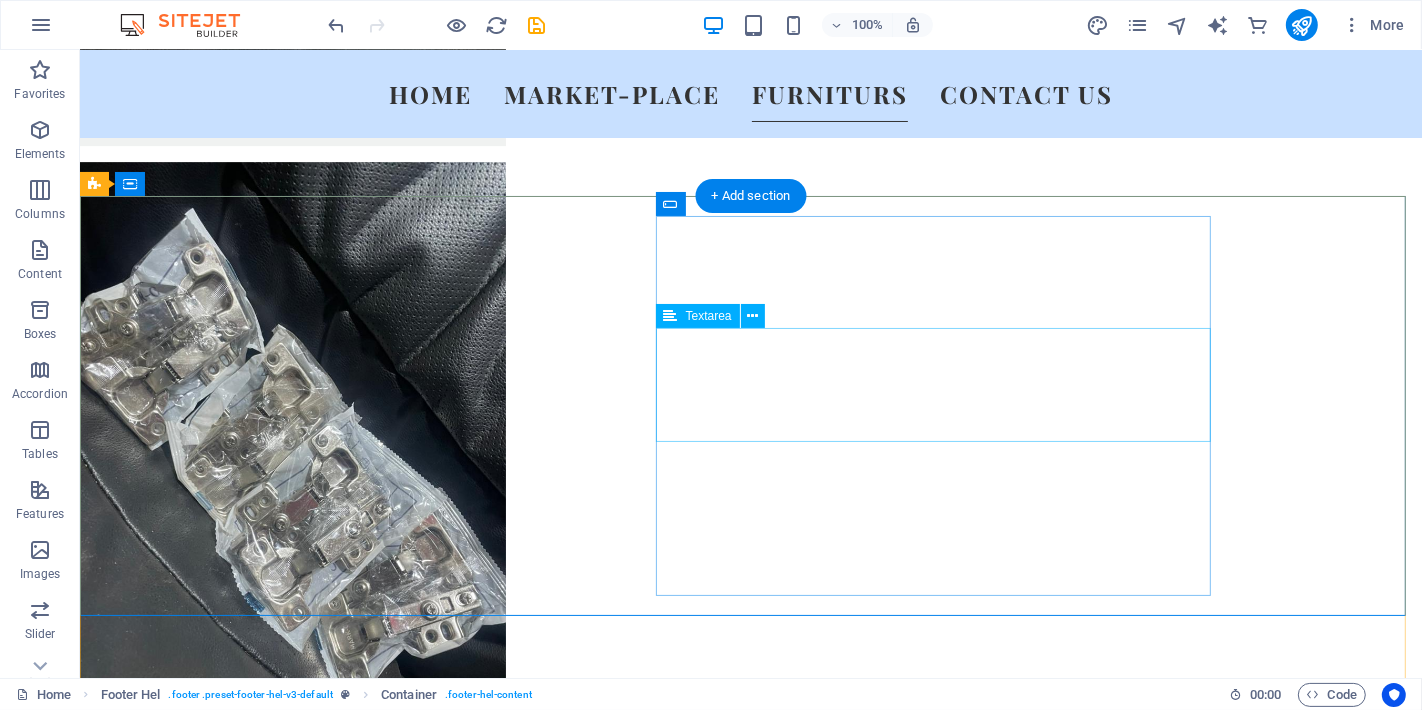 scroll, scrollTop: 11694, scrollLeft: 0, axis: vertical 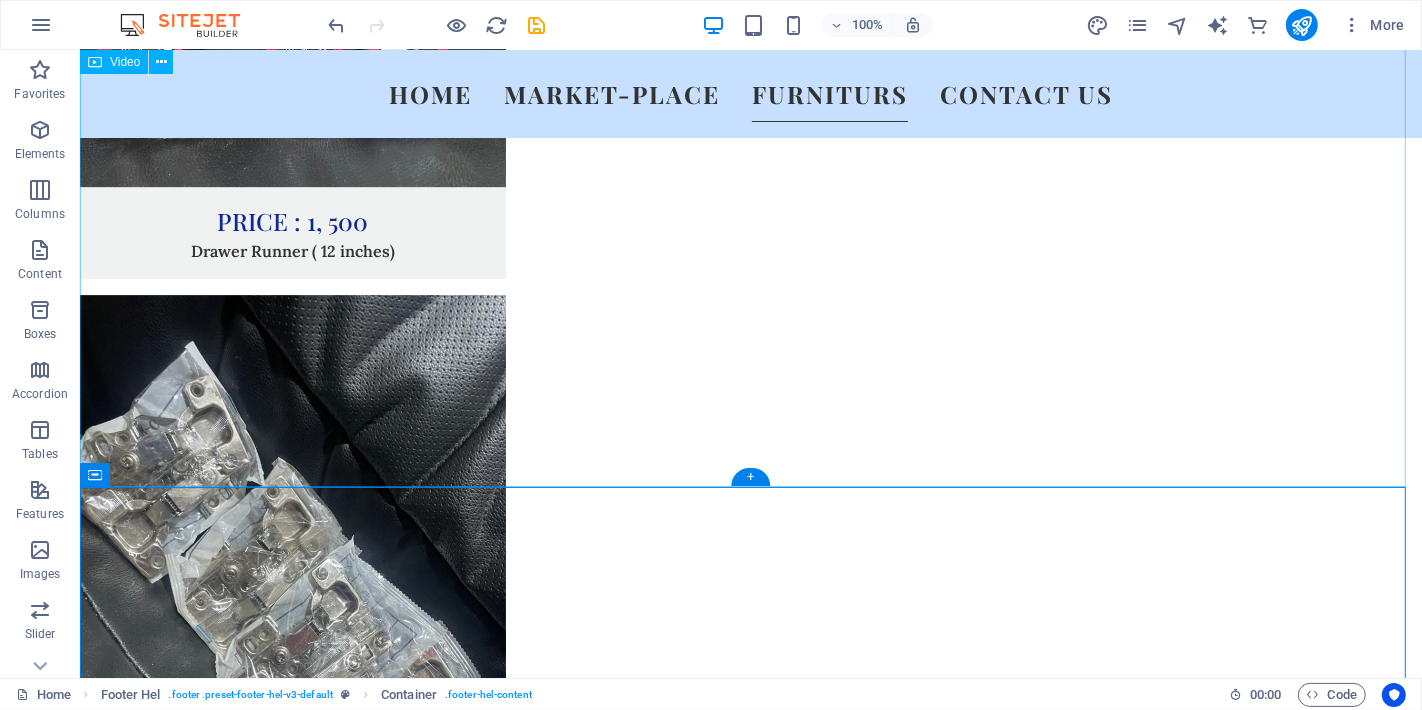 click at bounding box center [750, 9738] 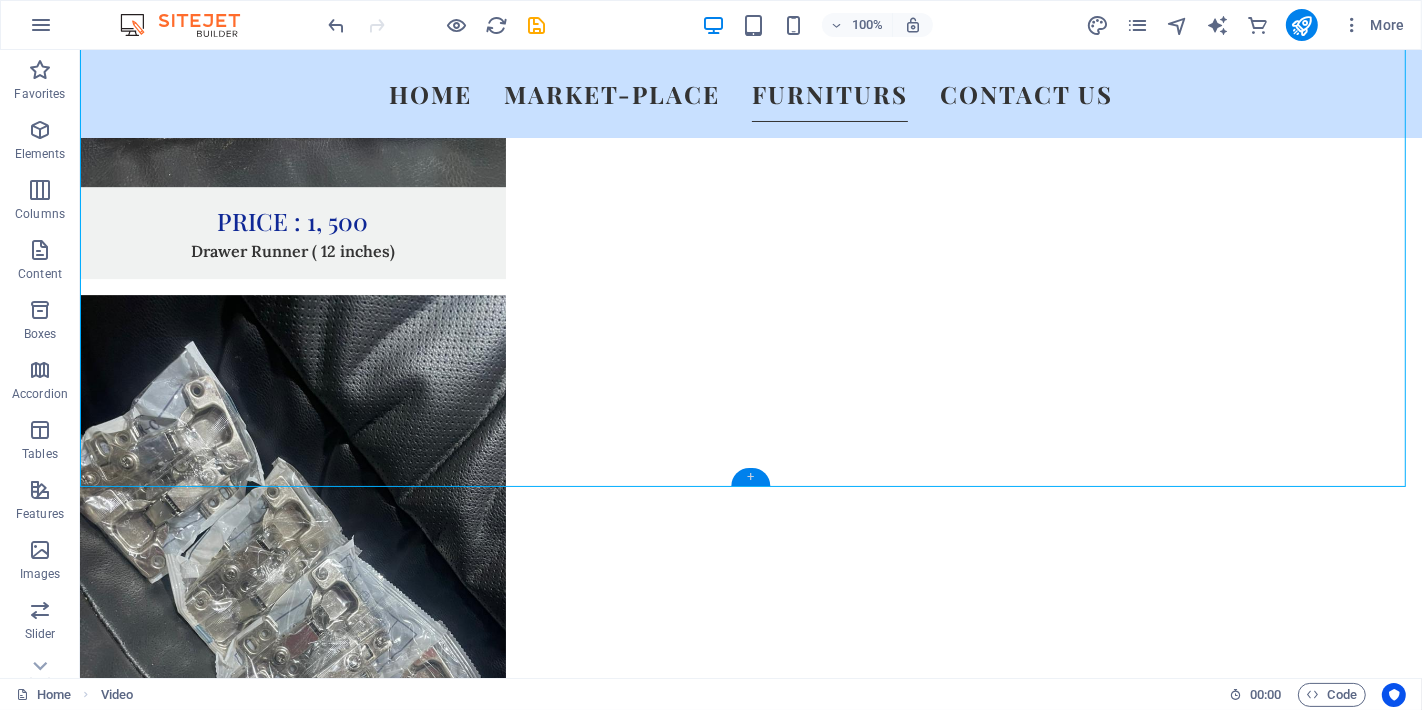 drag, startPoint x: 744, startPoint y: 474, endPoint x: 280, endPoint y: 405, distance: 469.10233 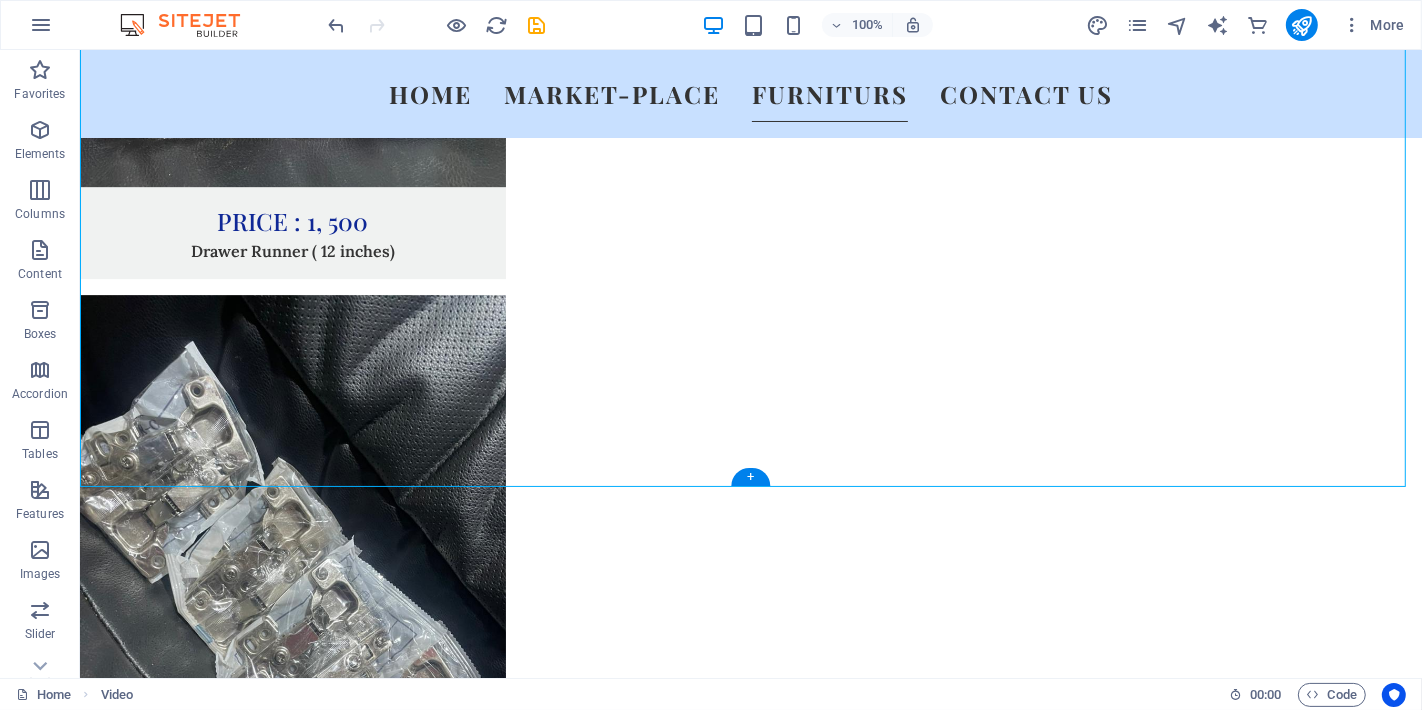 scroll, scrollTop: 8467, scrollLeft: 0, axis: vertical 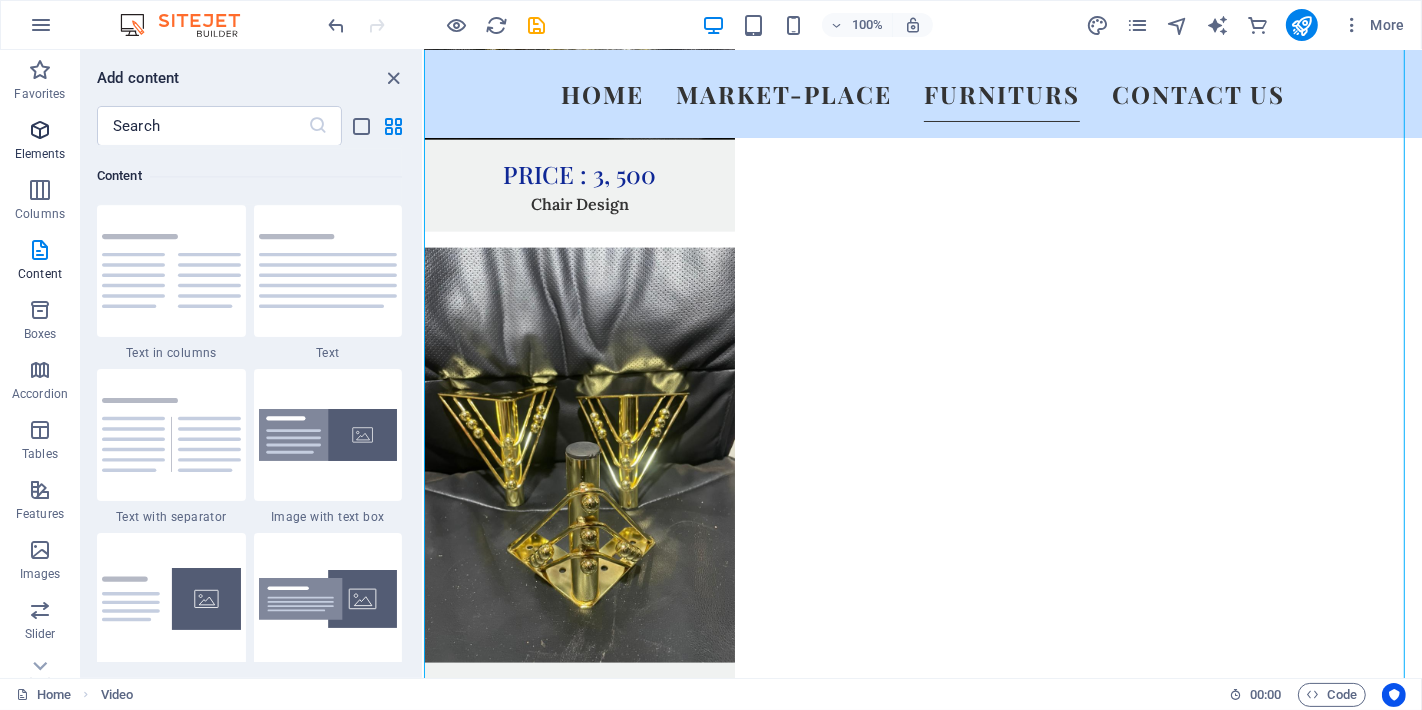 click at bounding box center [40, 130] 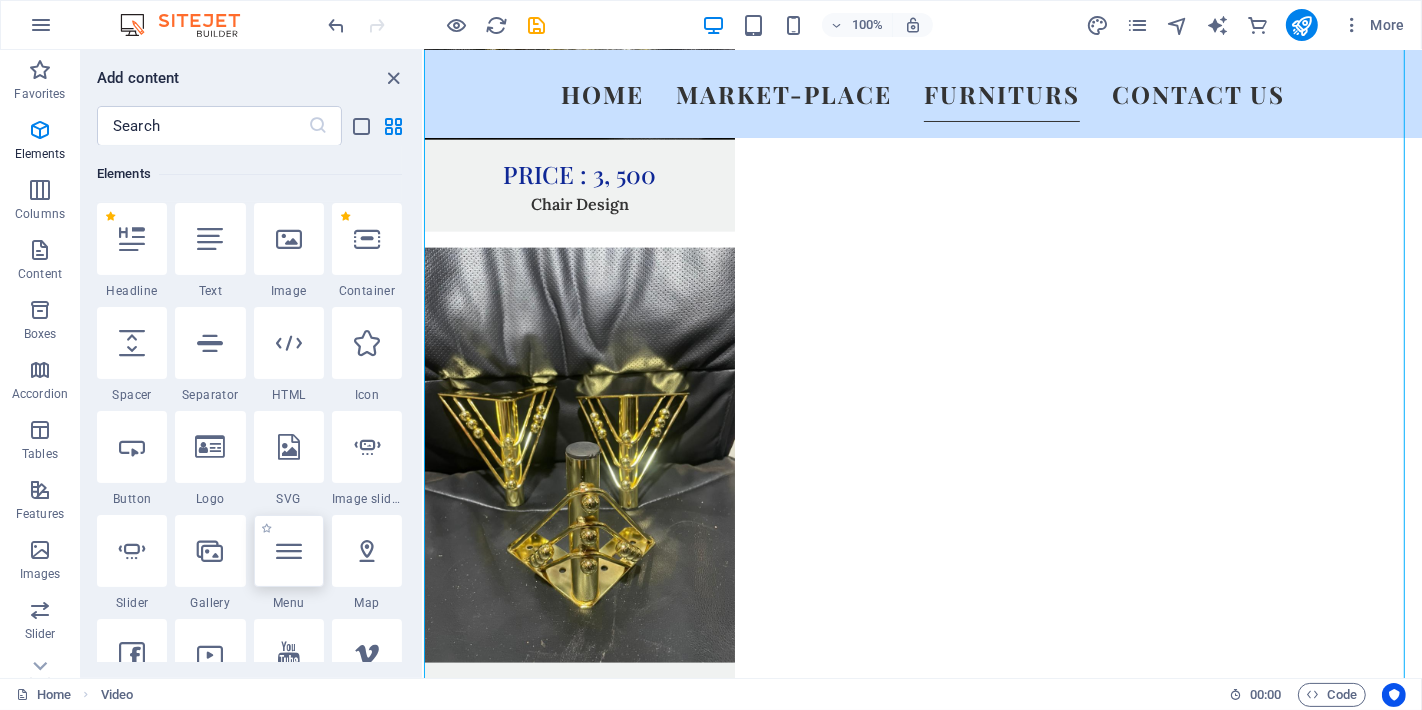 scroll, scrollTop: 546, scrollLeft: 0, axis: vertical 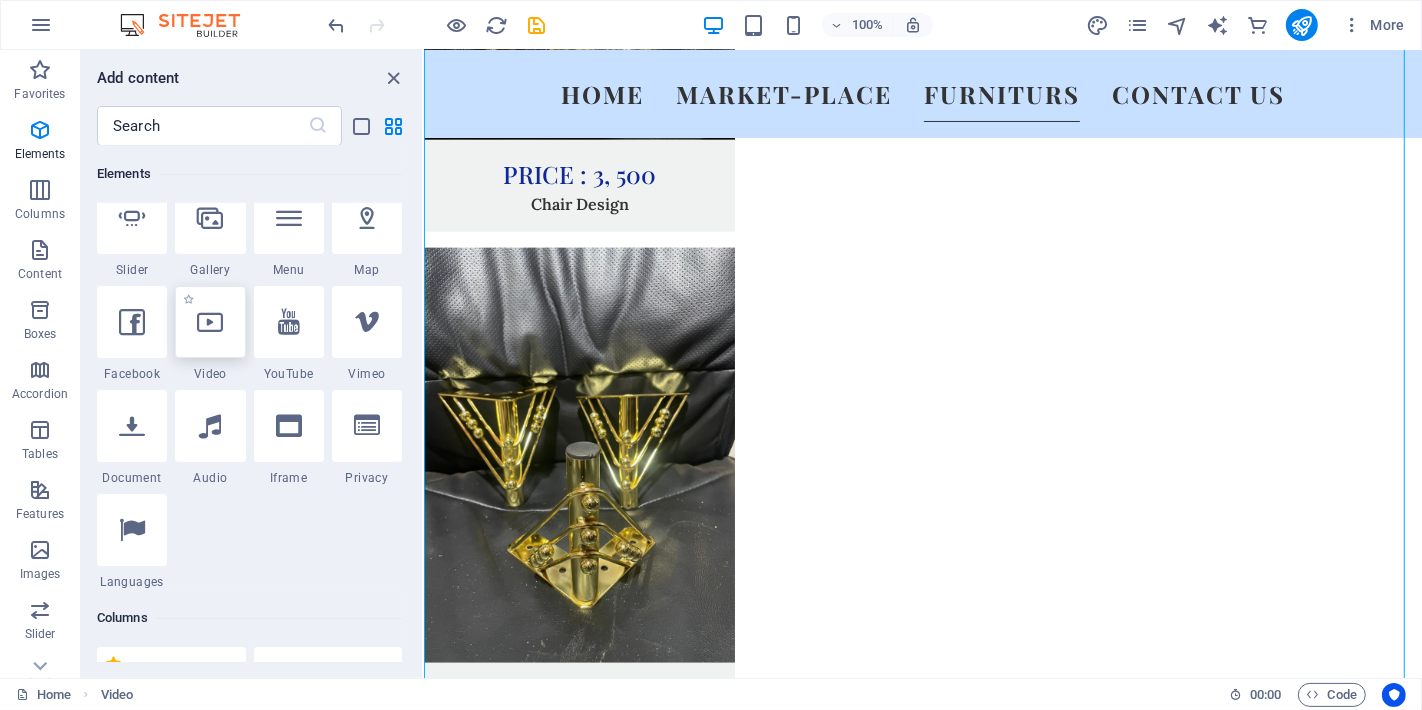 click at bounding box center (210, 322) 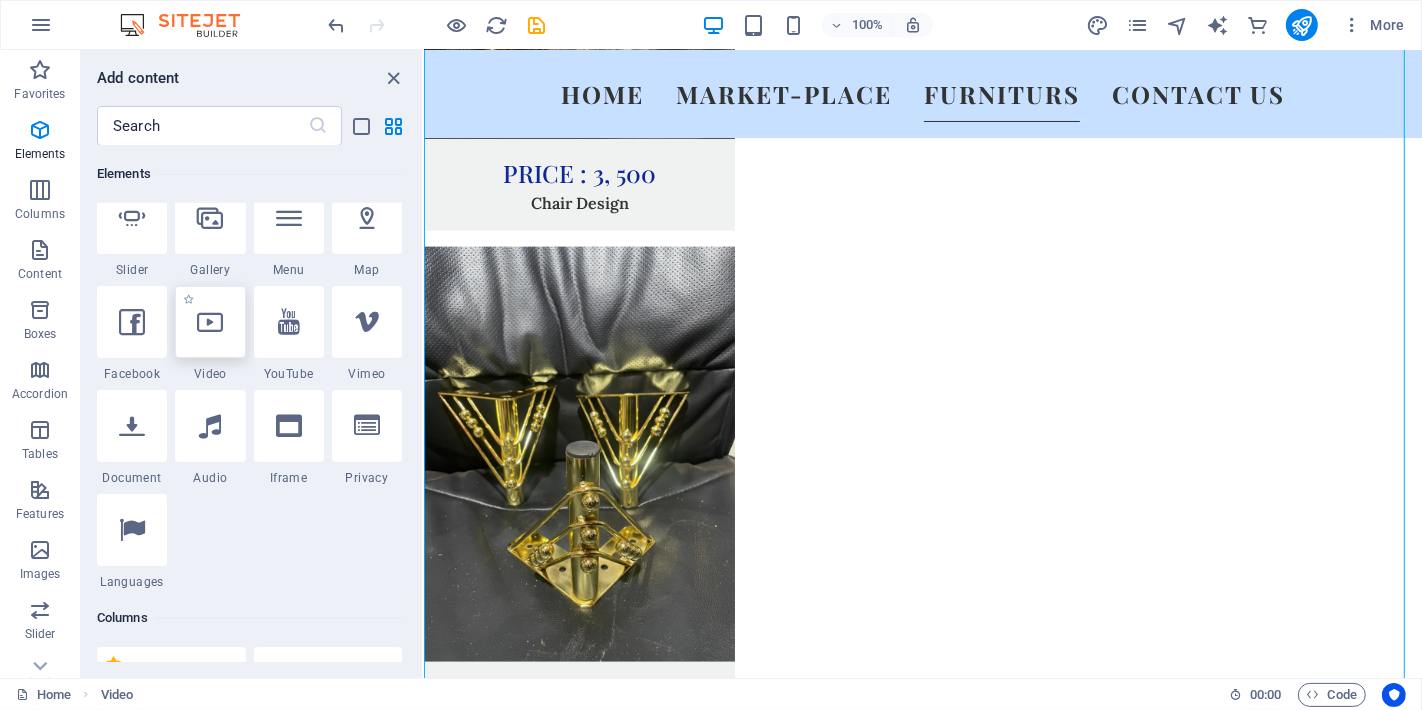 select on "%" 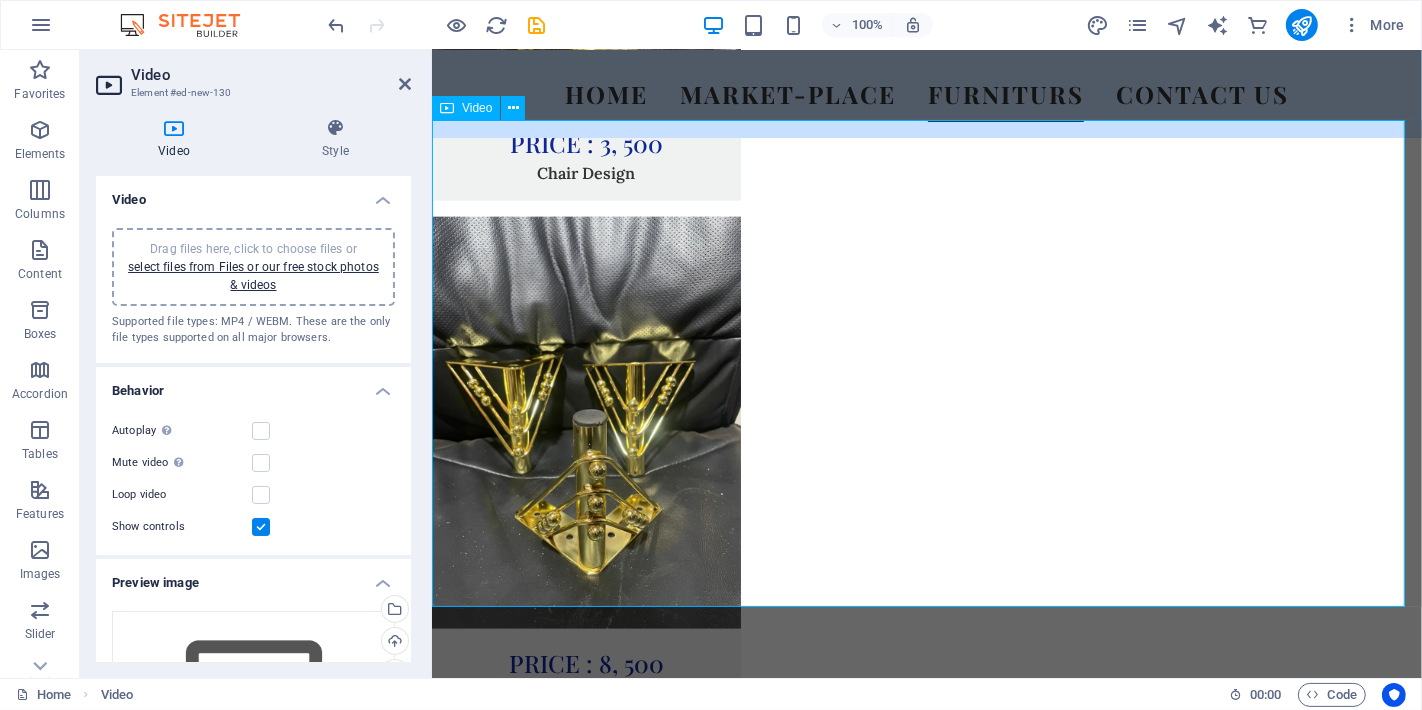 scroll, scrollTop: 9657, scrollLeft: 0, axis: vertical 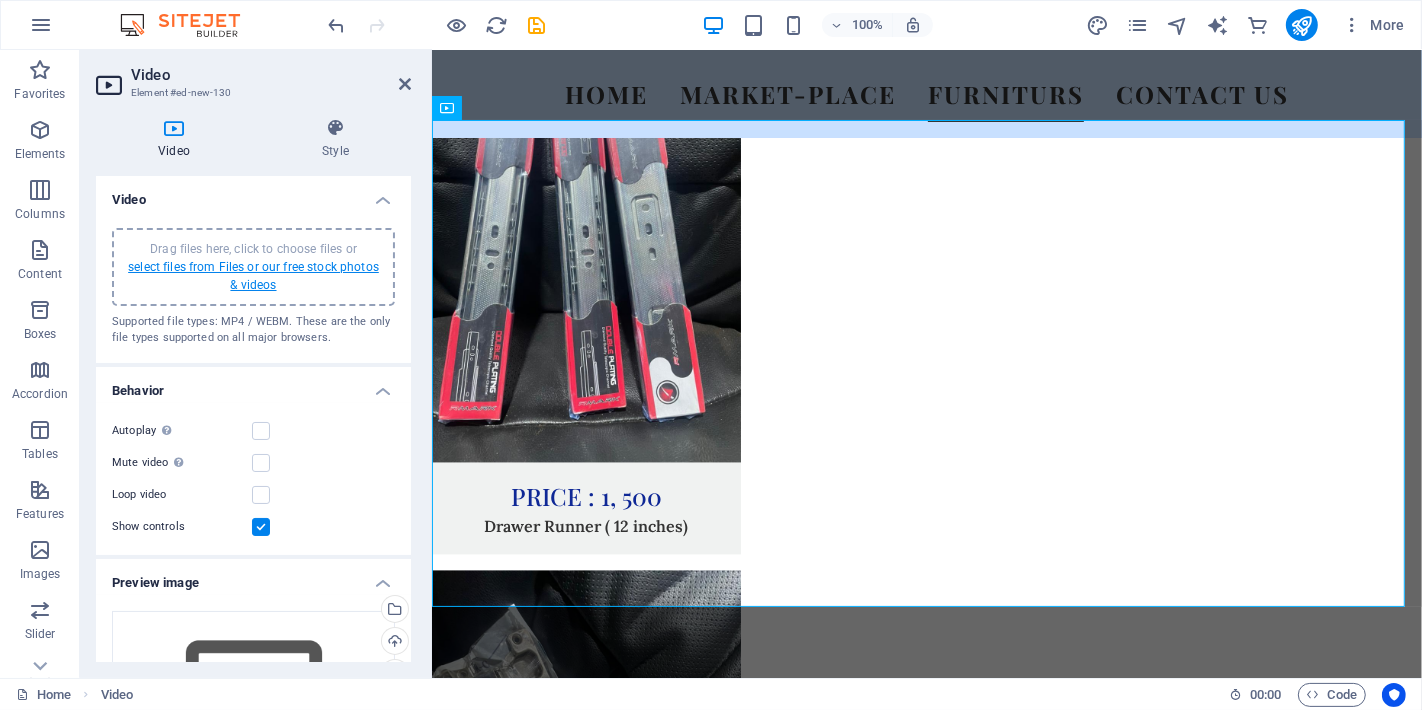 click on "select files from Files or our free stock photos & videos" at bounding box center [253, 276] 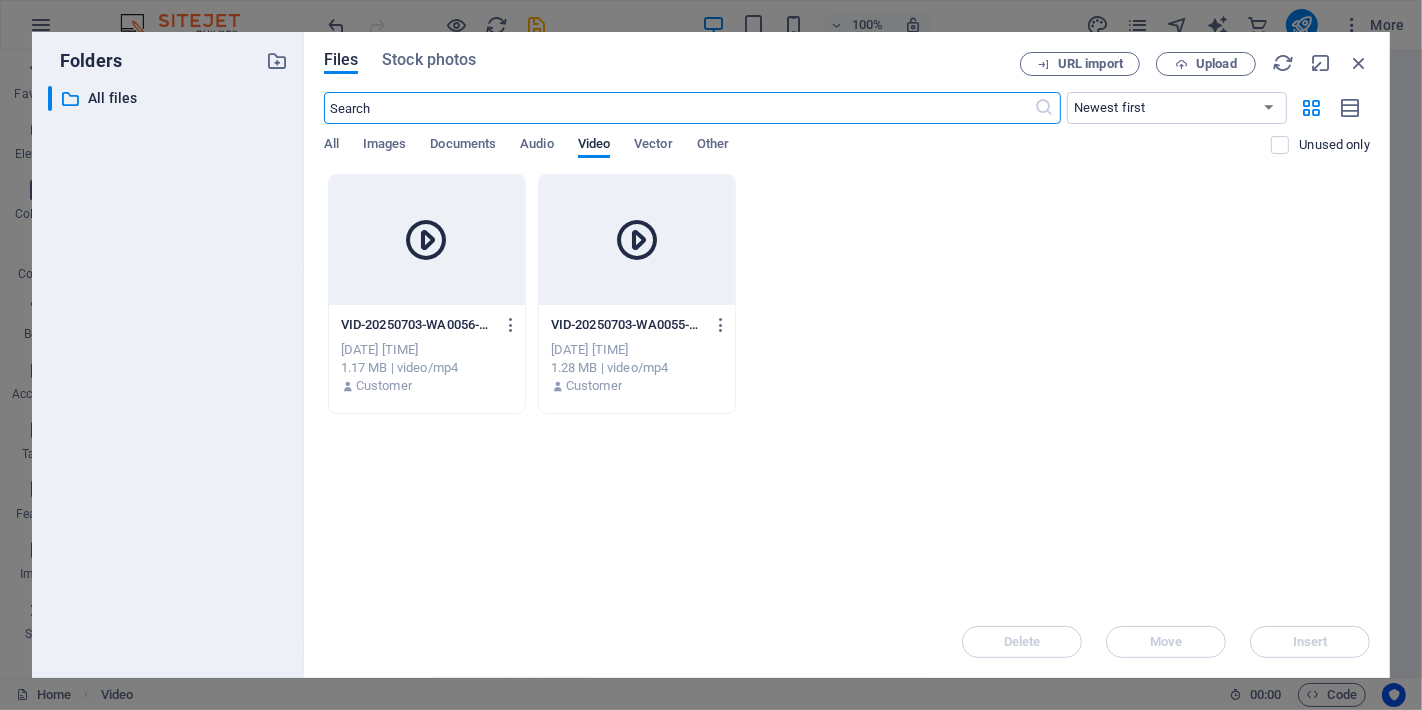 scroll, scrollTop: 9708, scrollLeft: 0, axis: vertical 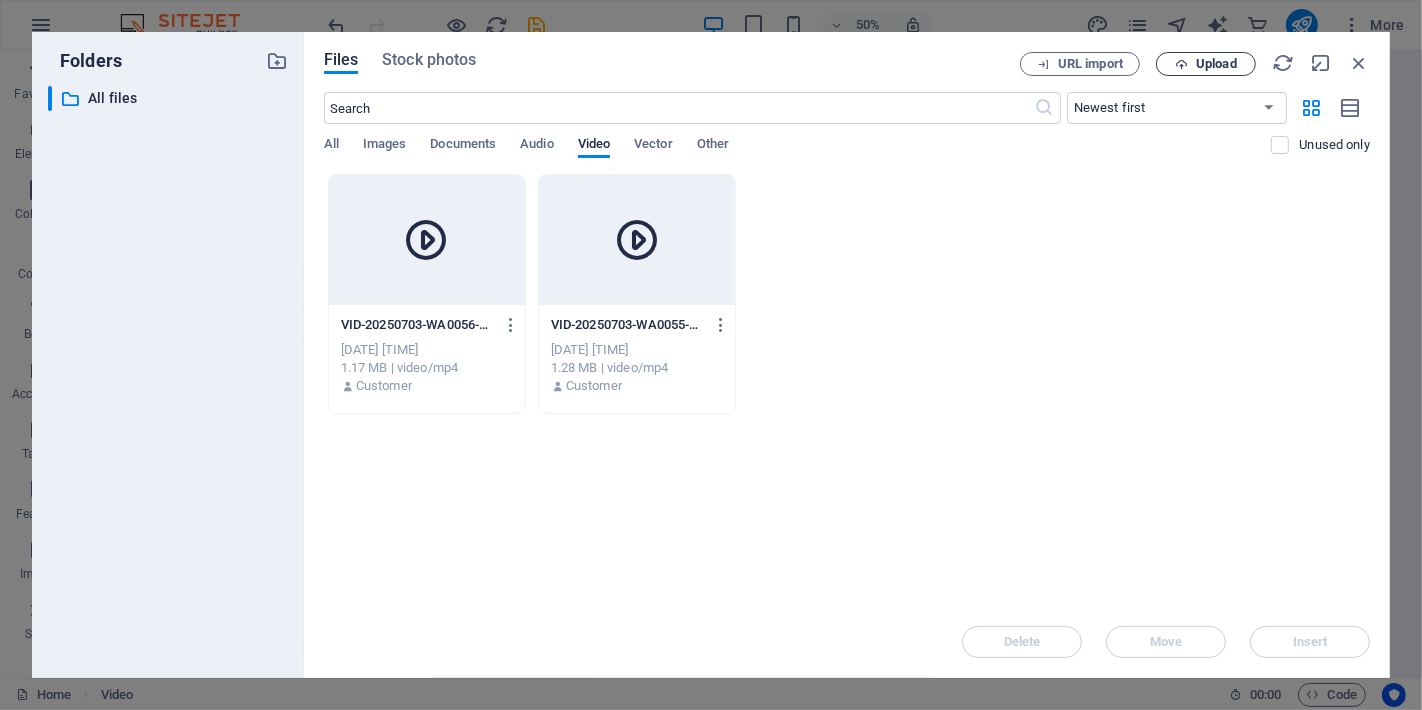 click on "Upload" at bounding box center [1216, 64] 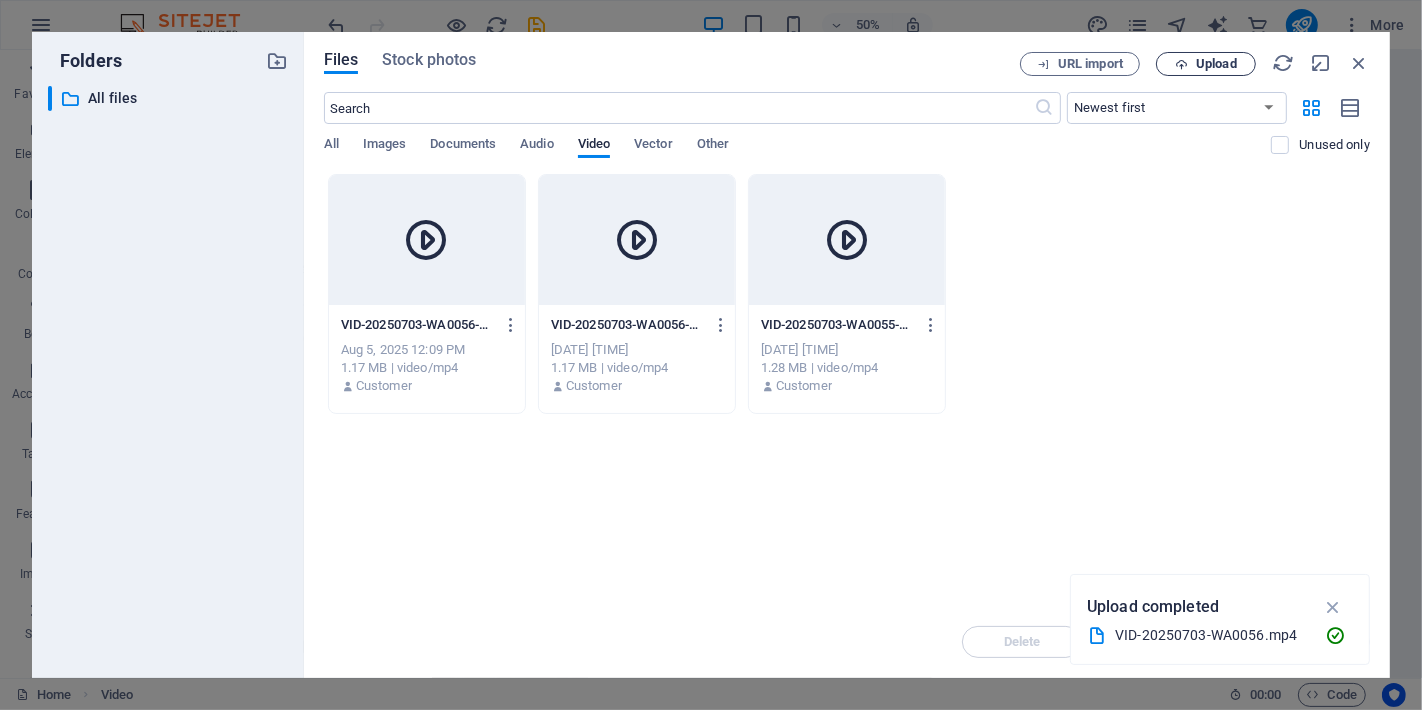 click on "Upload" at bounding box center [1216, 64] 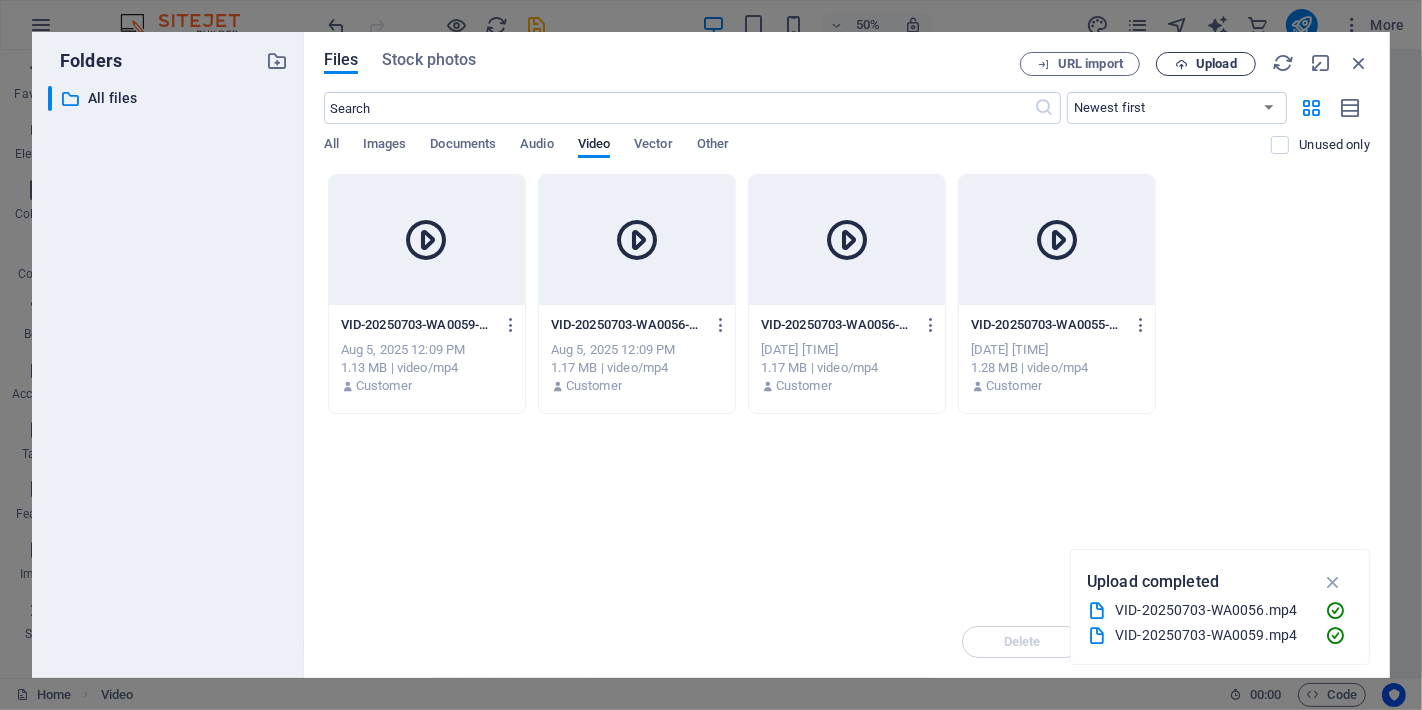 click on "Upload" at bounding box center (1206, 64) 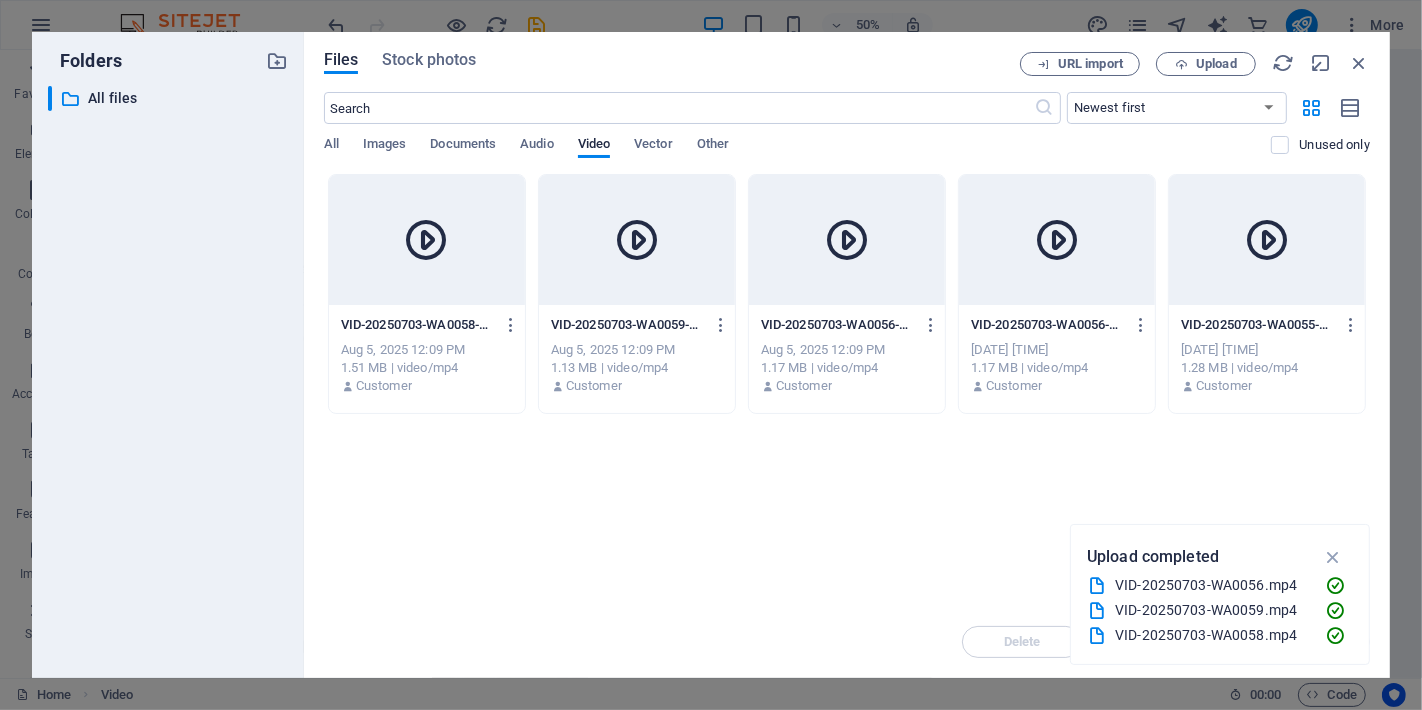 click at bounding box center (1267, 240) 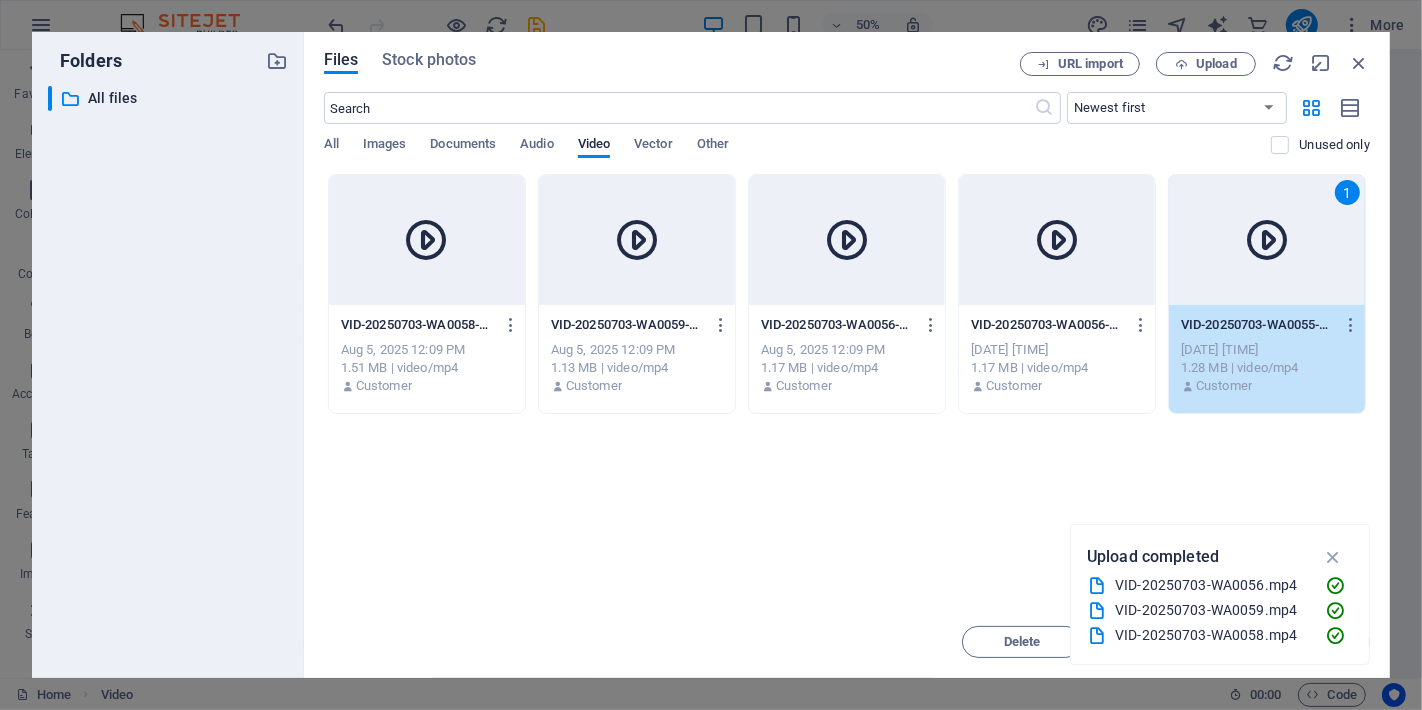 click at bounding box center (1057, 240) 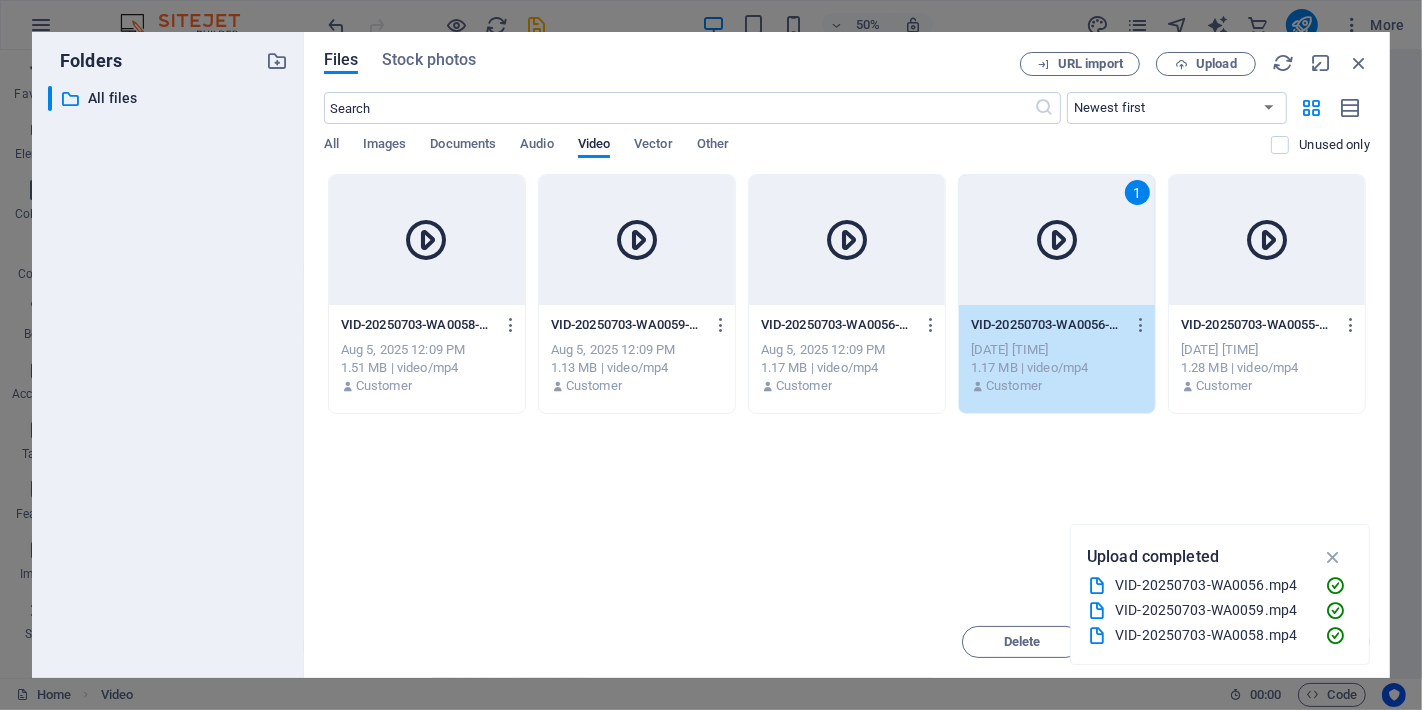 click on "1" at bounding box center [1057, 240] 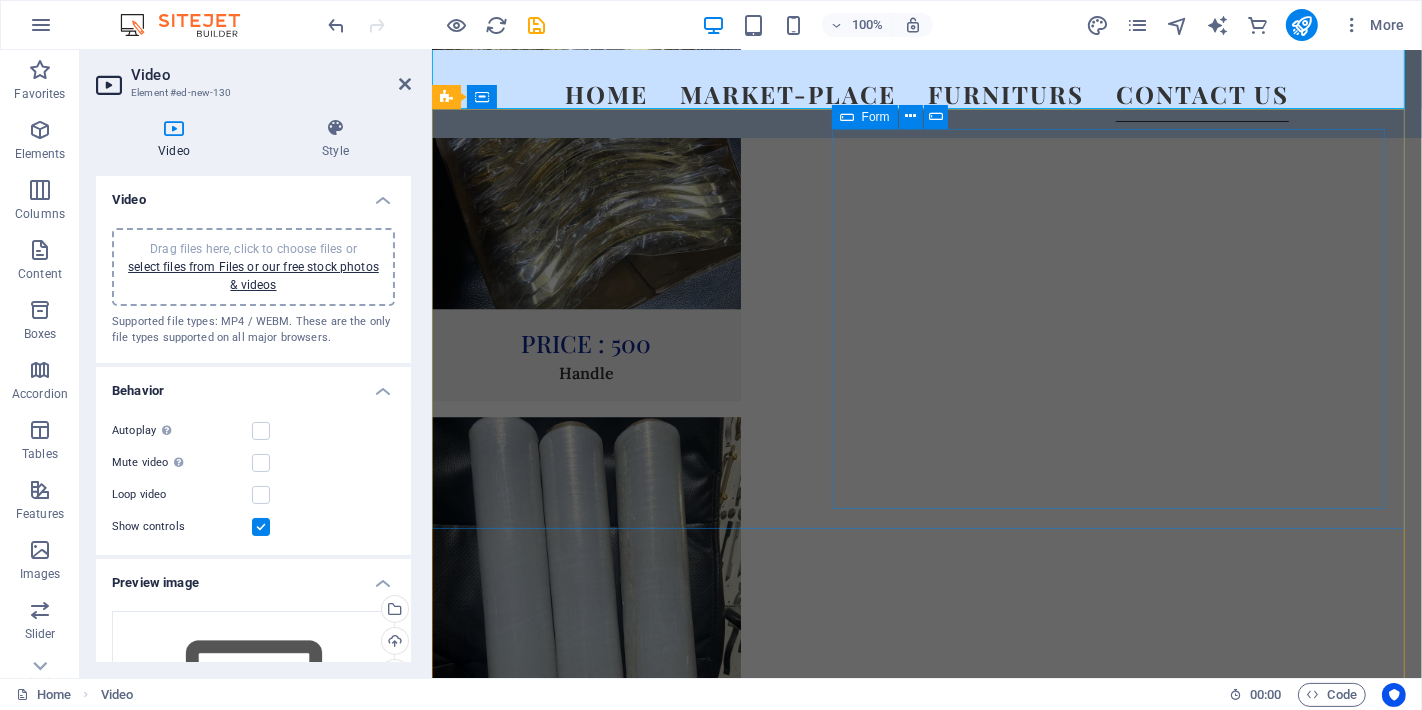 scroll, scrollTop: 10768, scrollLeft: 0, axis: vertical 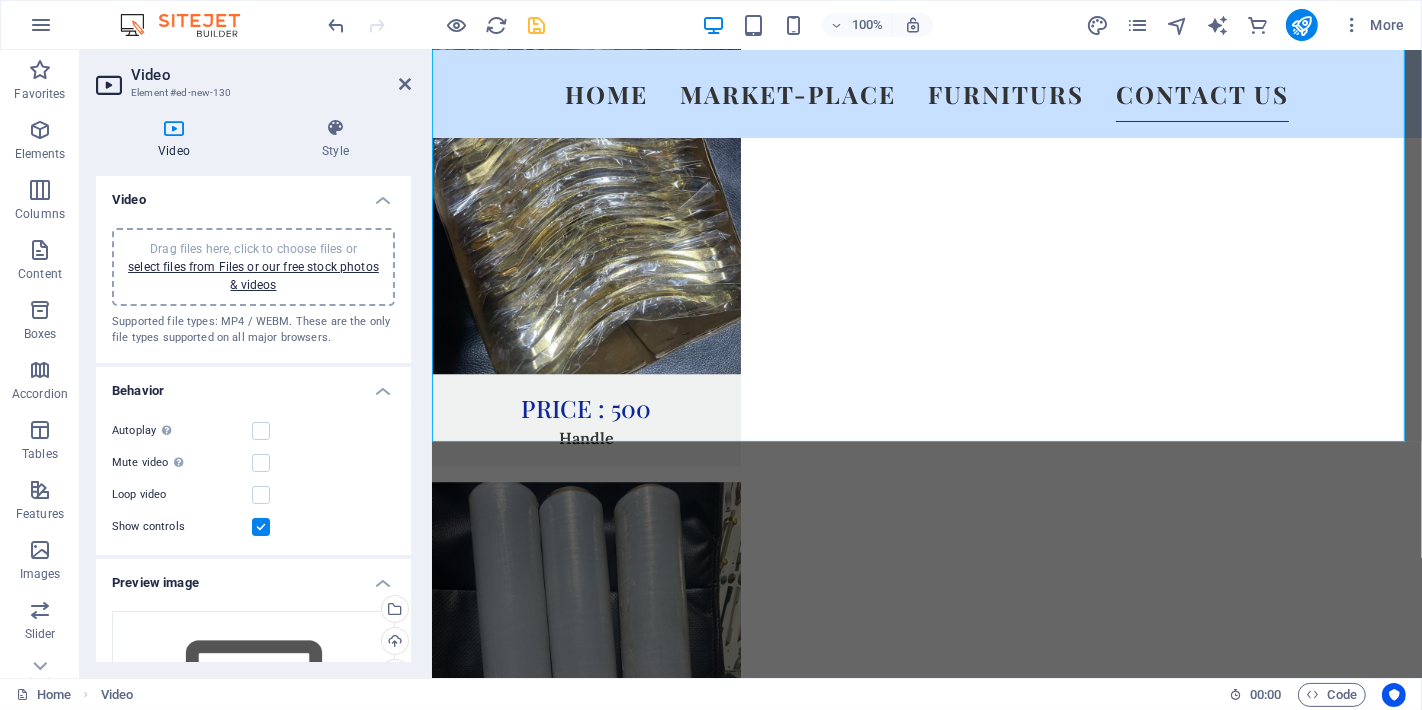 click at bounding box center [537, 25] 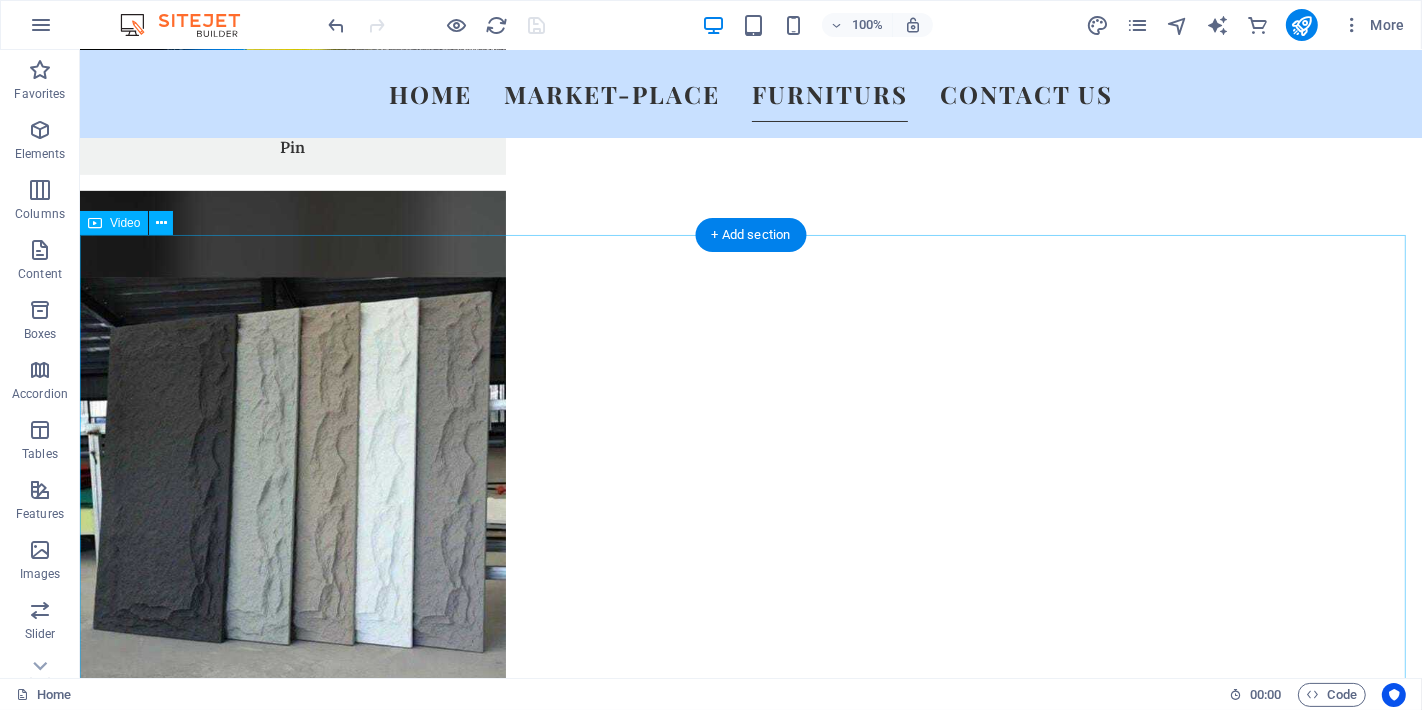 scroll, scrollTop: 7062, scrollLeft: 0, axis: vertical 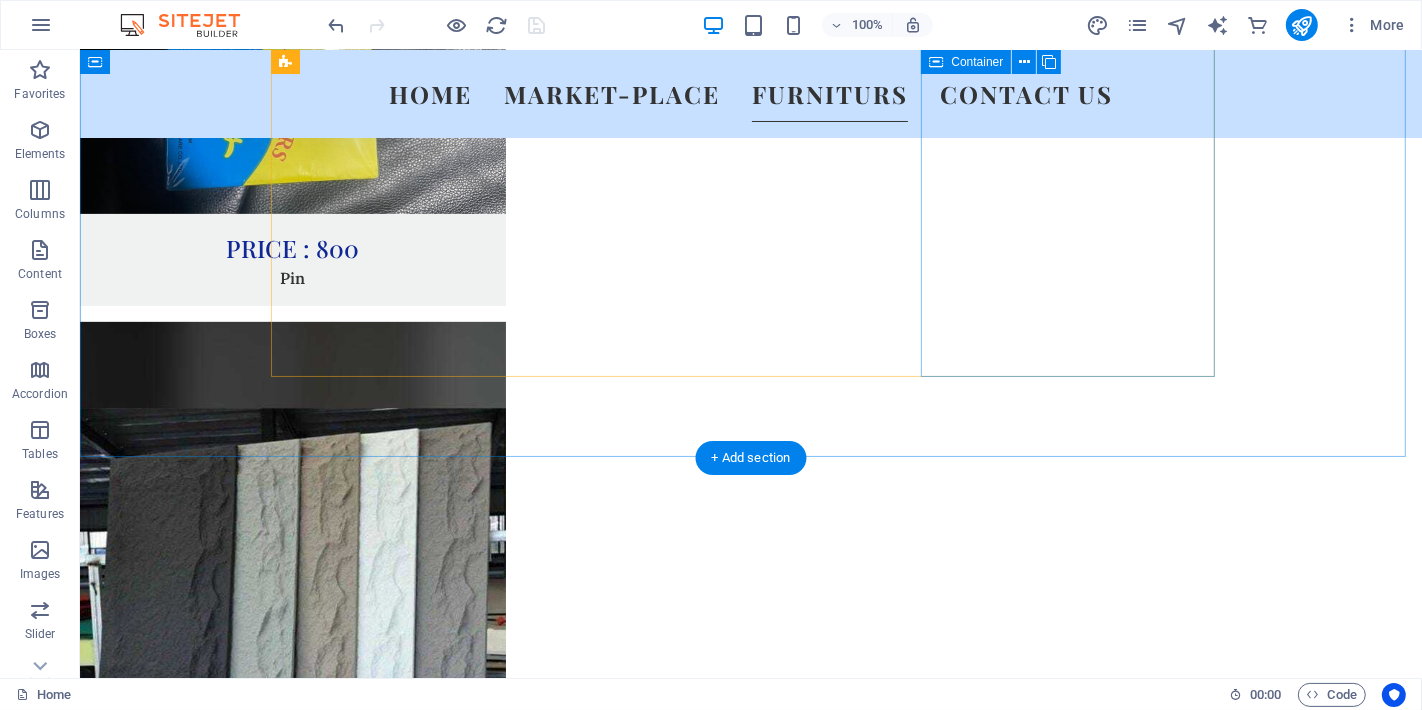 click on "Screw Machine Price : 74, 000 Tap here to cHAT us ON watsapp" at bounding box center (424, 13063) 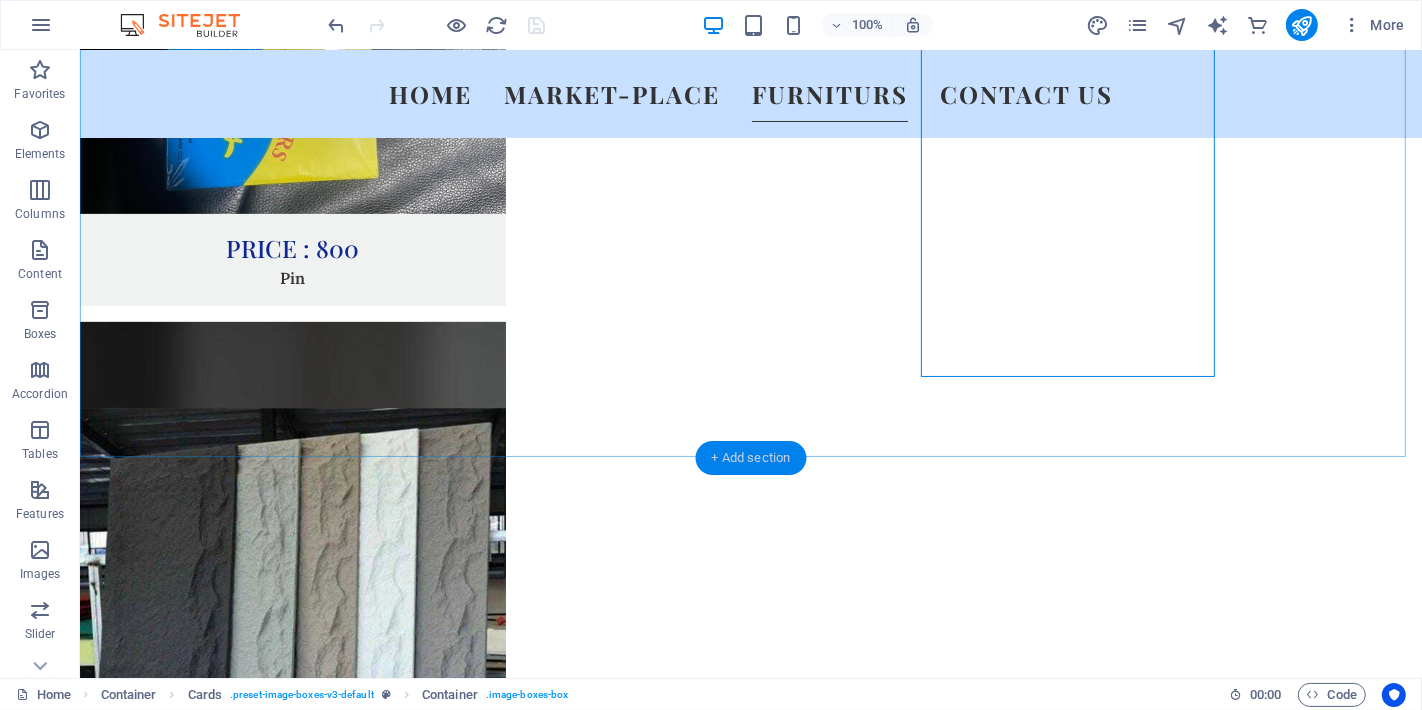 click on "+ Add section" at bounding box center (751, 458) 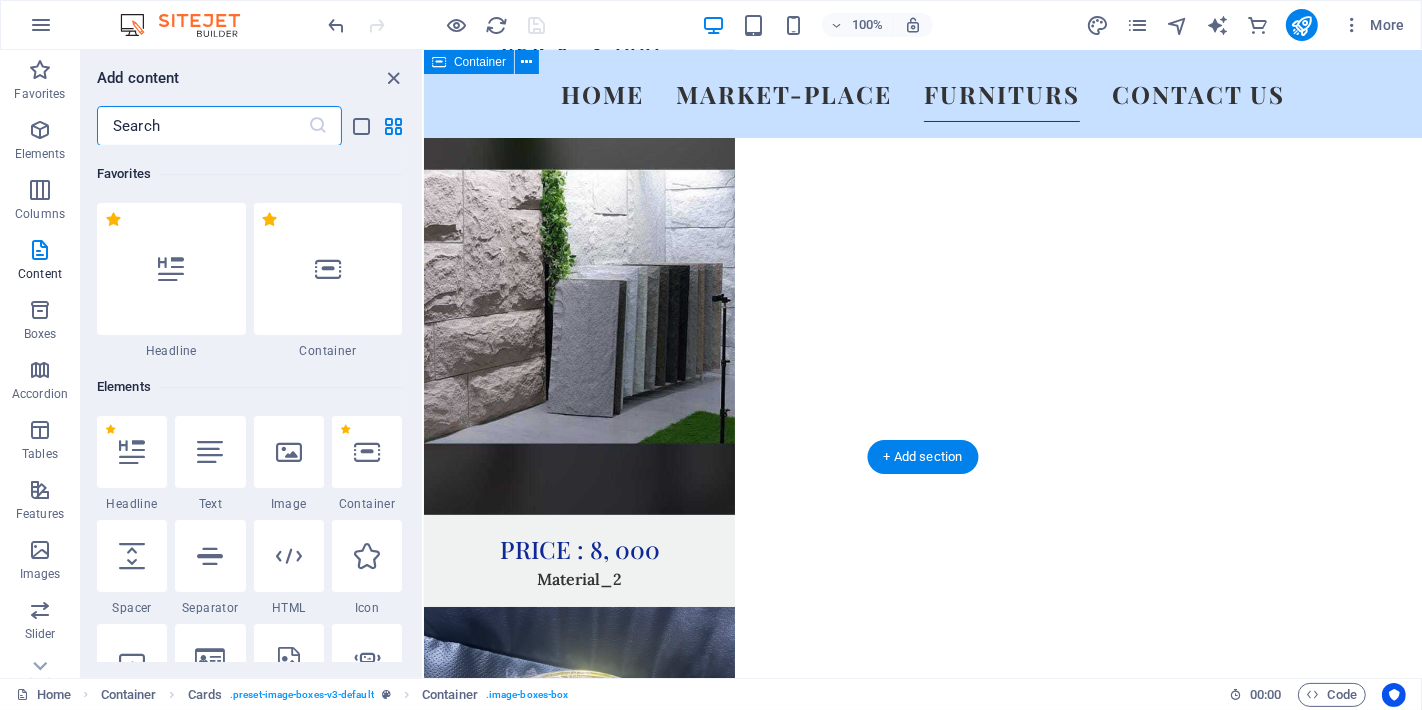 scroll, scrollTop: 5926, scrollLeft: 0, axis: vertical 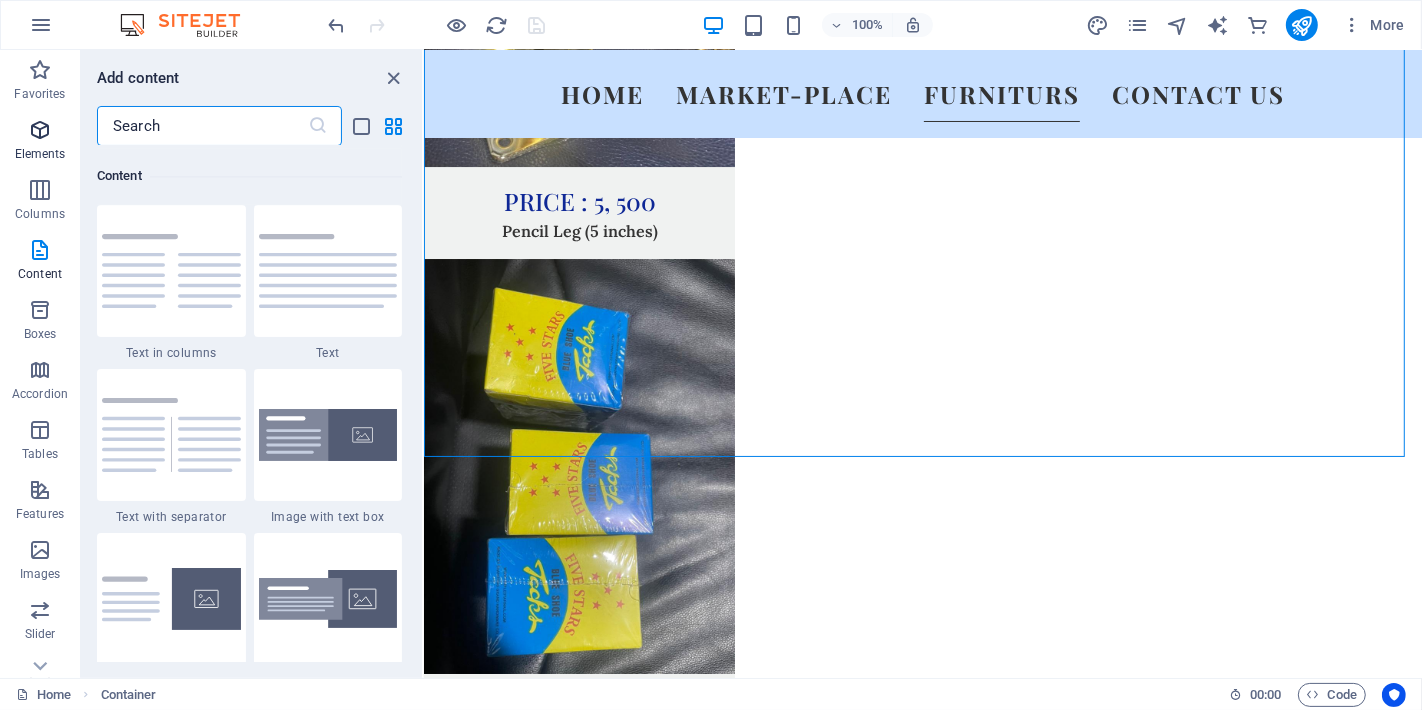 click at bounding box center [40, 130] 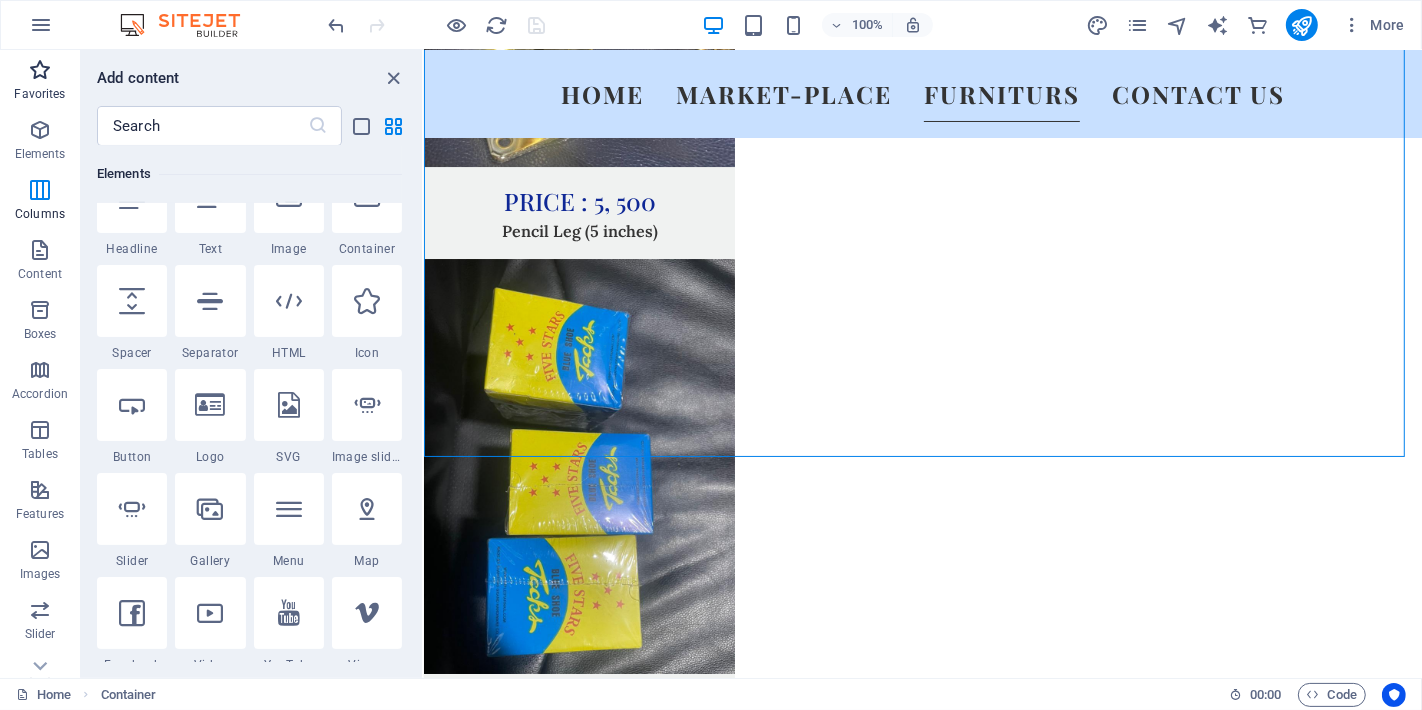 scroll, scrollTop: 213, scrollLeft: 0, axis: vertical 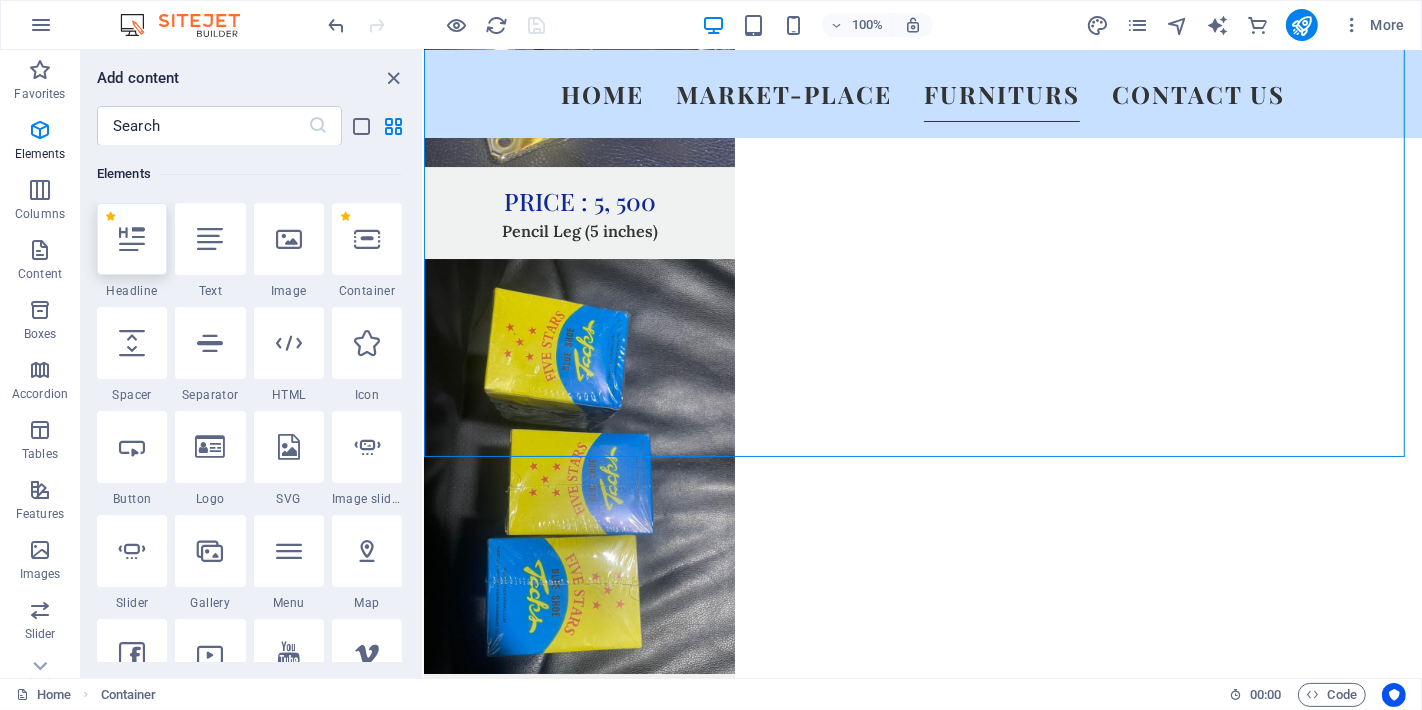 click at bounding box center [132, 239] 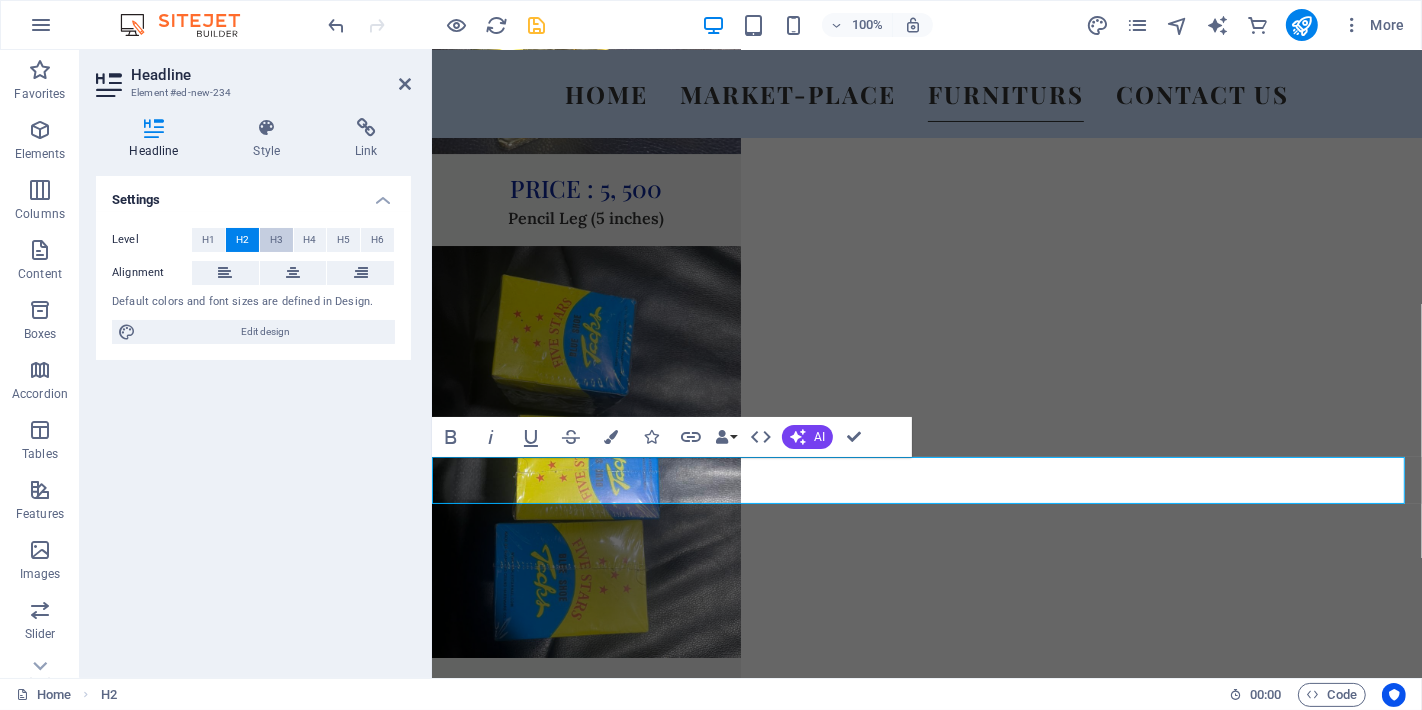 scroll, scrollTop: 5897, scrollLeft: 0, axis: vertical 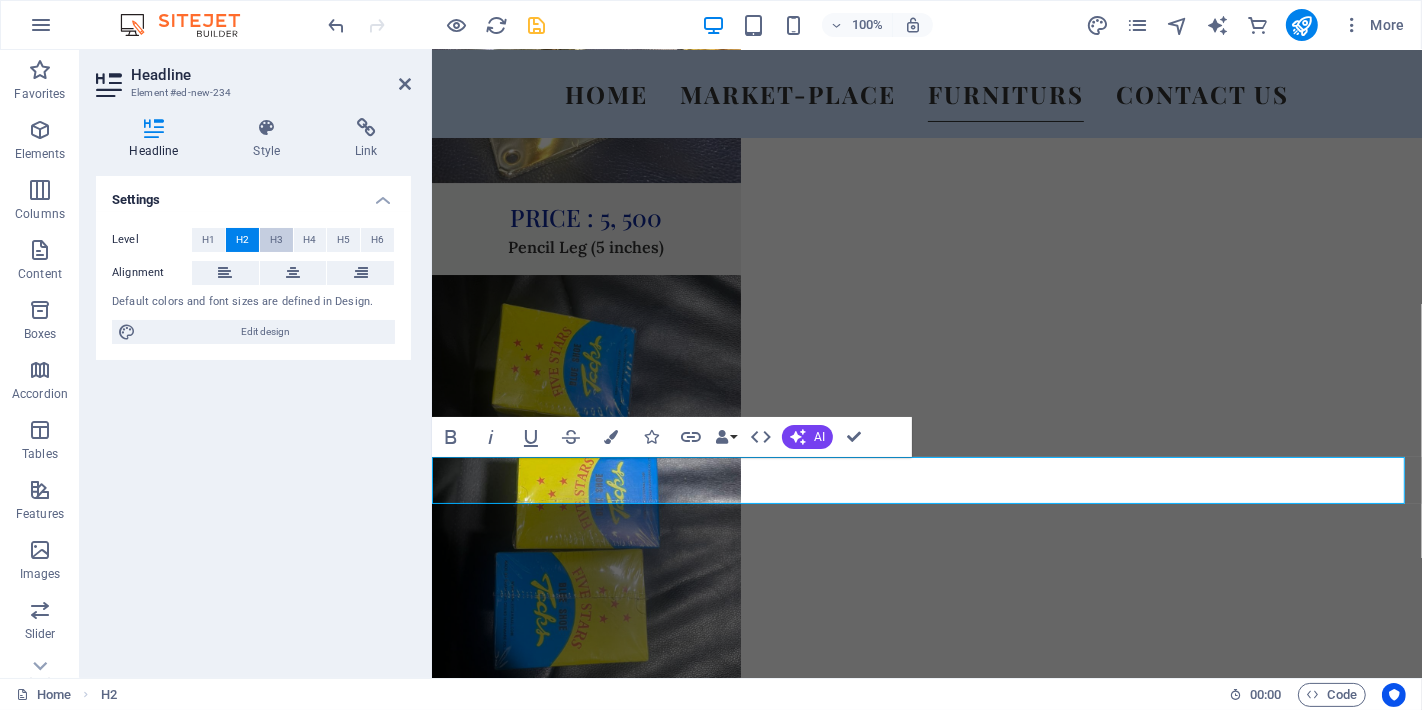 type 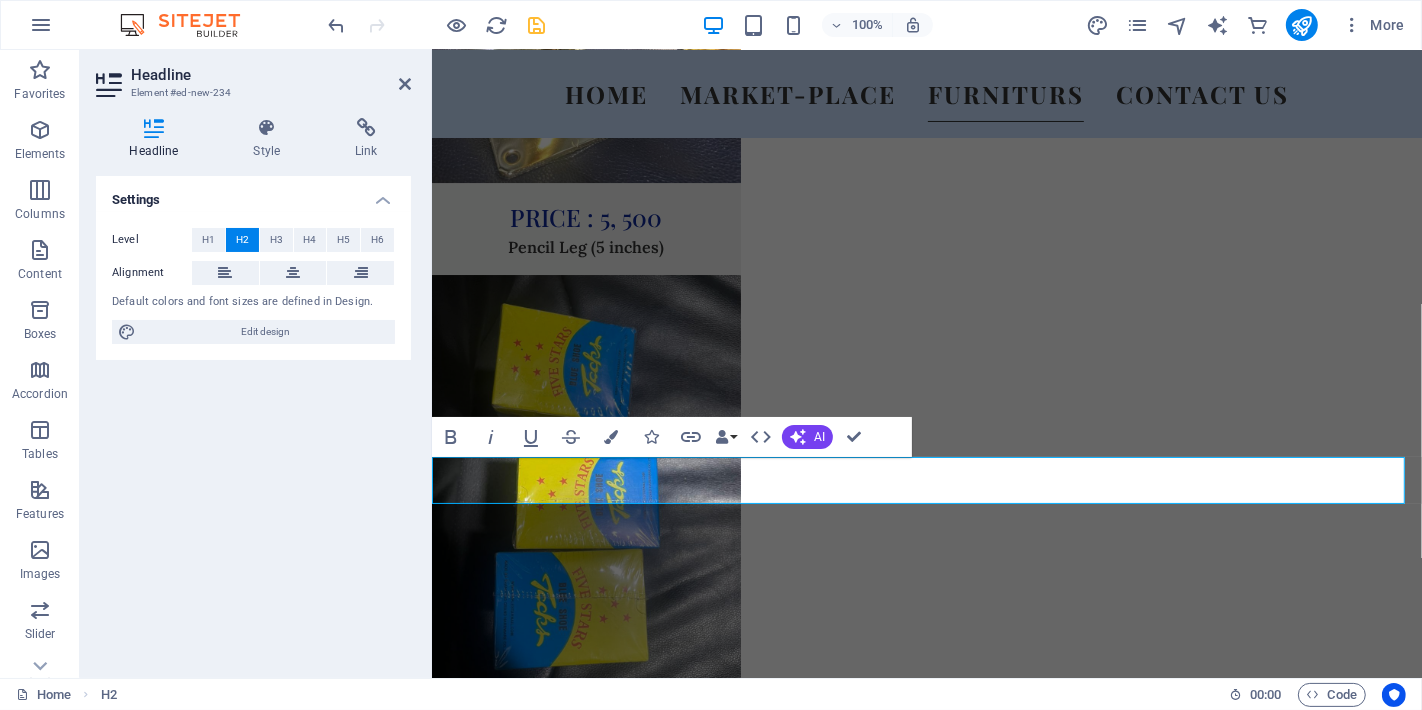 click on "​Watch New ARRIVALS" at bounding box center [926, 11226] 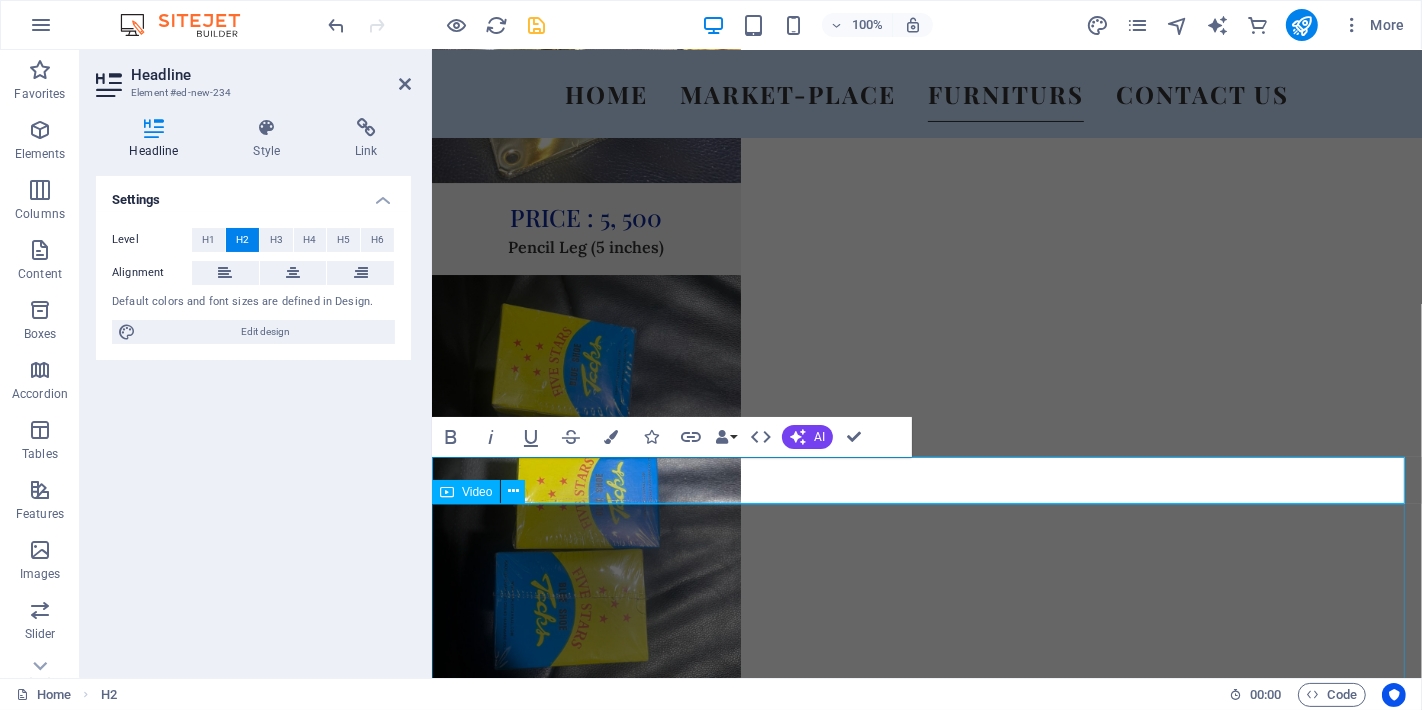 click on "New Arrival_1" at bounding box center (926, 11497) 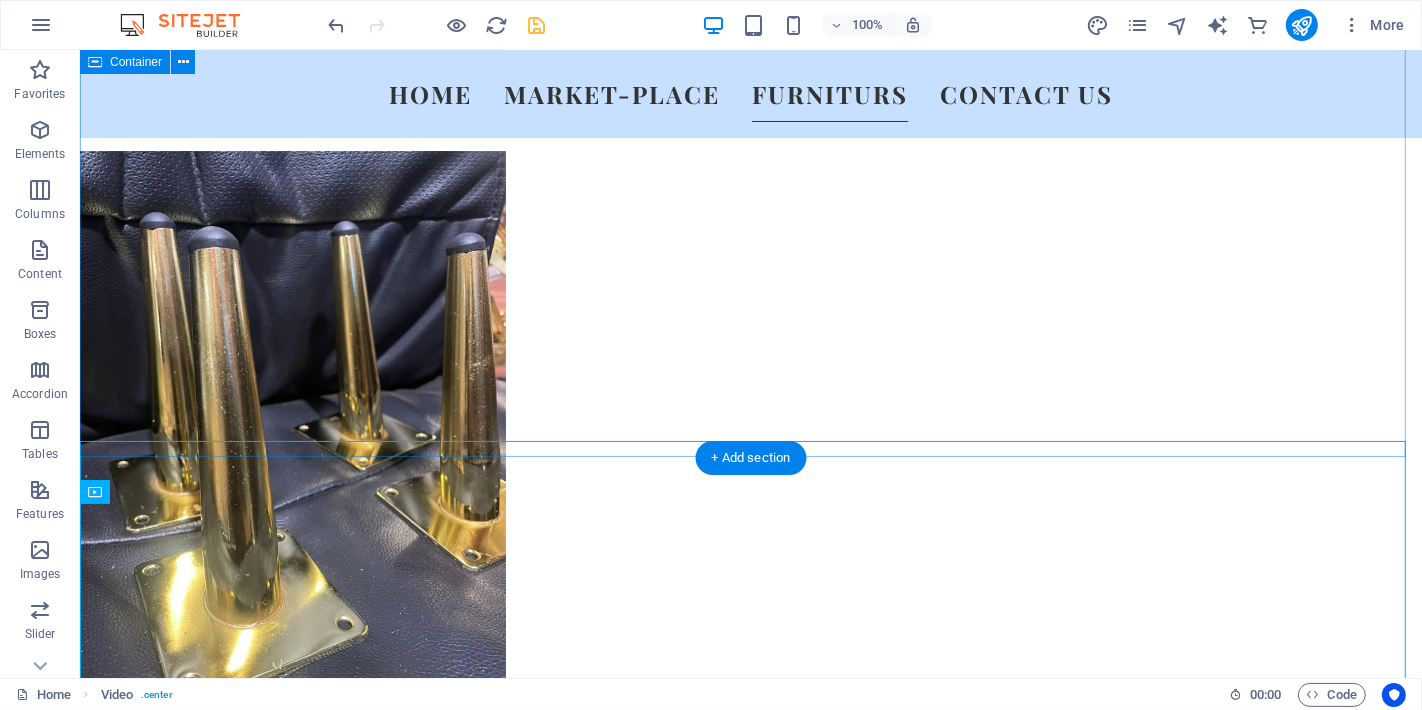 scroll, scrollTop: 7062, scrollLeft: 0, axis: vertical 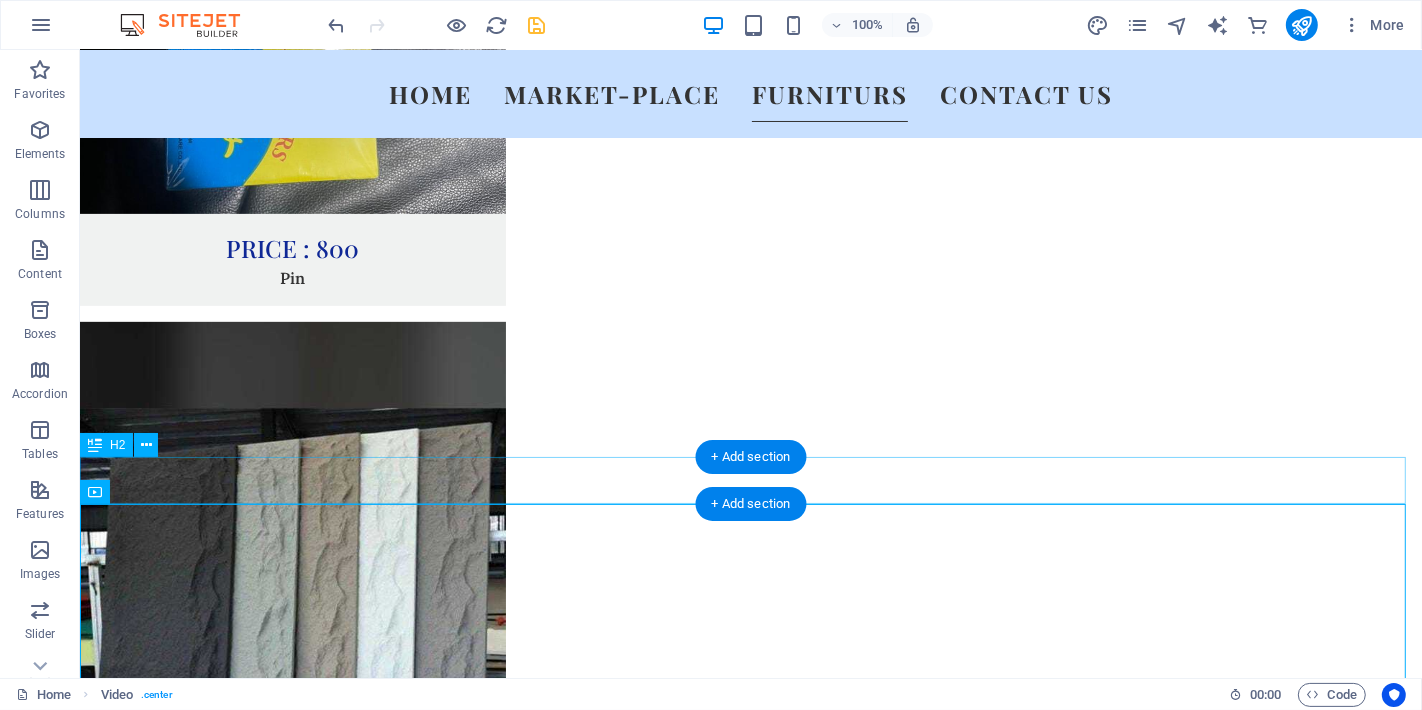 click on "Watch New ARRIVALS" at bounding box center [750, 13387] 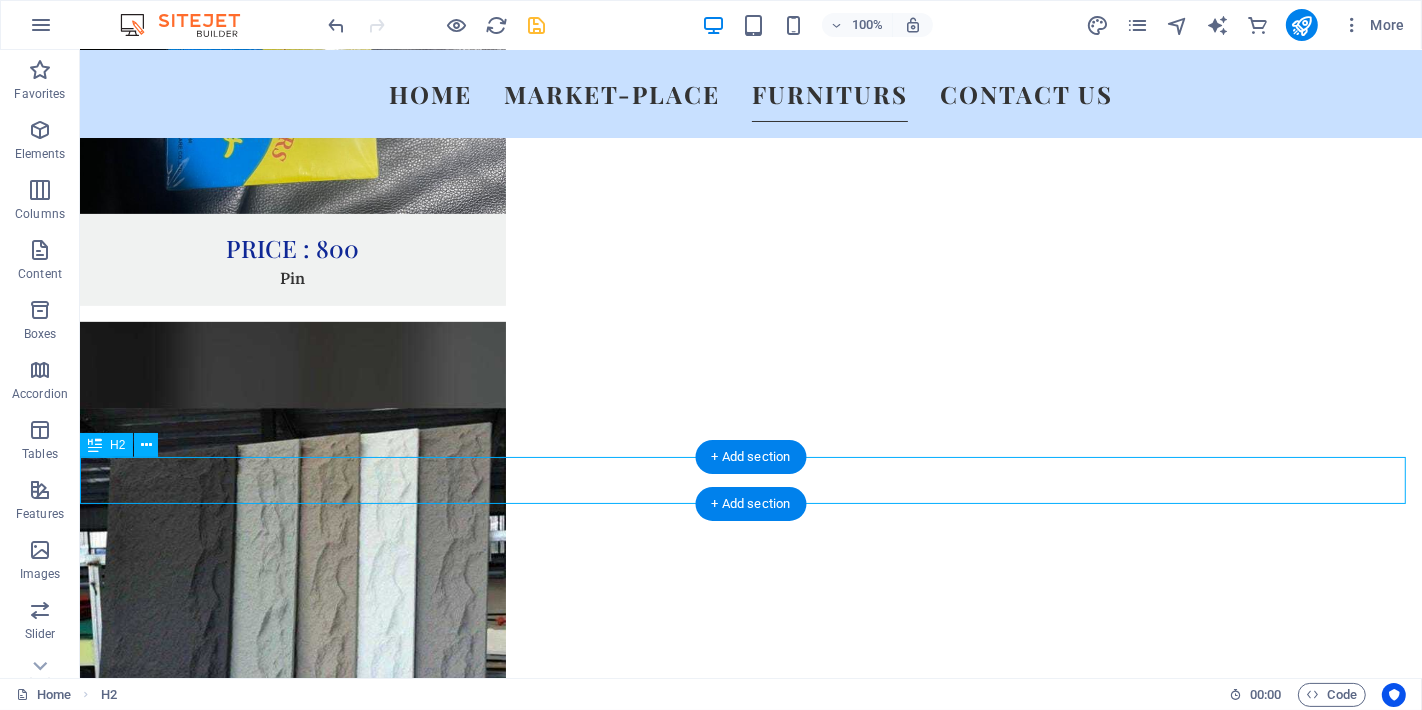click on "Watch New ARRIVALS" at bounding box center [750, 13387] 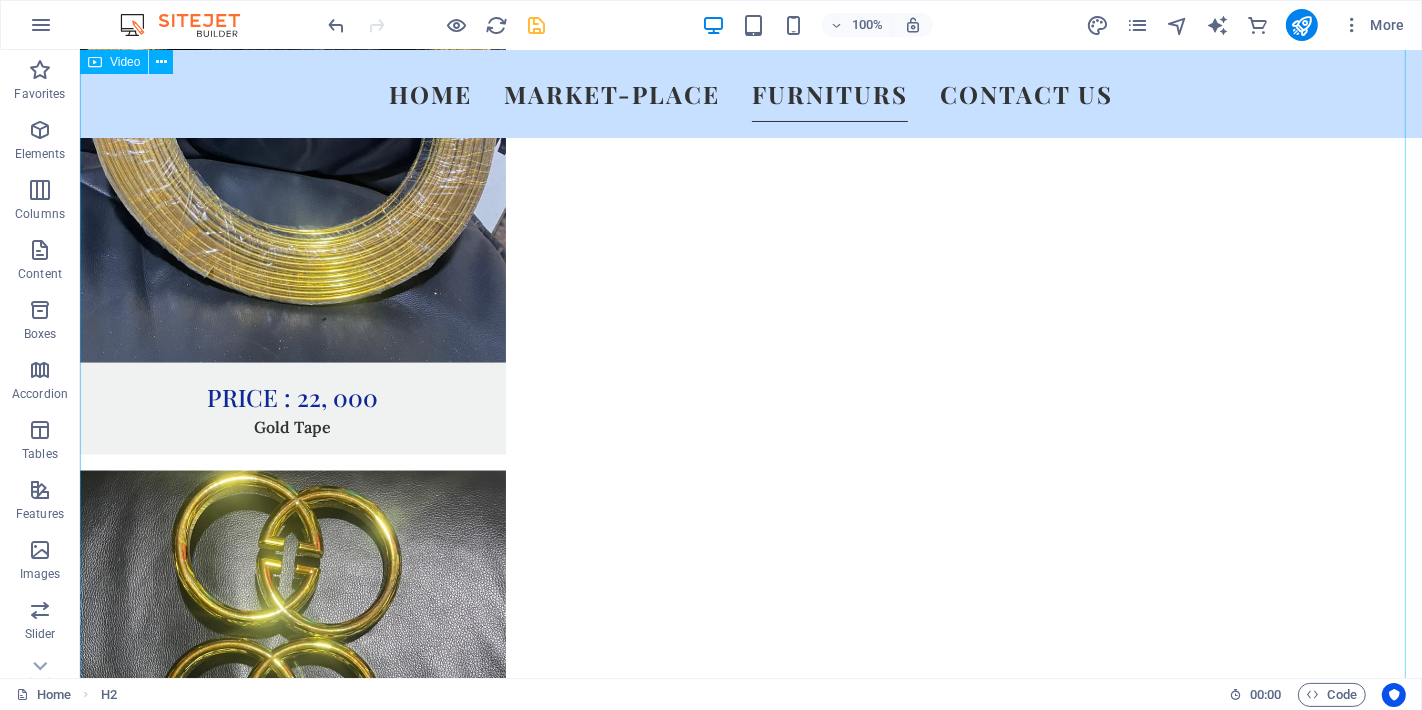 scroll, scrollTop: 8840, scrollLeft: 0, axis: vertical 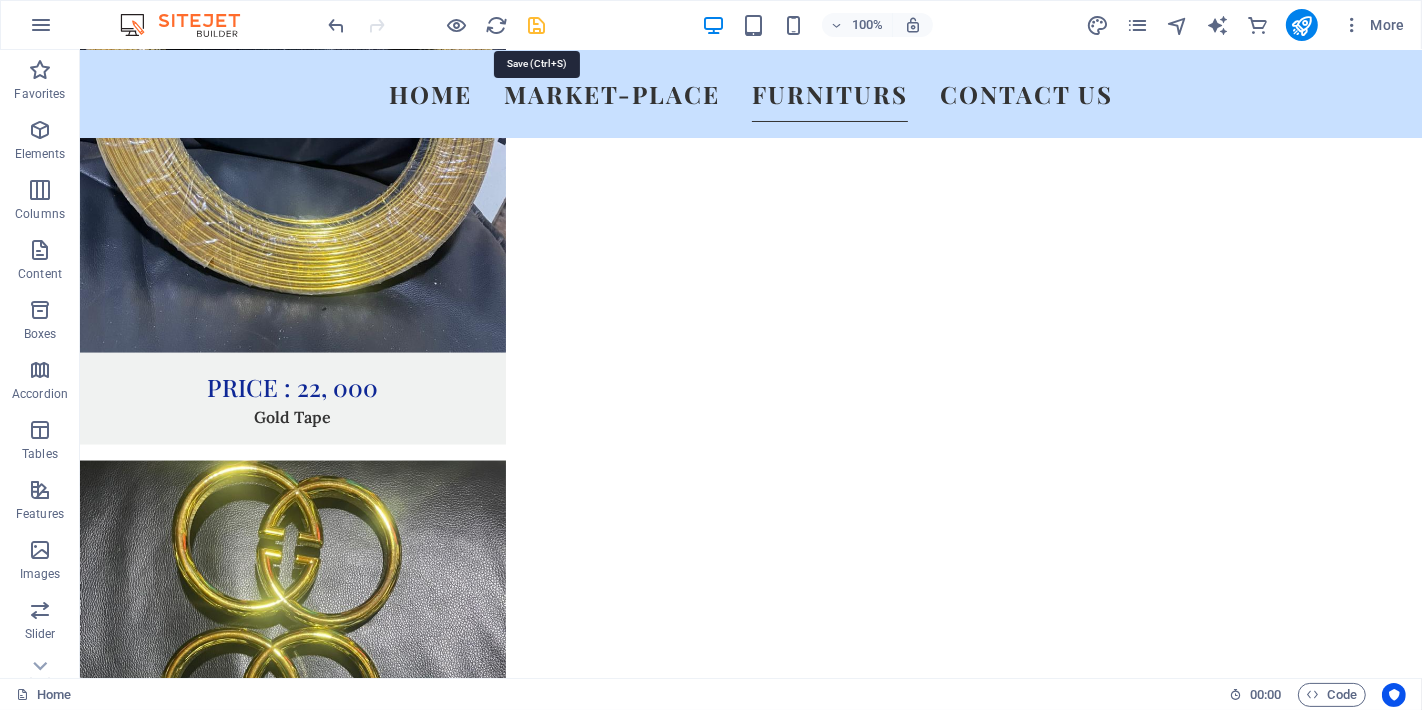 click at bounding box center [537, 25] 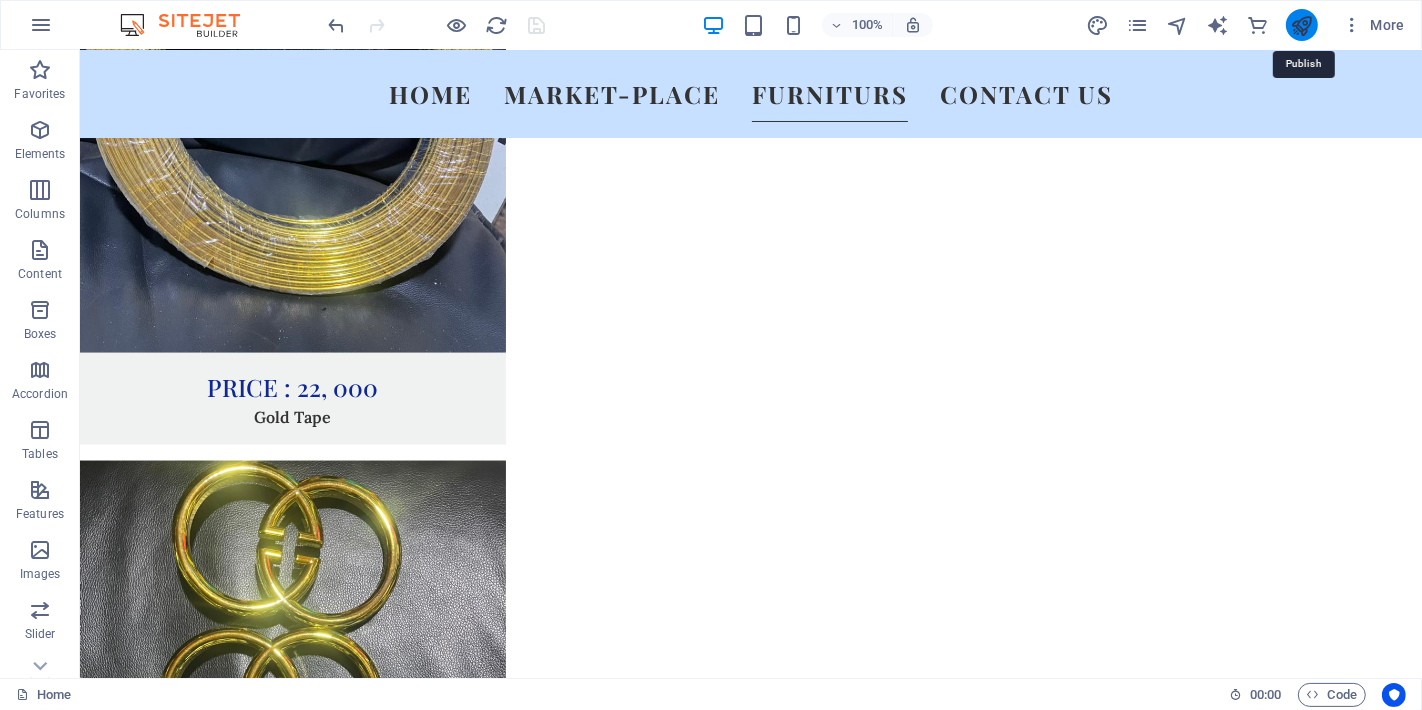 click at bounding box center [1301, 25] 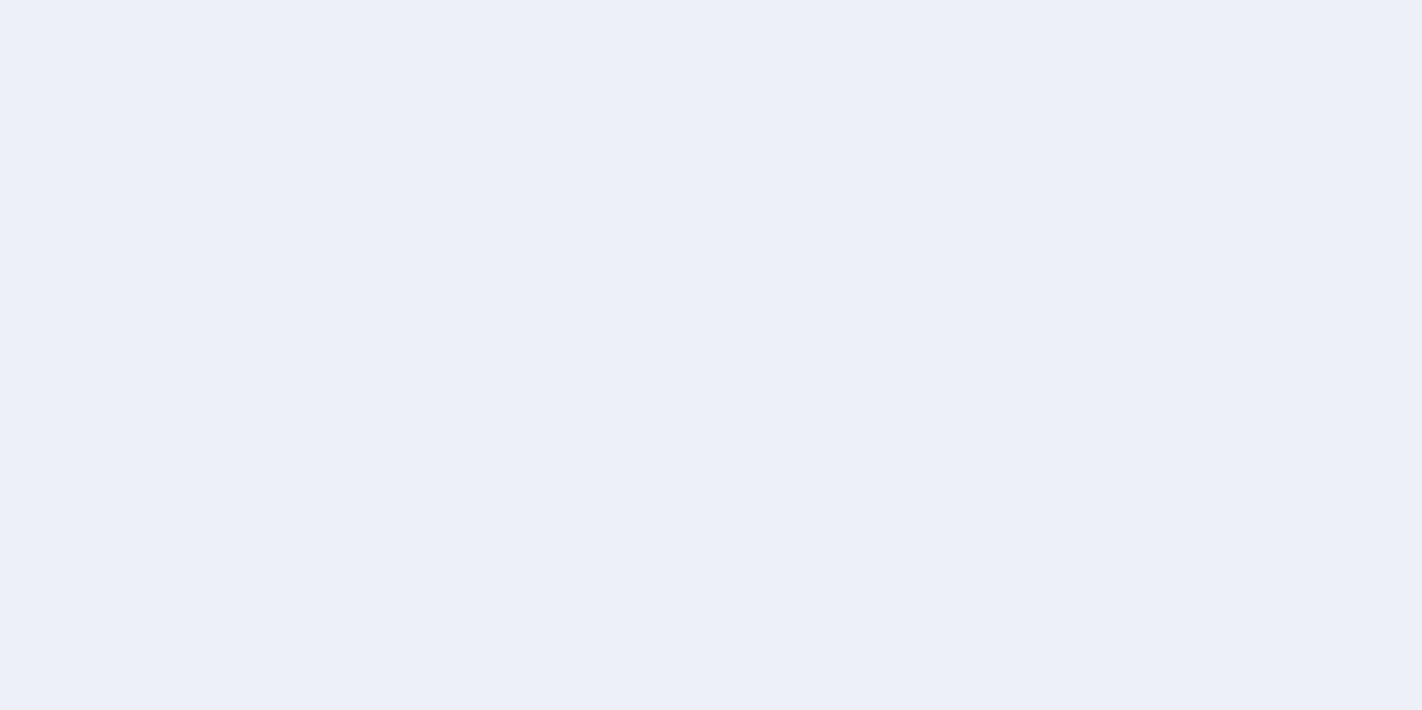 scroll, scrollTop: 0, scrollLeft: 0, axis: both 